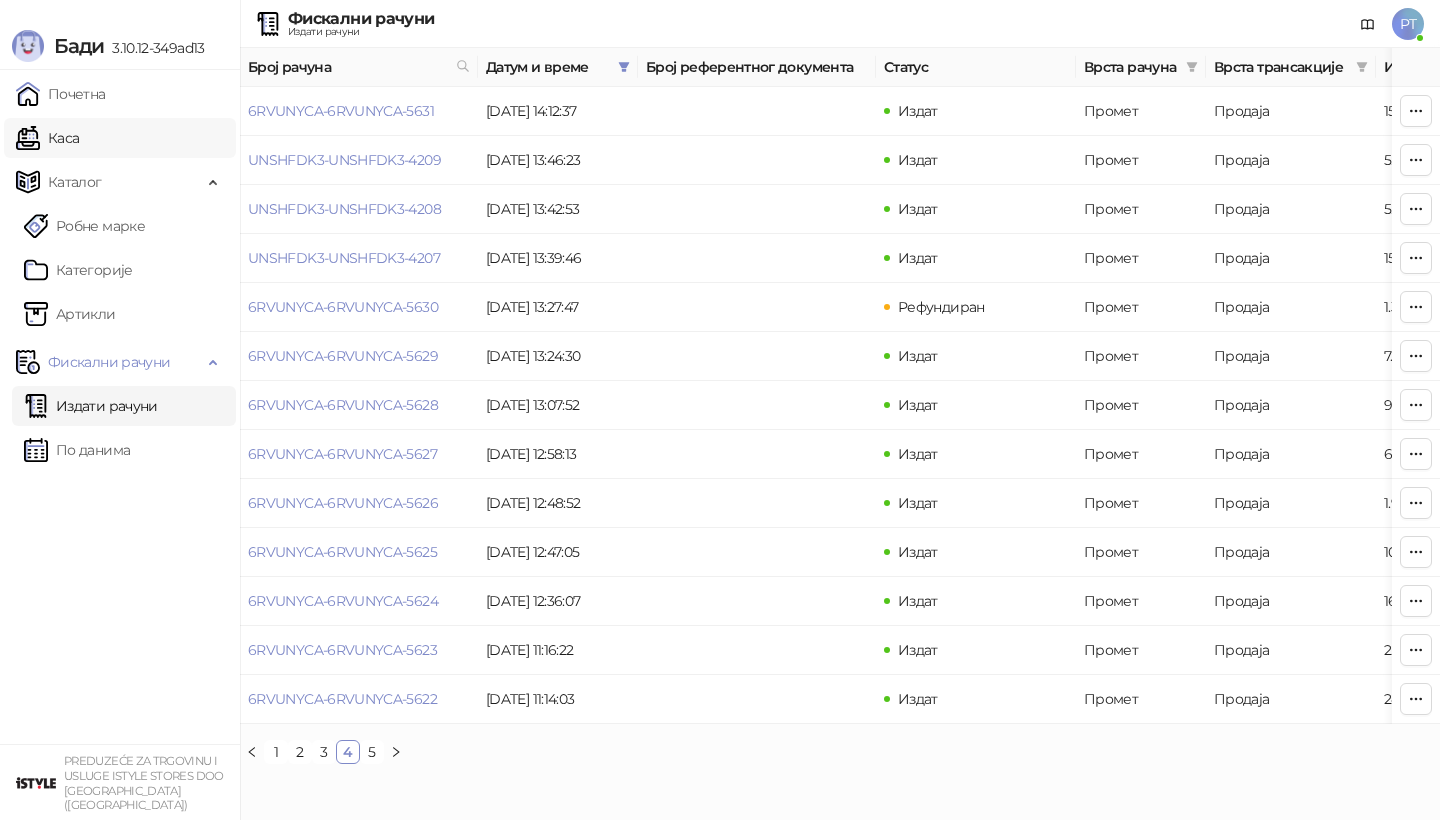 click on "Каса" at bounding box center (47, 138) 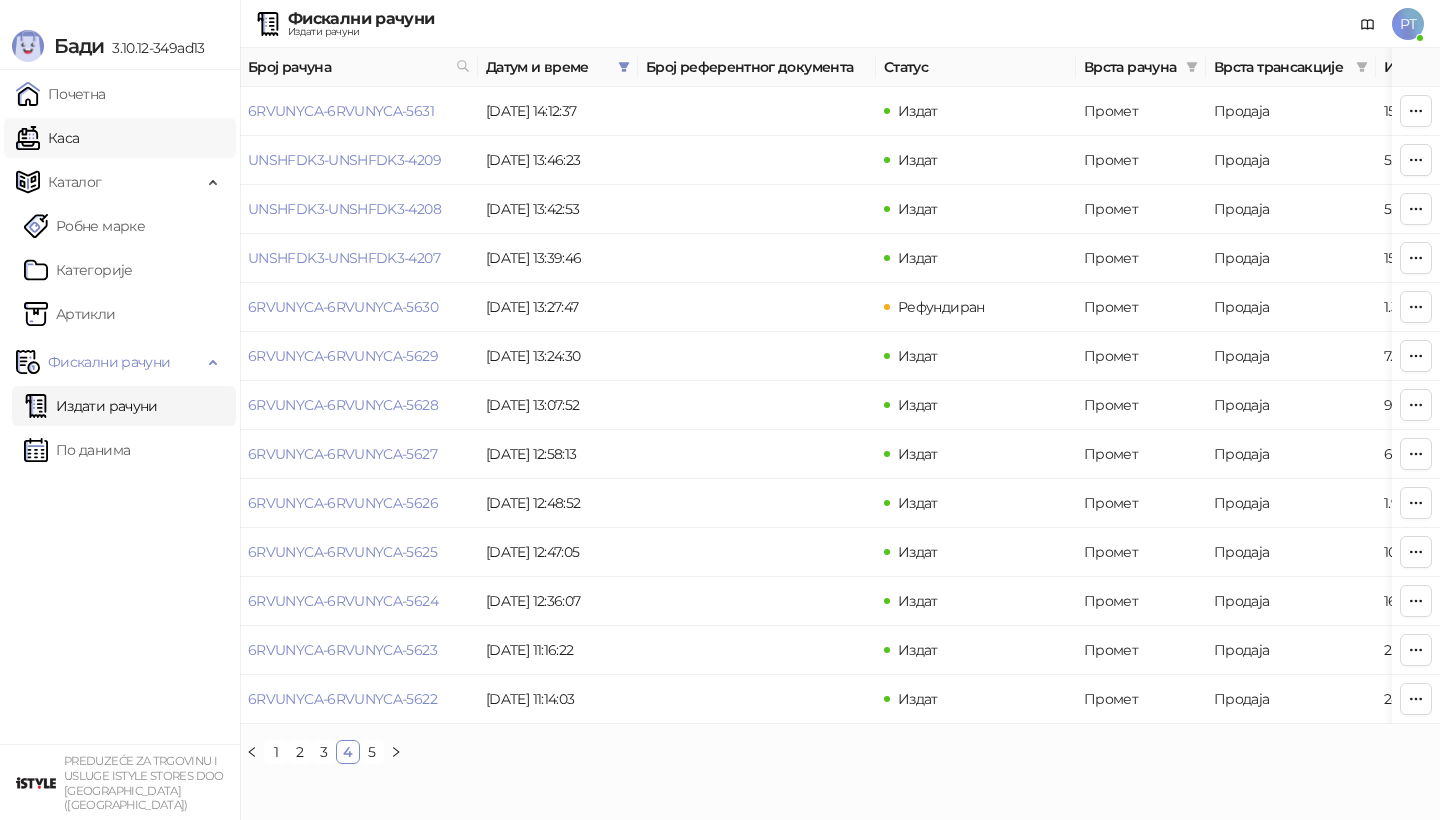 scroll, scrollTop: 0, scrollLeft: 0, axis: both 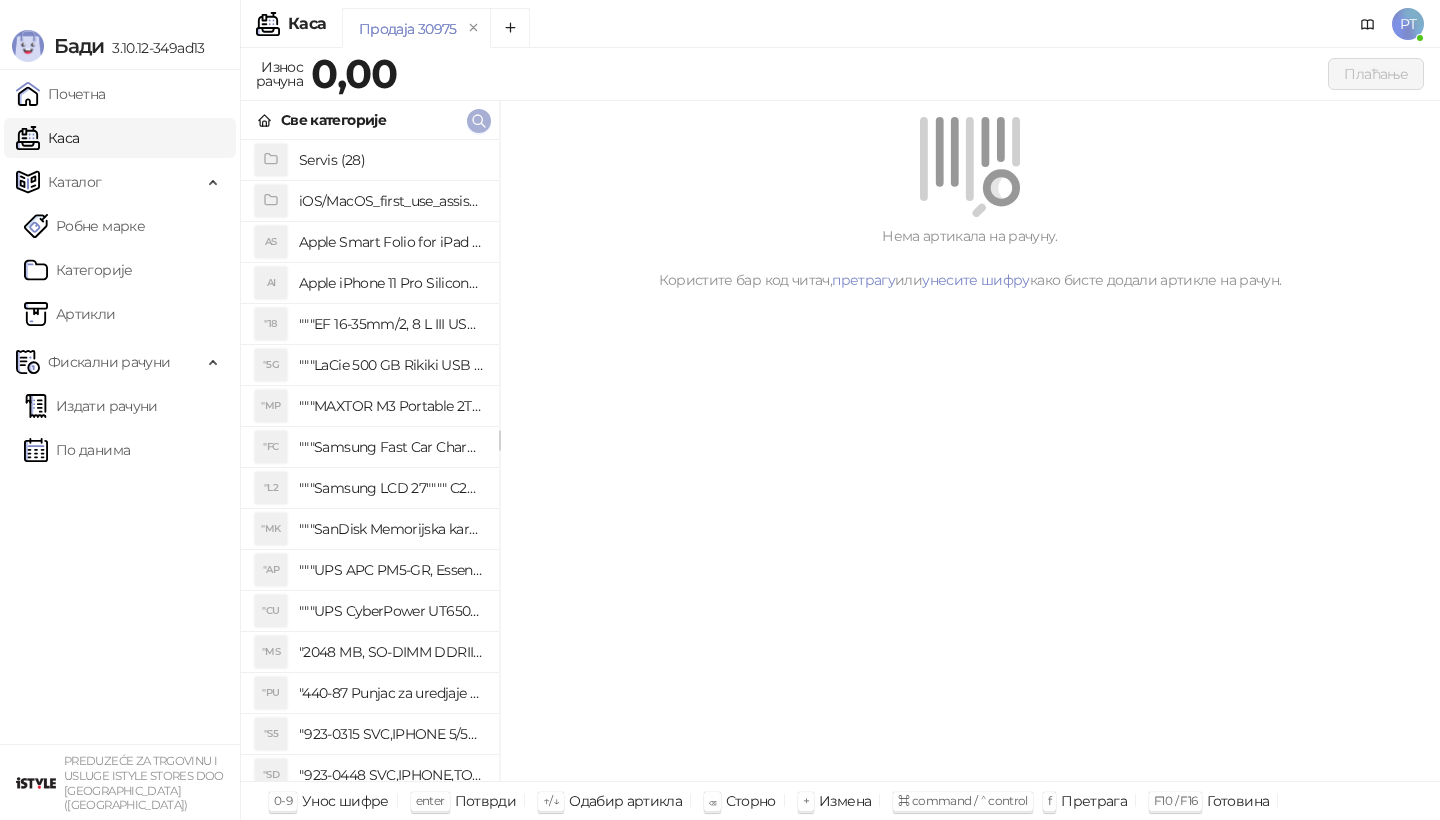 click at bounding box center (479, 121) 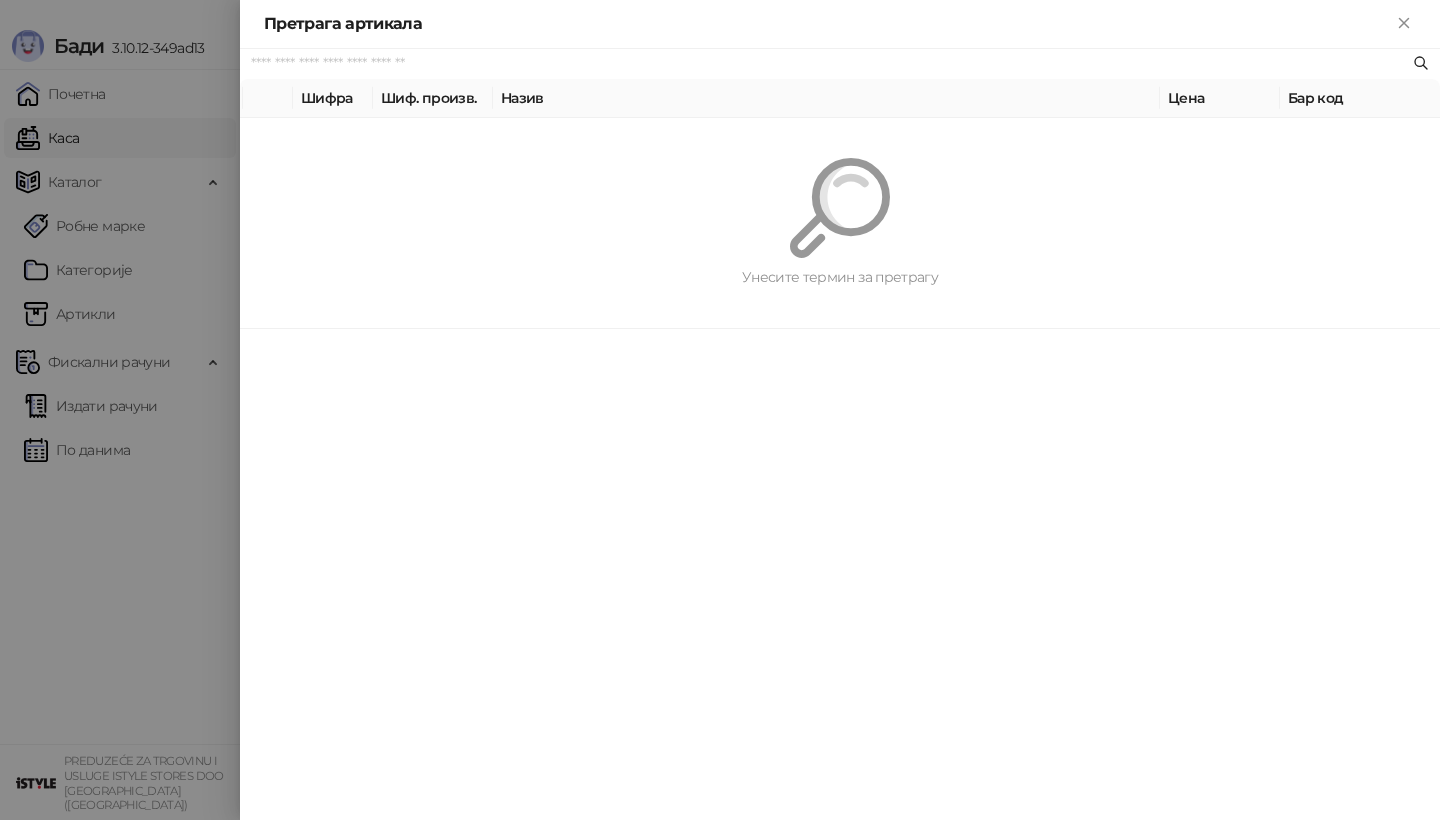 paste on "*********" 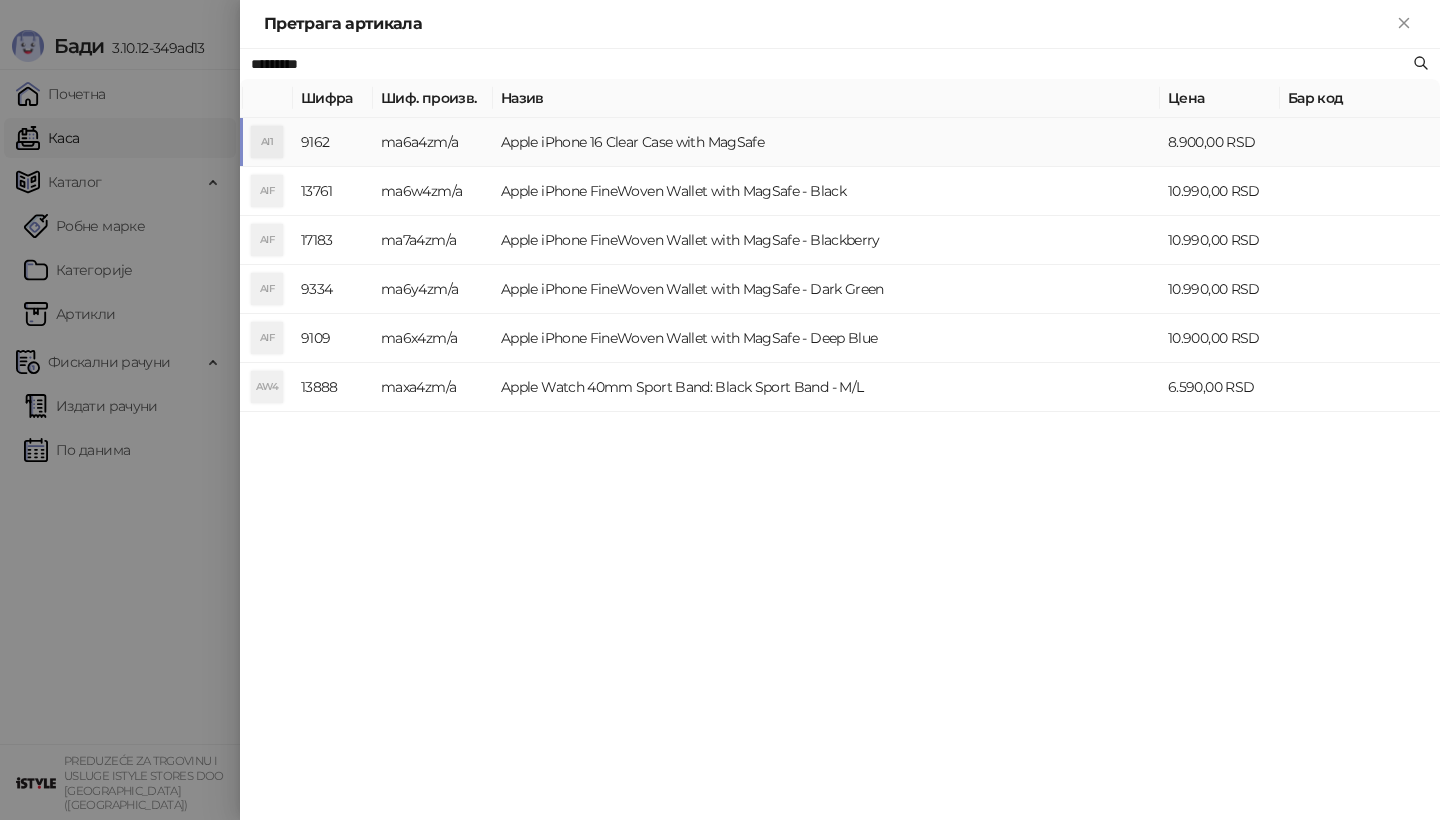 type on "*********" 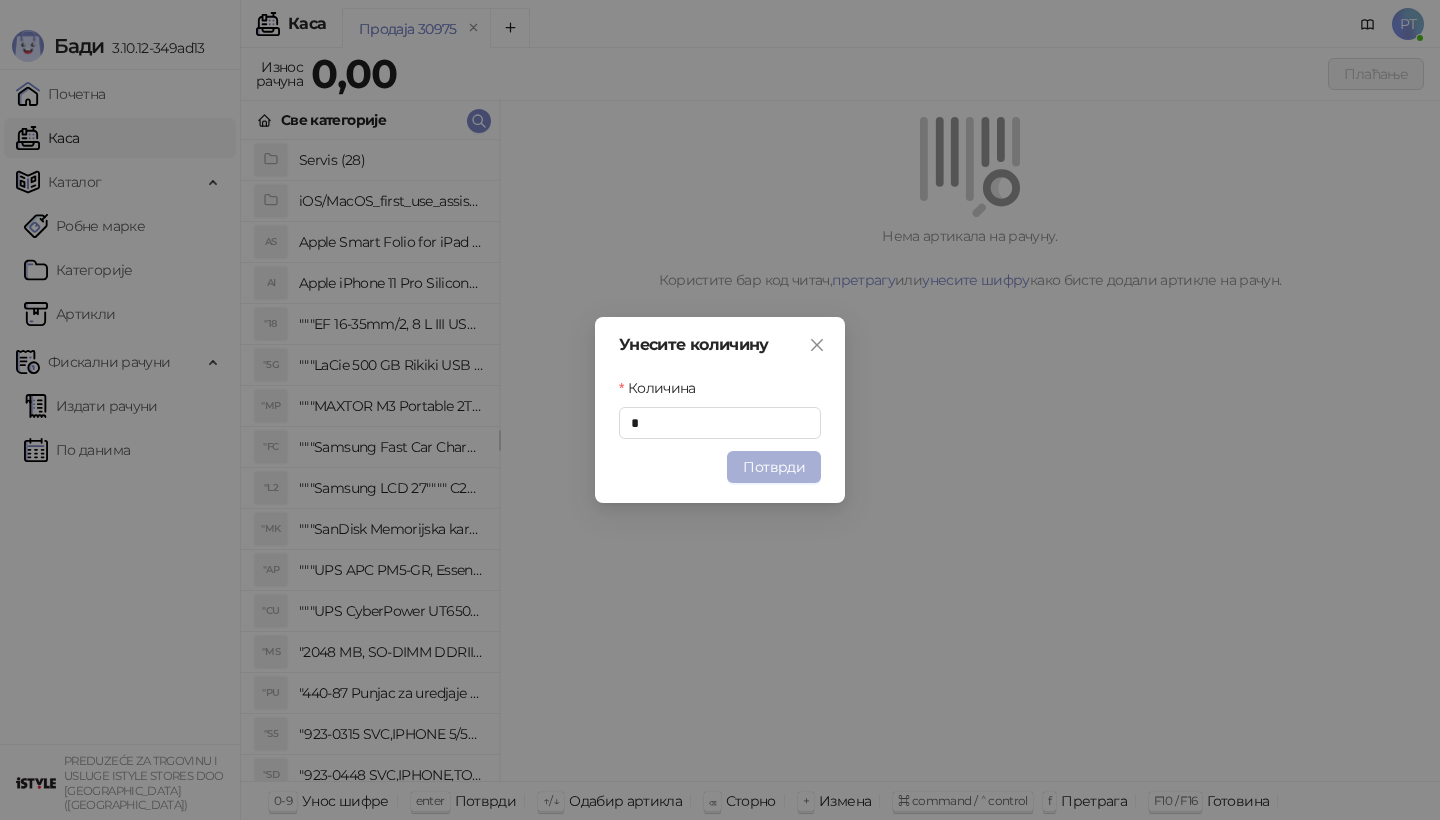click on "Потврди" at bounding box center (774, 467) 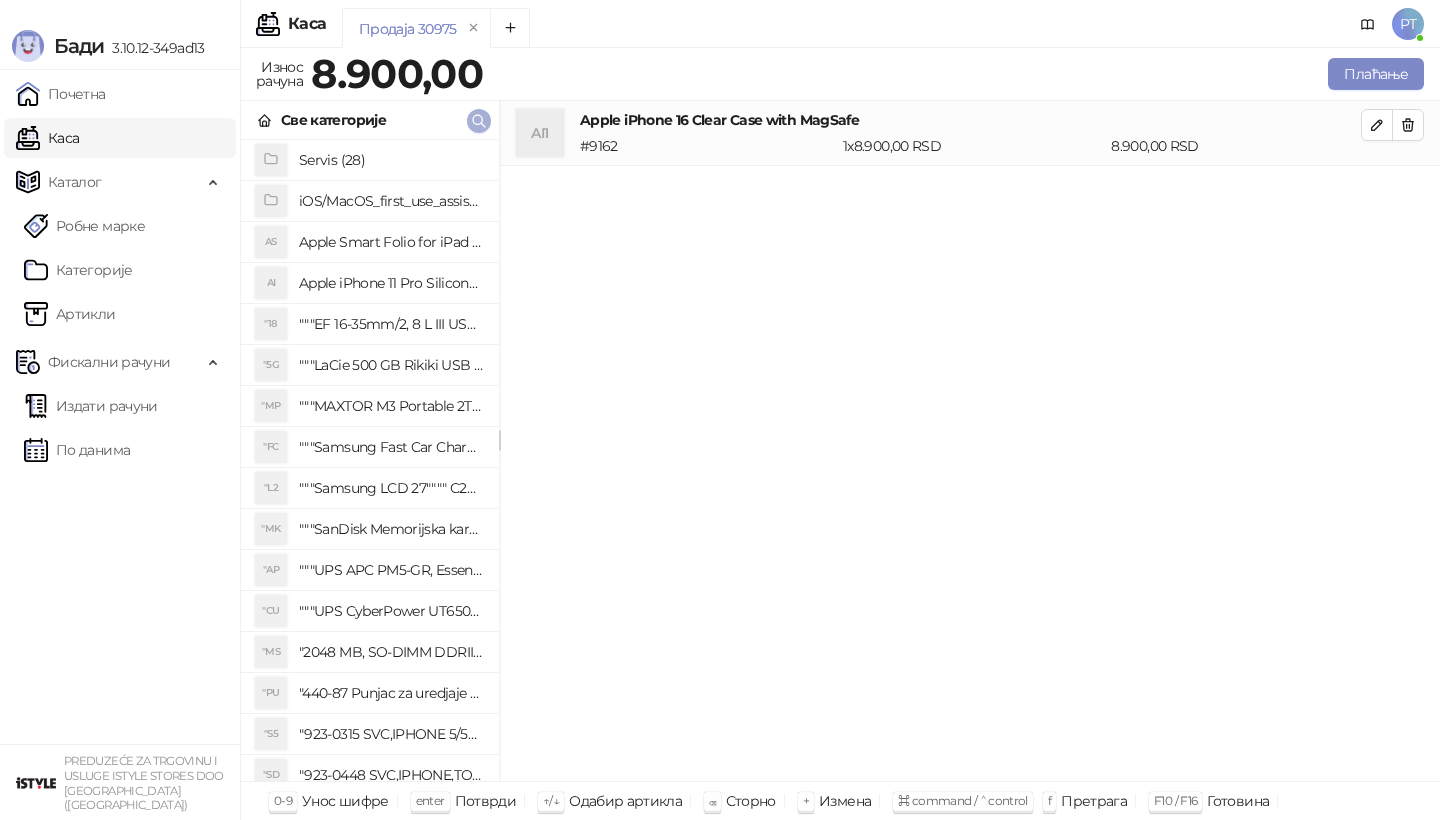 type 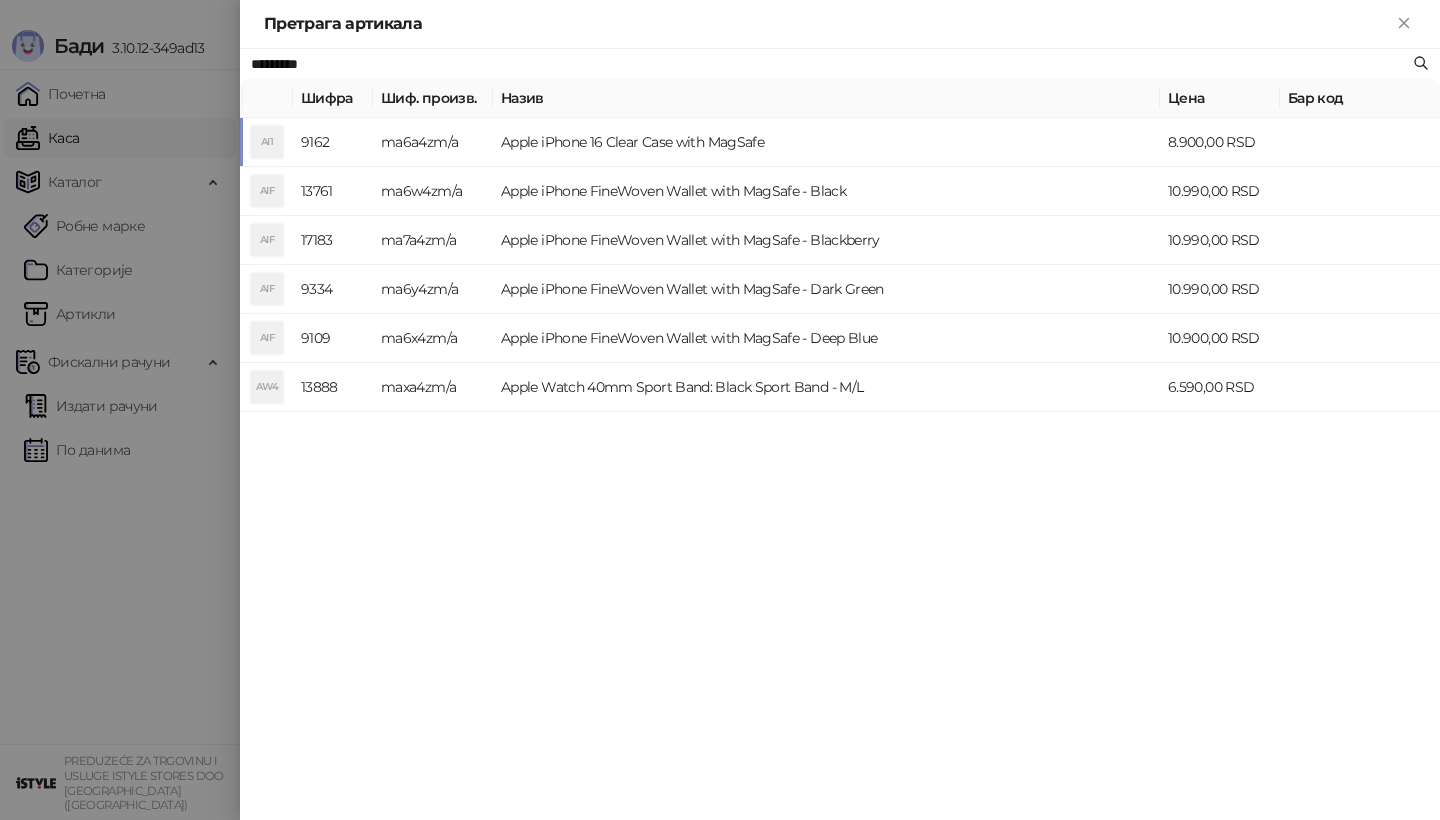 click on "*********" at bounding box center [830, 64] 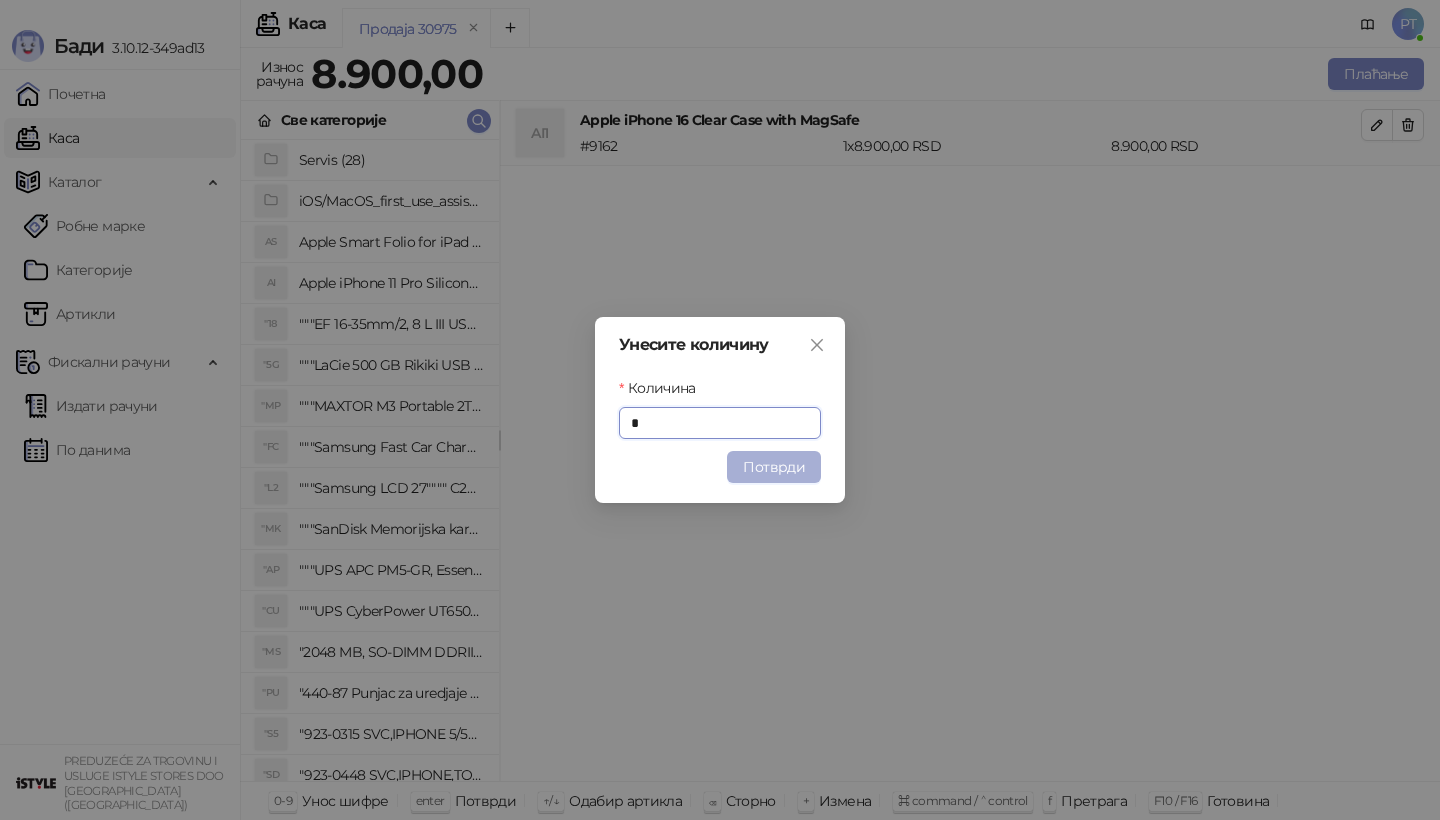 click on "Потврди" at bounding box center (774, 467) 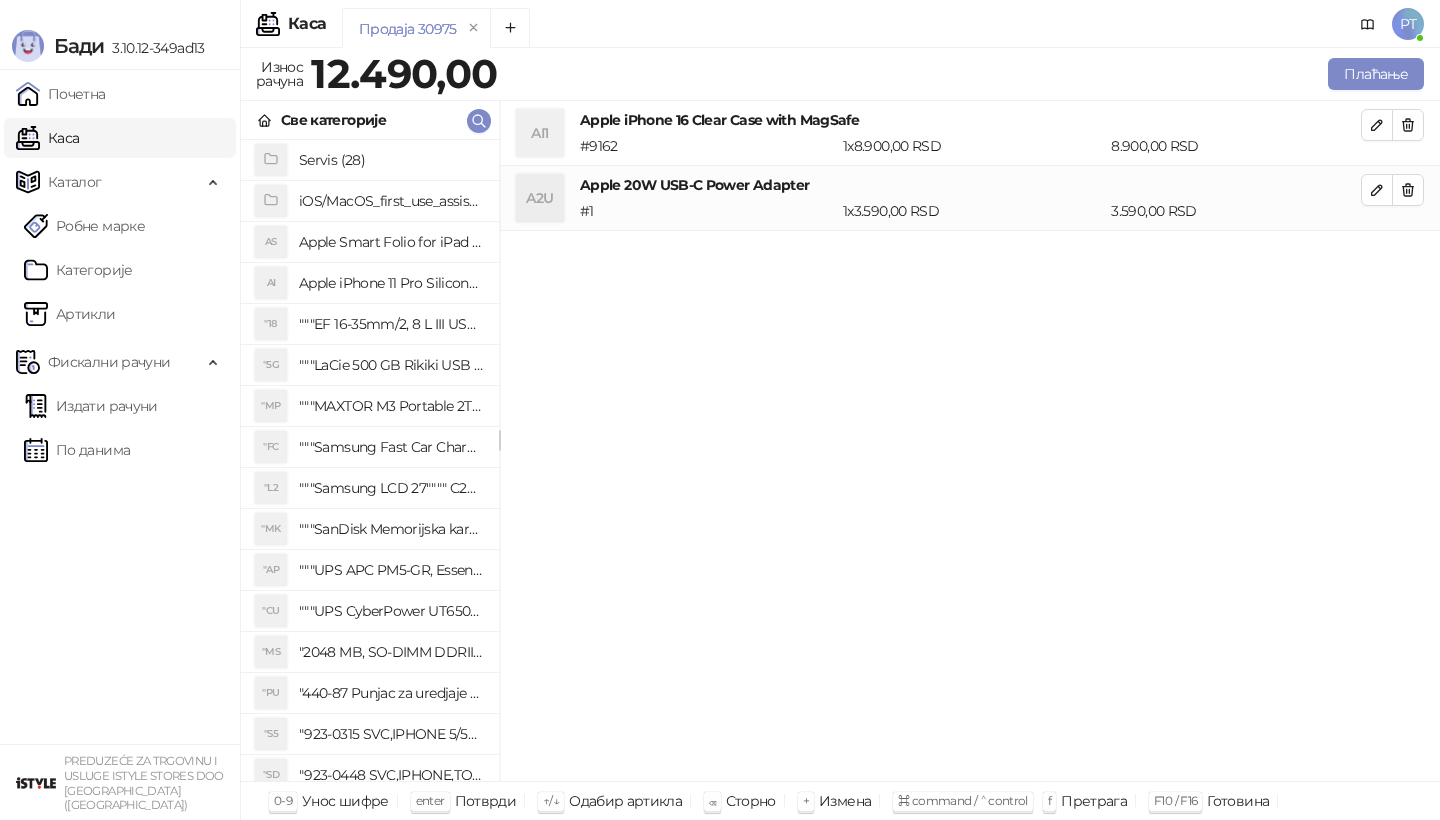 click on "Све категорије" at bounding box center (370, 120) 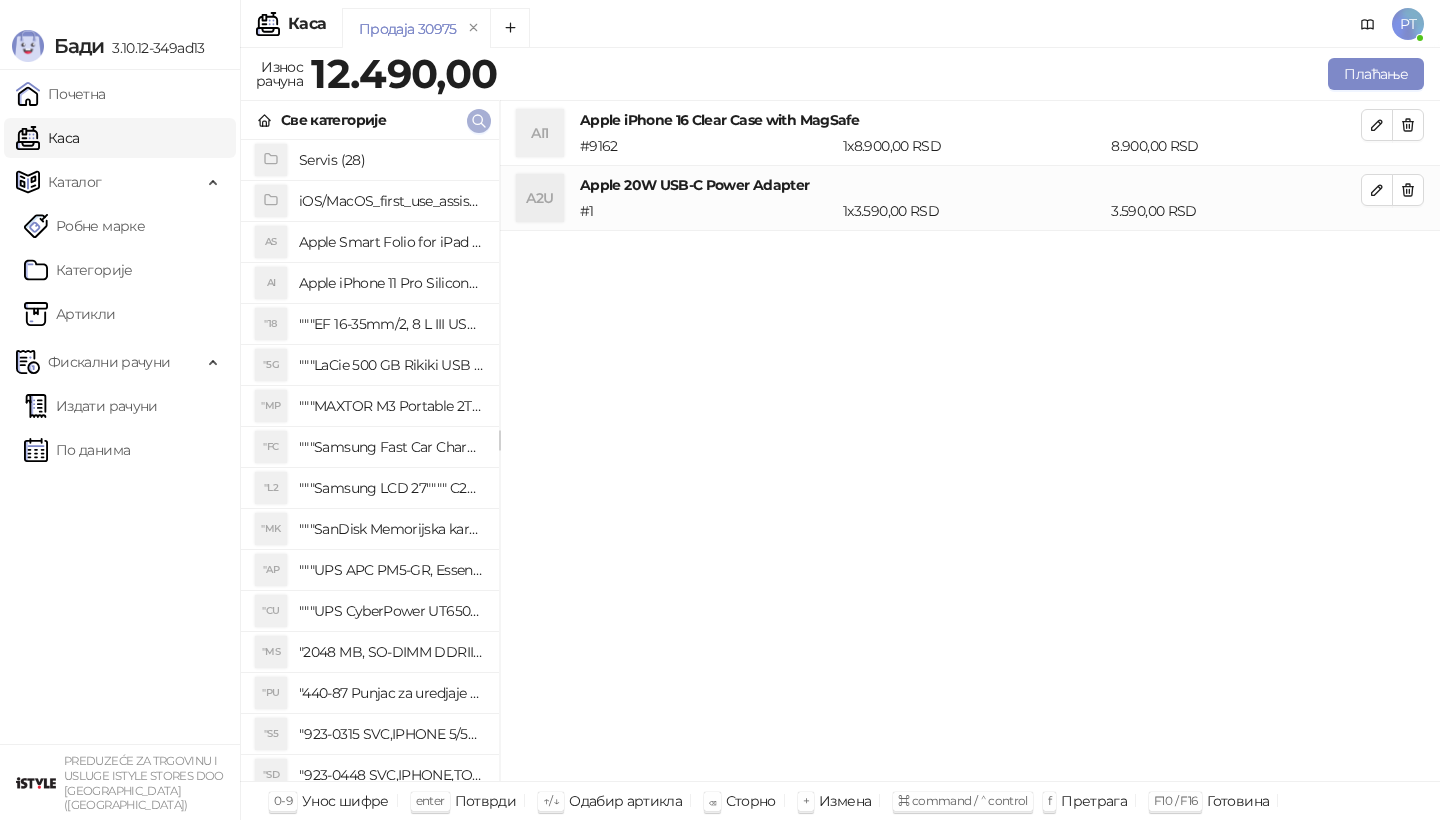 click 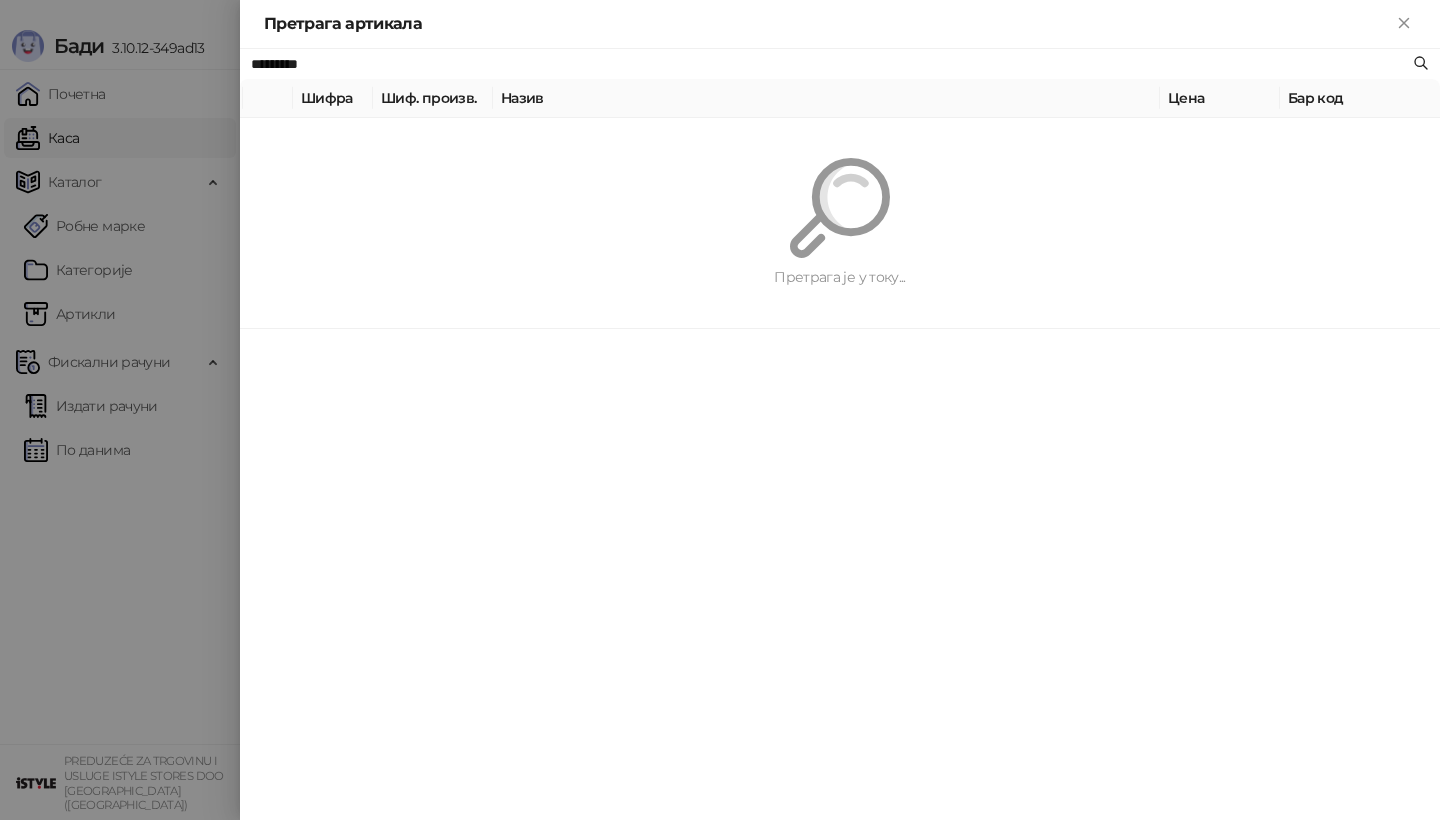 paste on "*****" 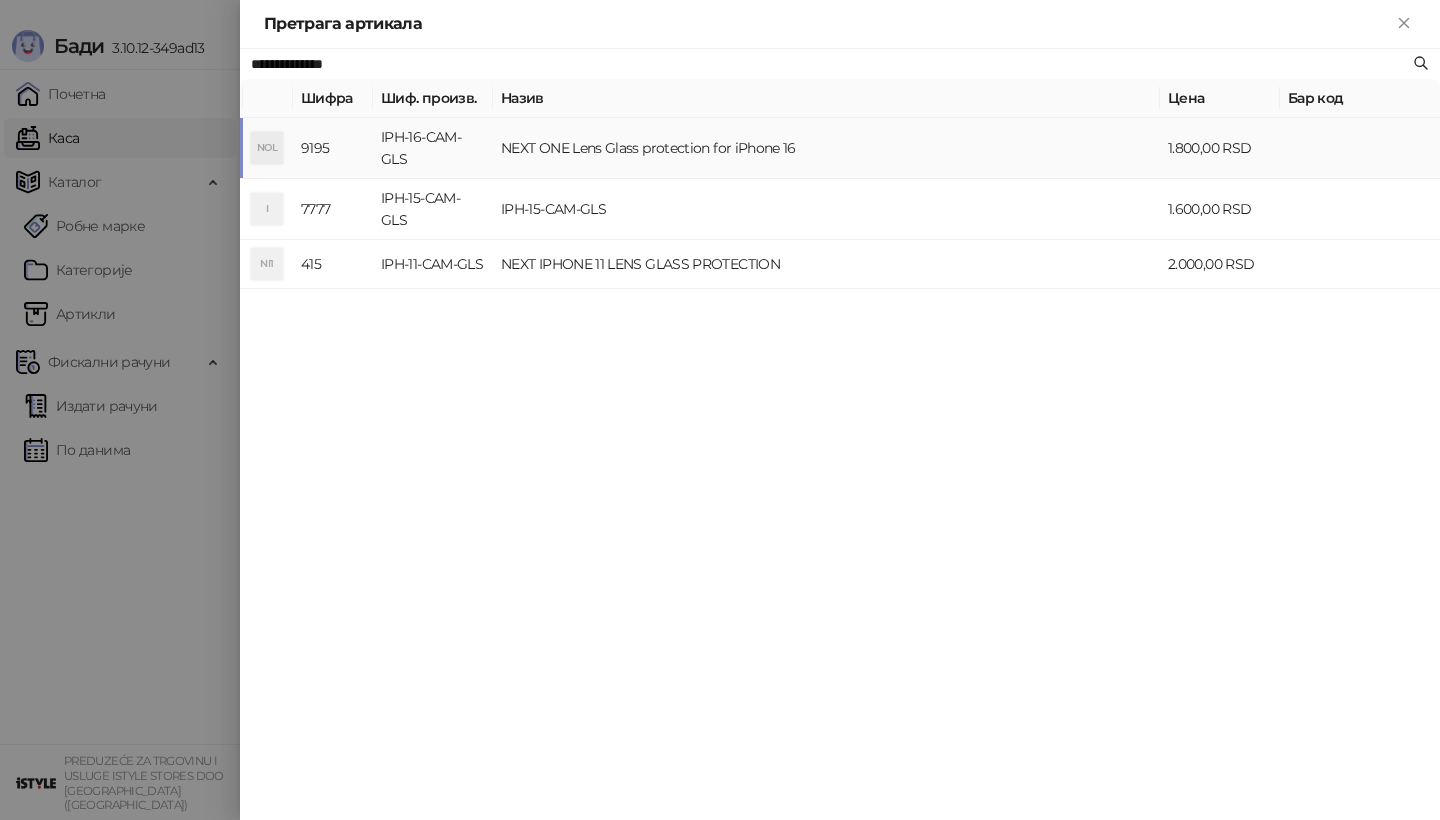 click on "IPH-16-CAM-GLS" at bounding box center (433, 148) 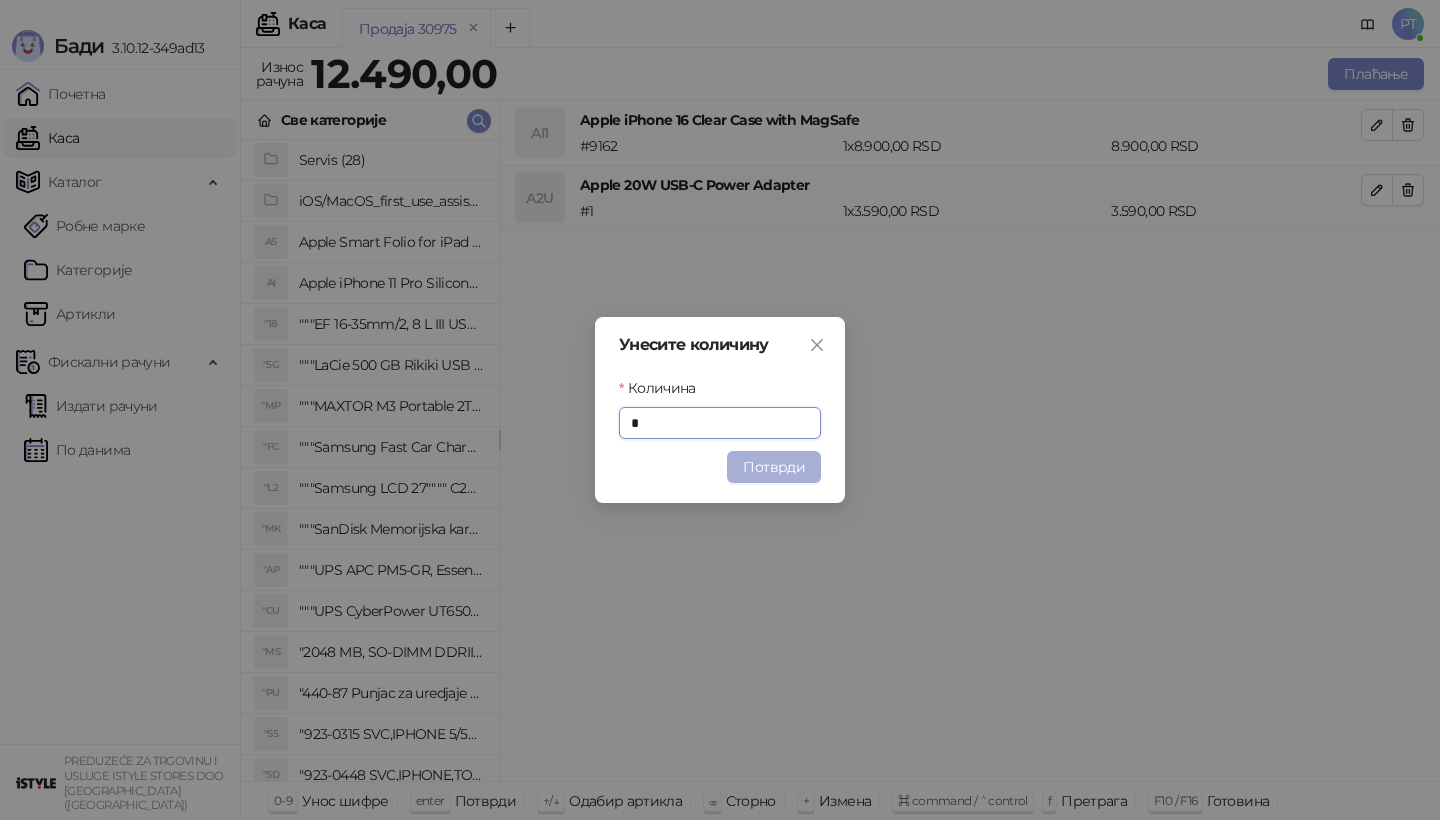 click on "Потврди" at bounding box center [774, 467] 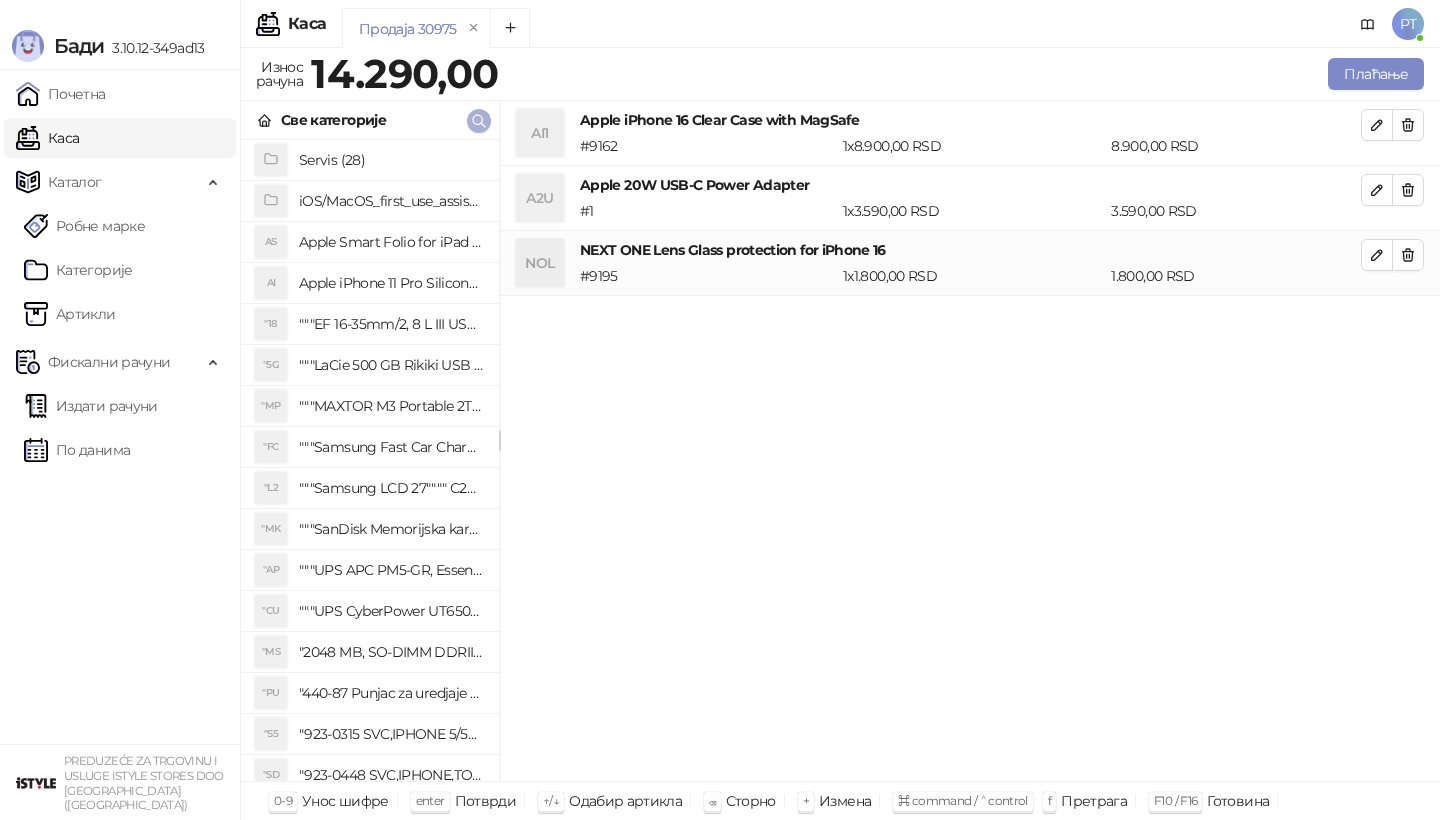 click at bounding box center [479, 121] 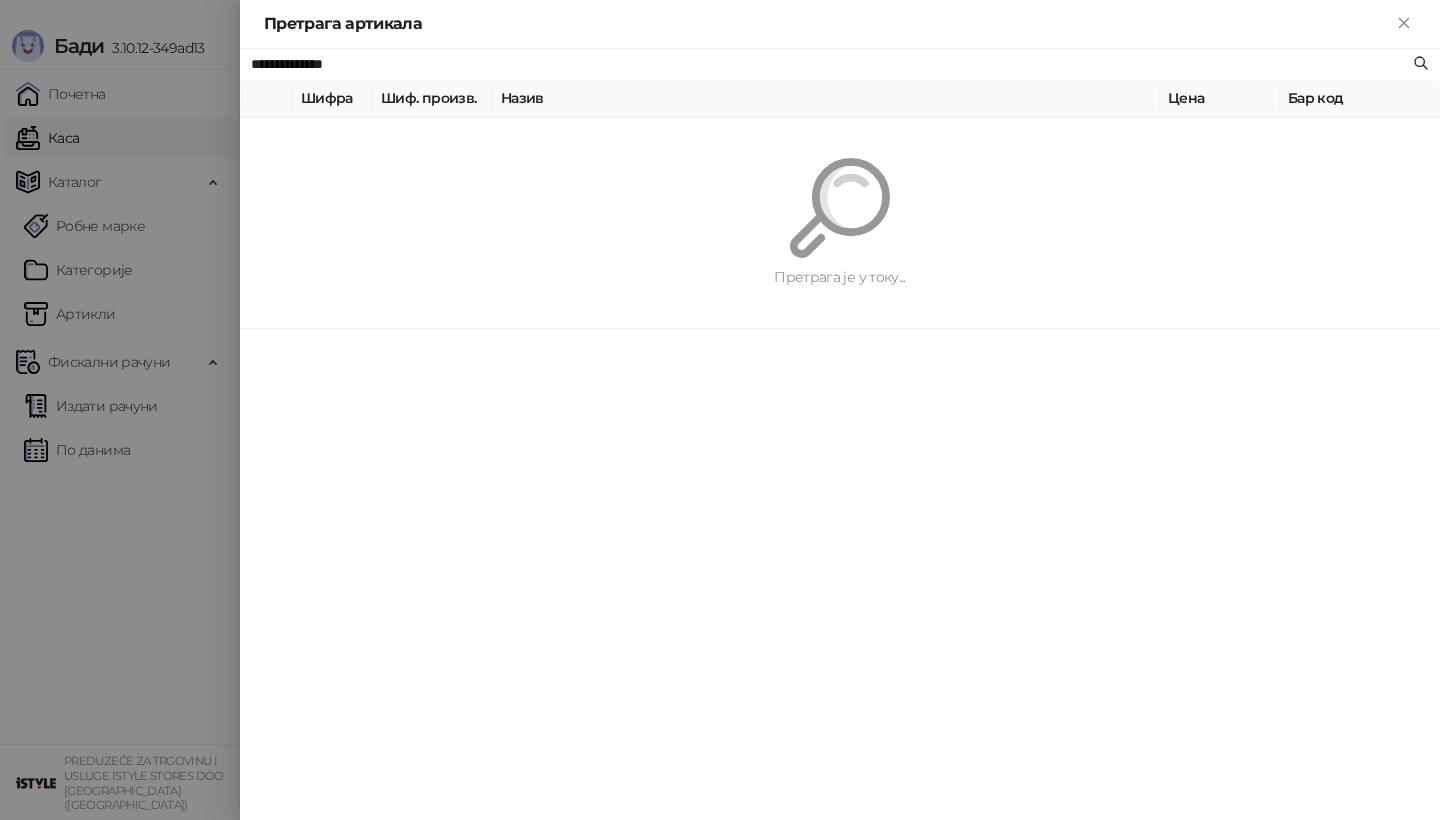 paste on "*********" 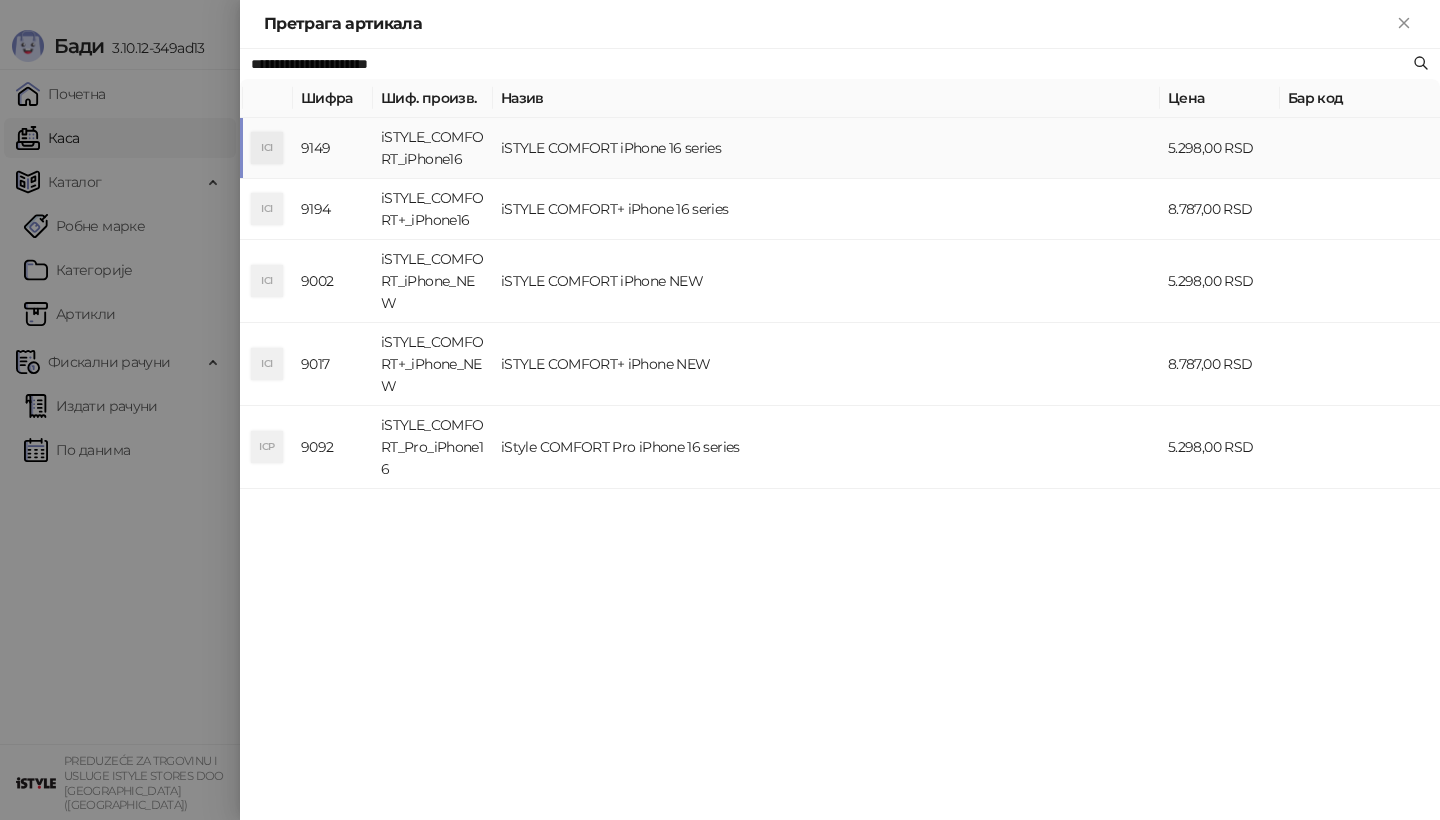 click on "iSTYLE_COMFORT_iPhone16" at bounding box center (433, 148) 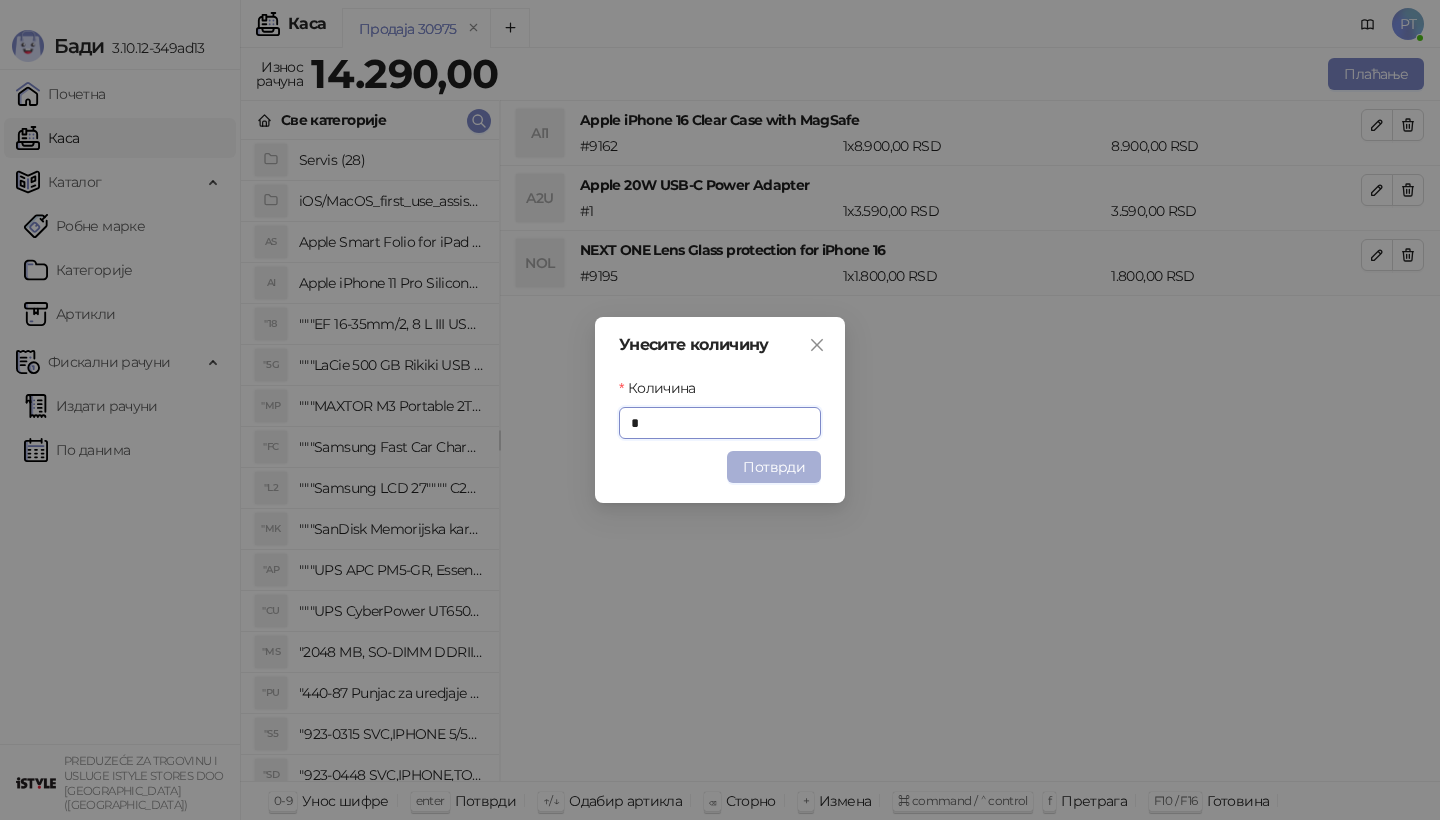 click on "Потврди" at bounding box center [774, 467] 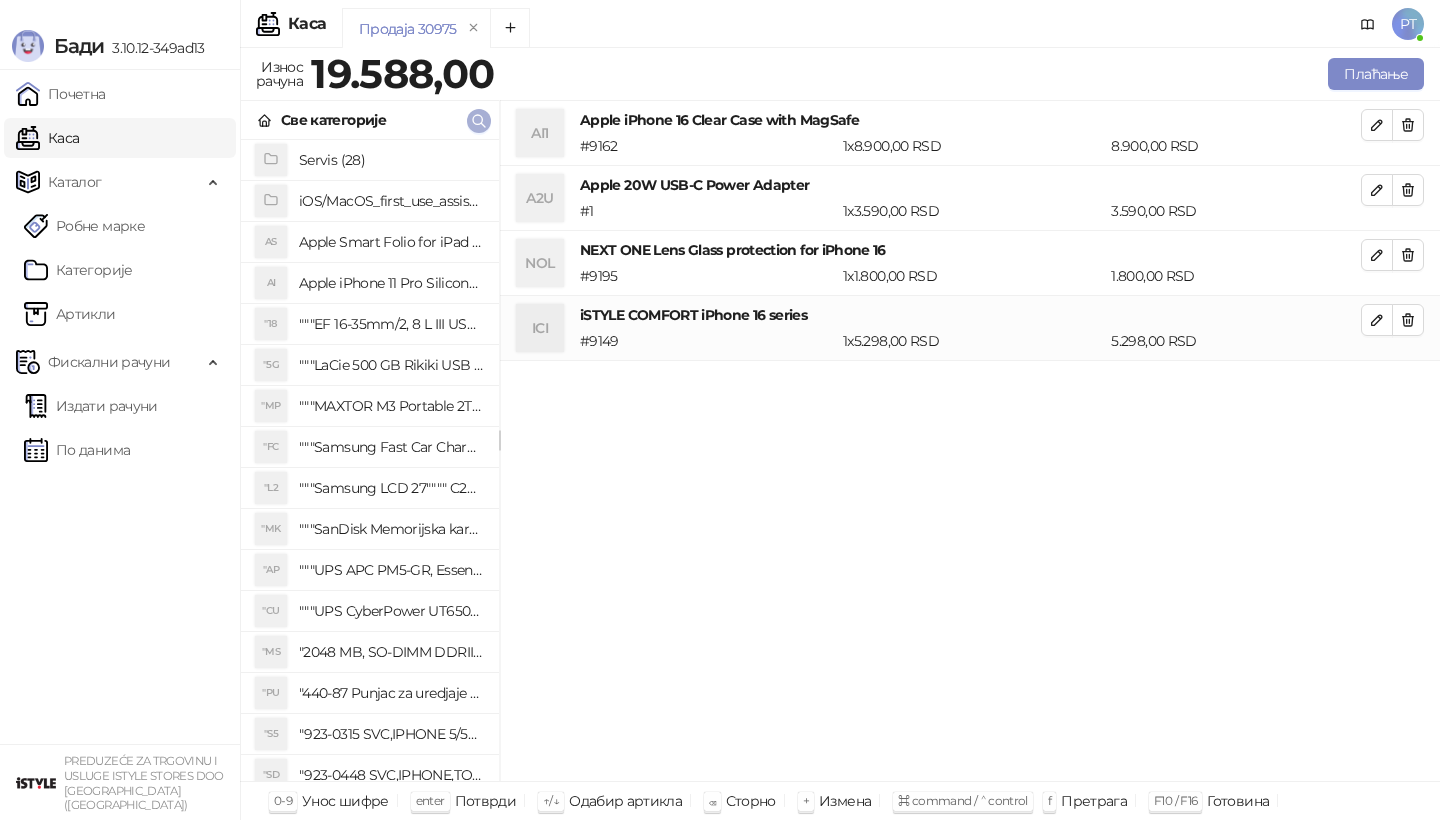 click 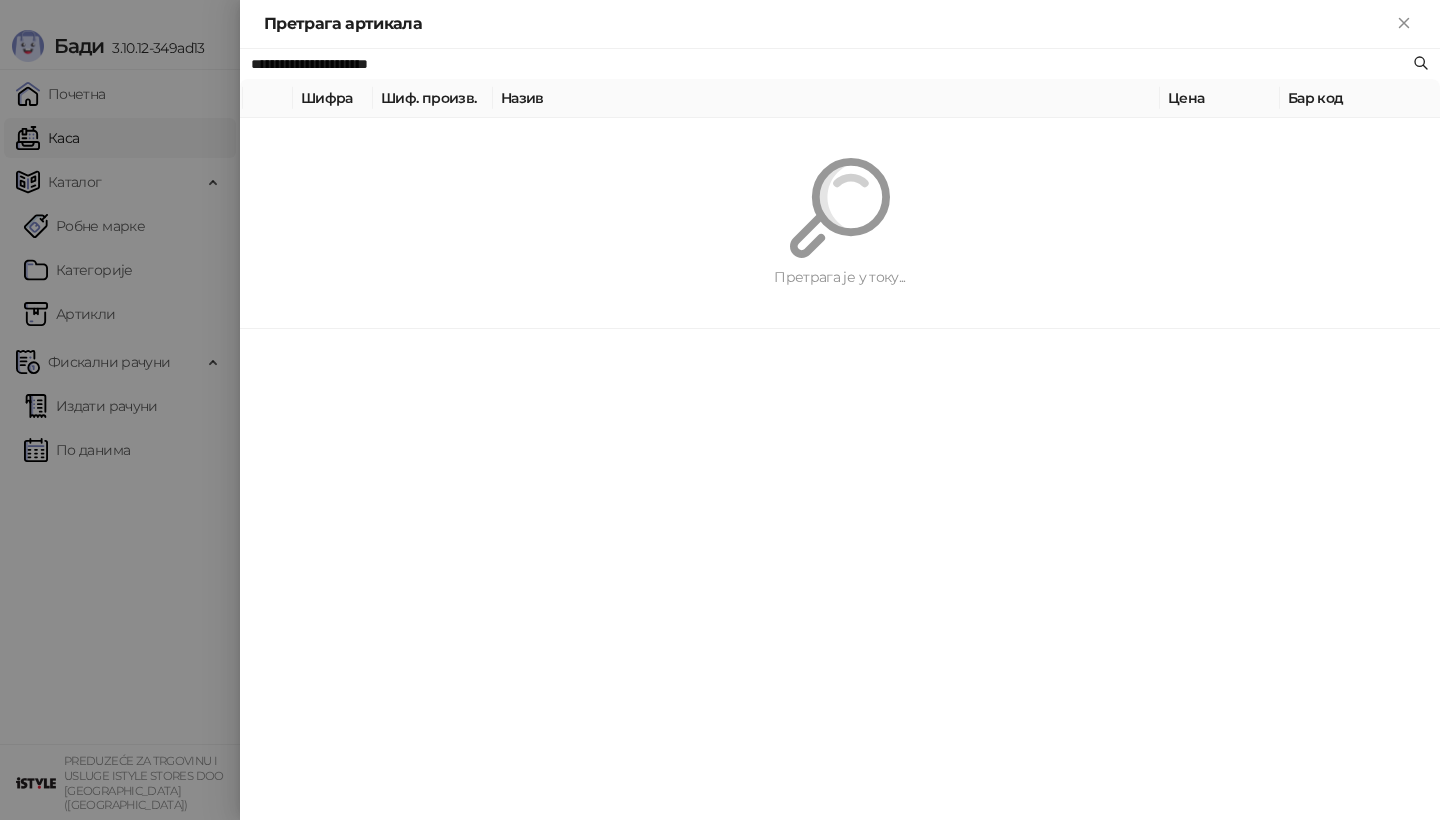 paste 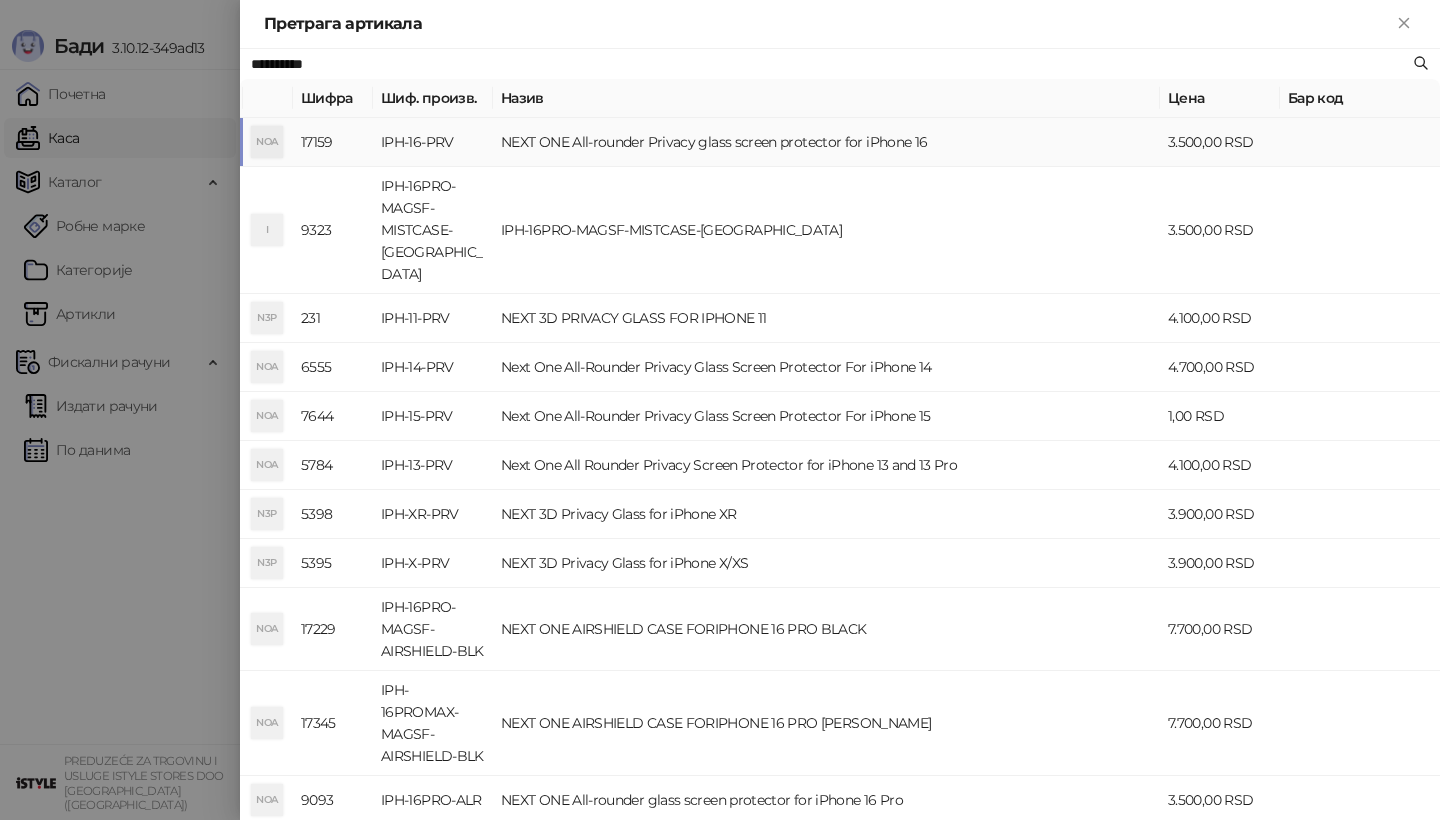 type on "**********" 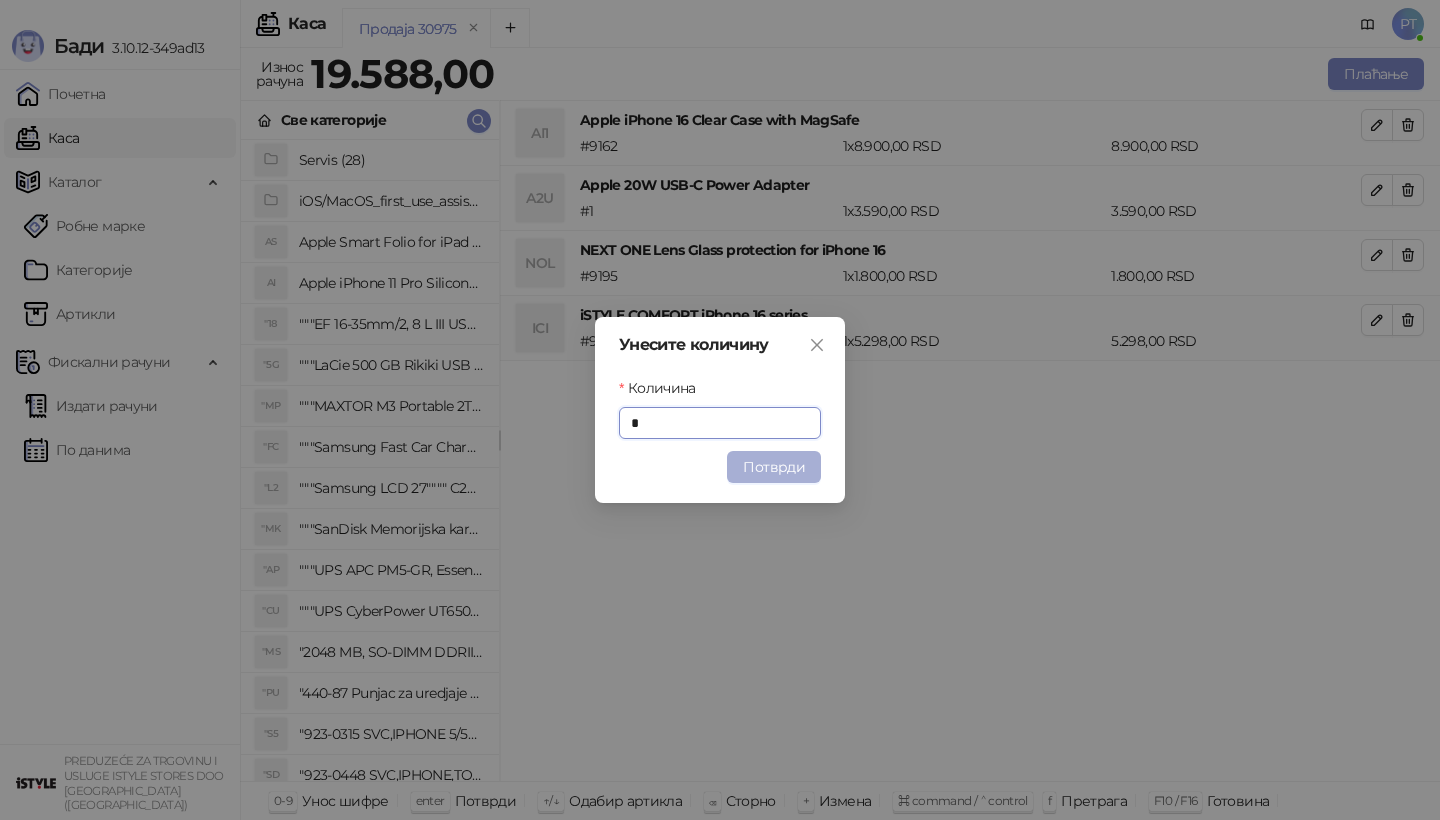 click on "Потврди" at bounding box center [774, 467] 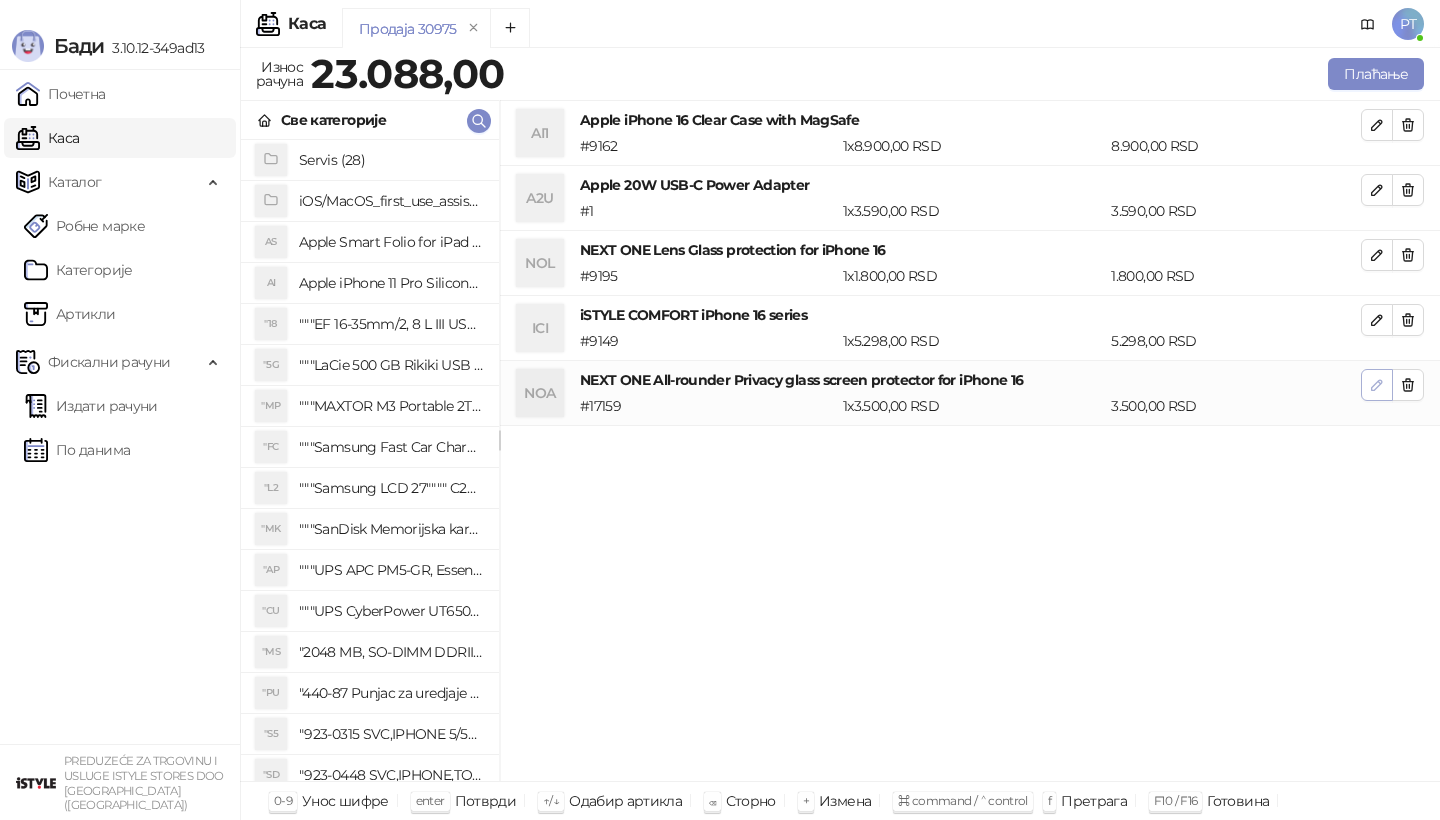 click 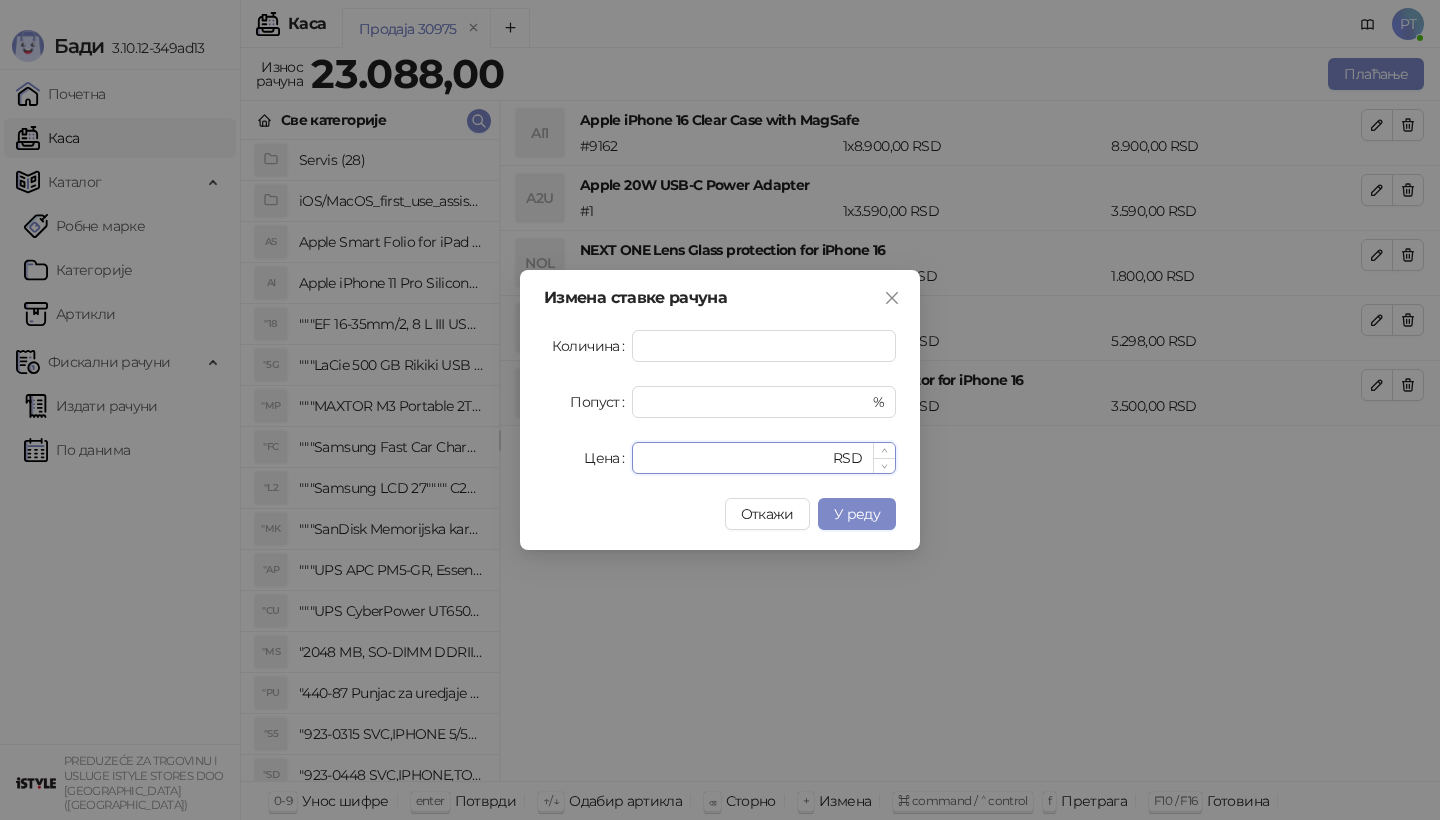 click on "****" at bounding box center (736, 458) 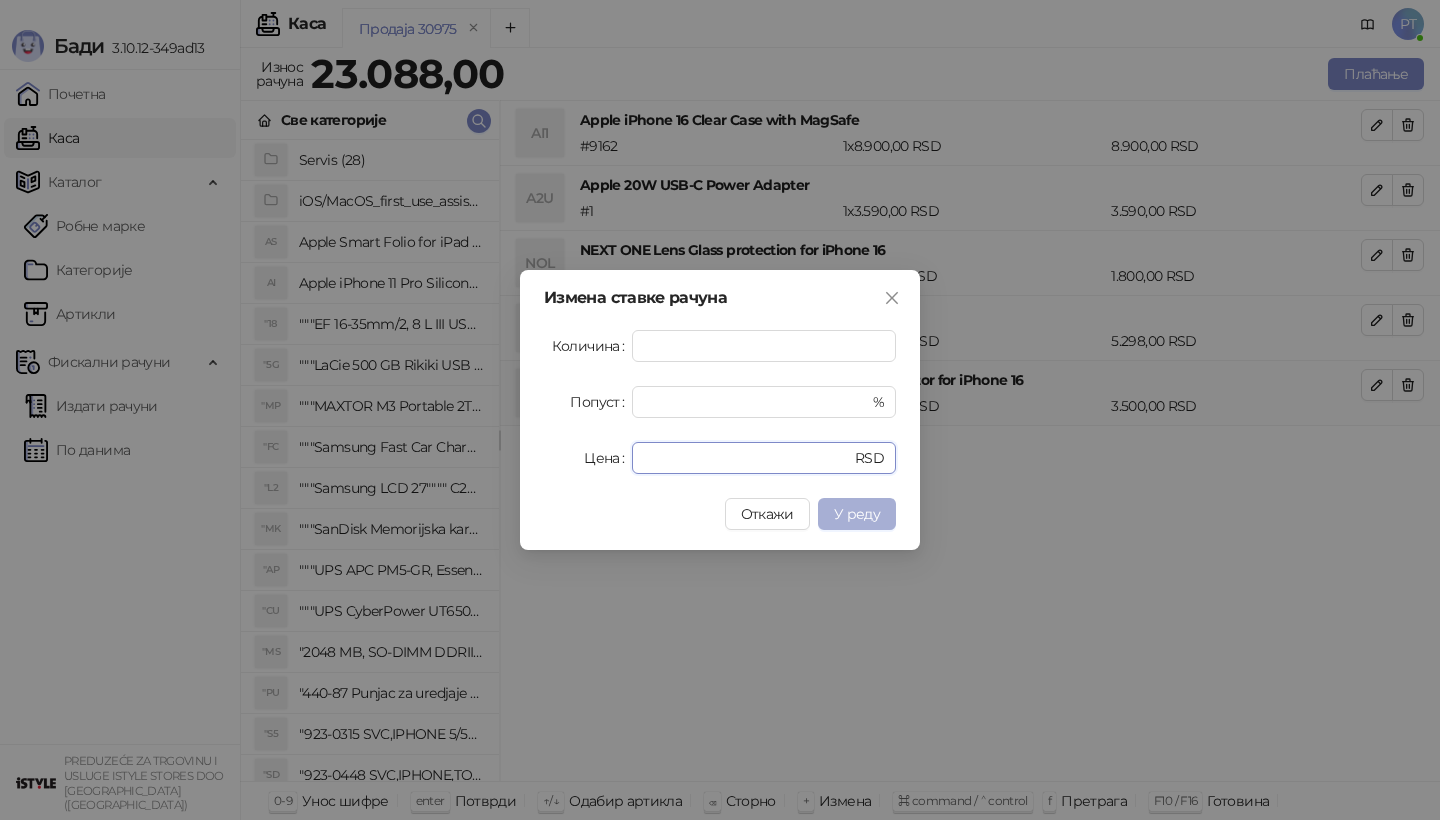 type on "*" 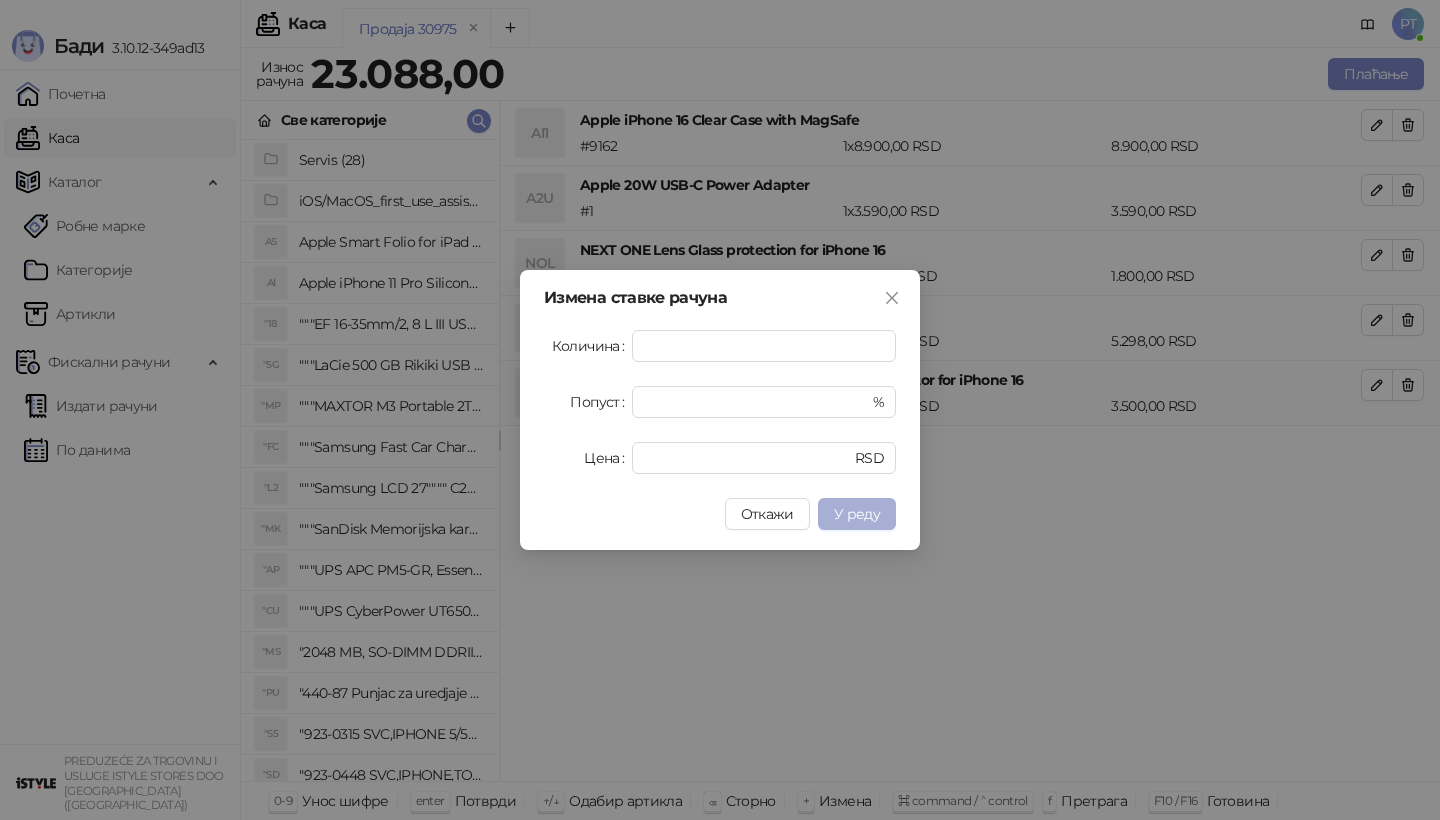click on "У реду" at bounding box center [857, 514] 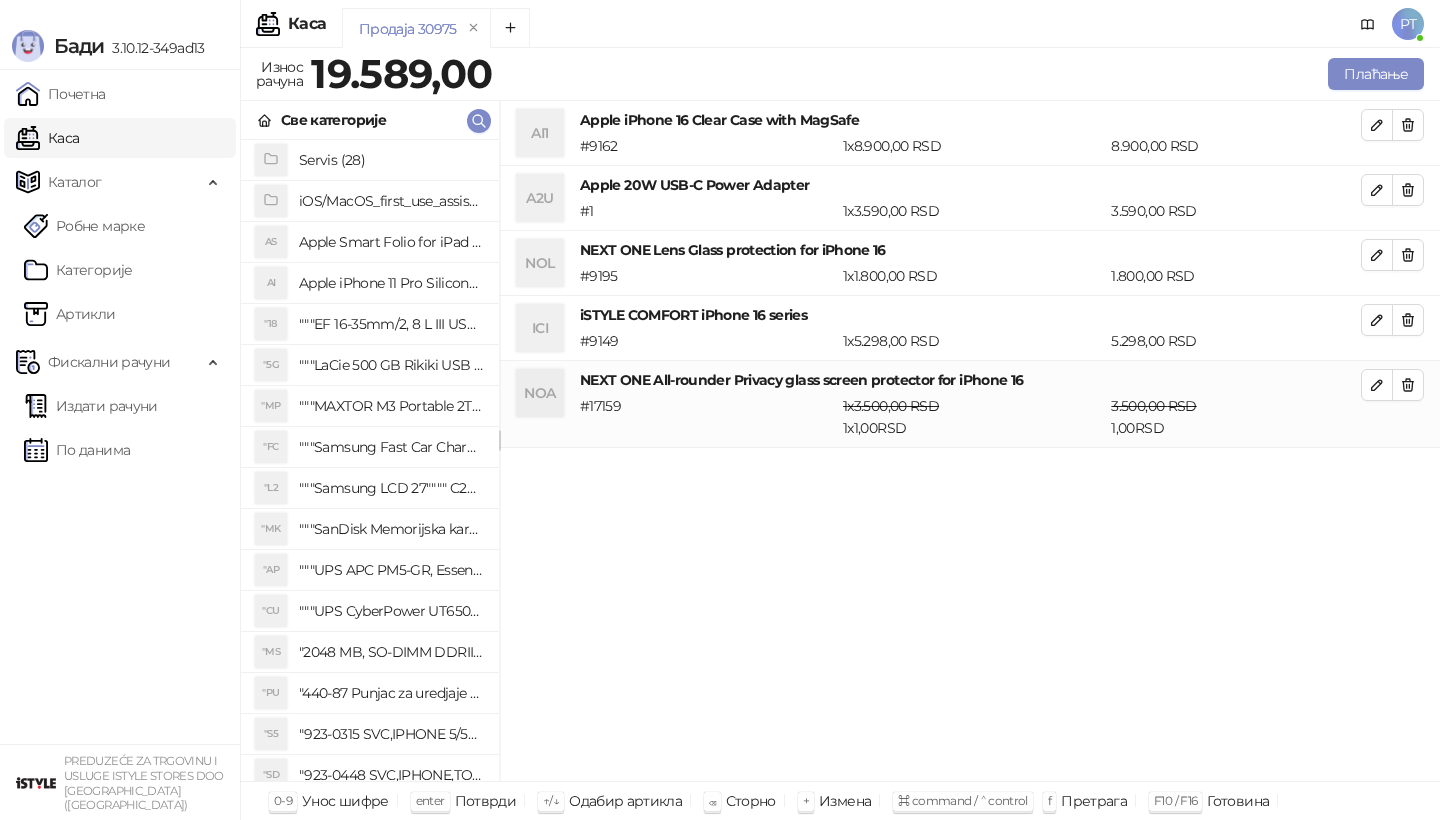 type 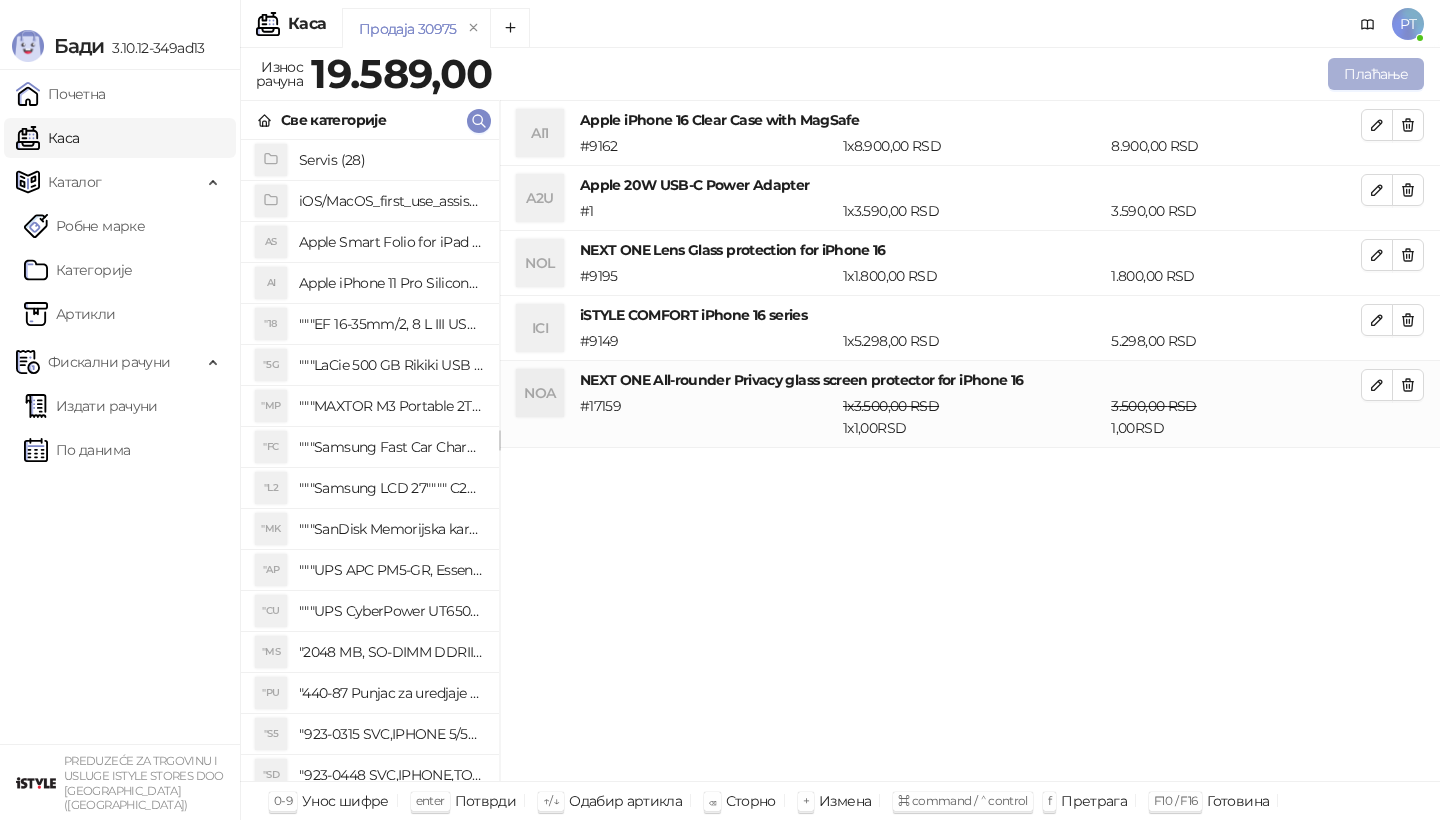click on "Плаћање" at bounding box center [1376, 74] 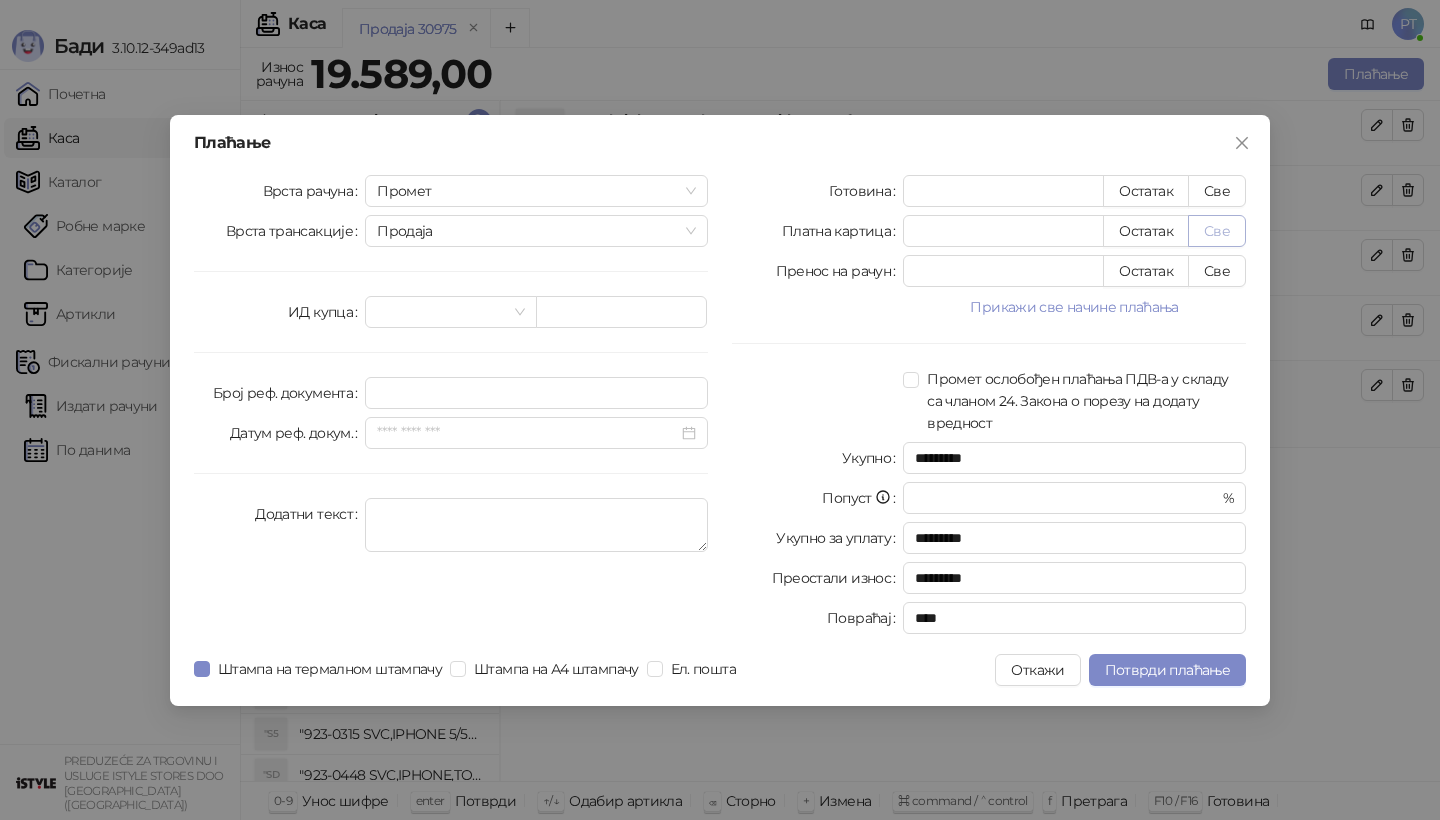 click on "Све" at bounding box center (1217, 231) 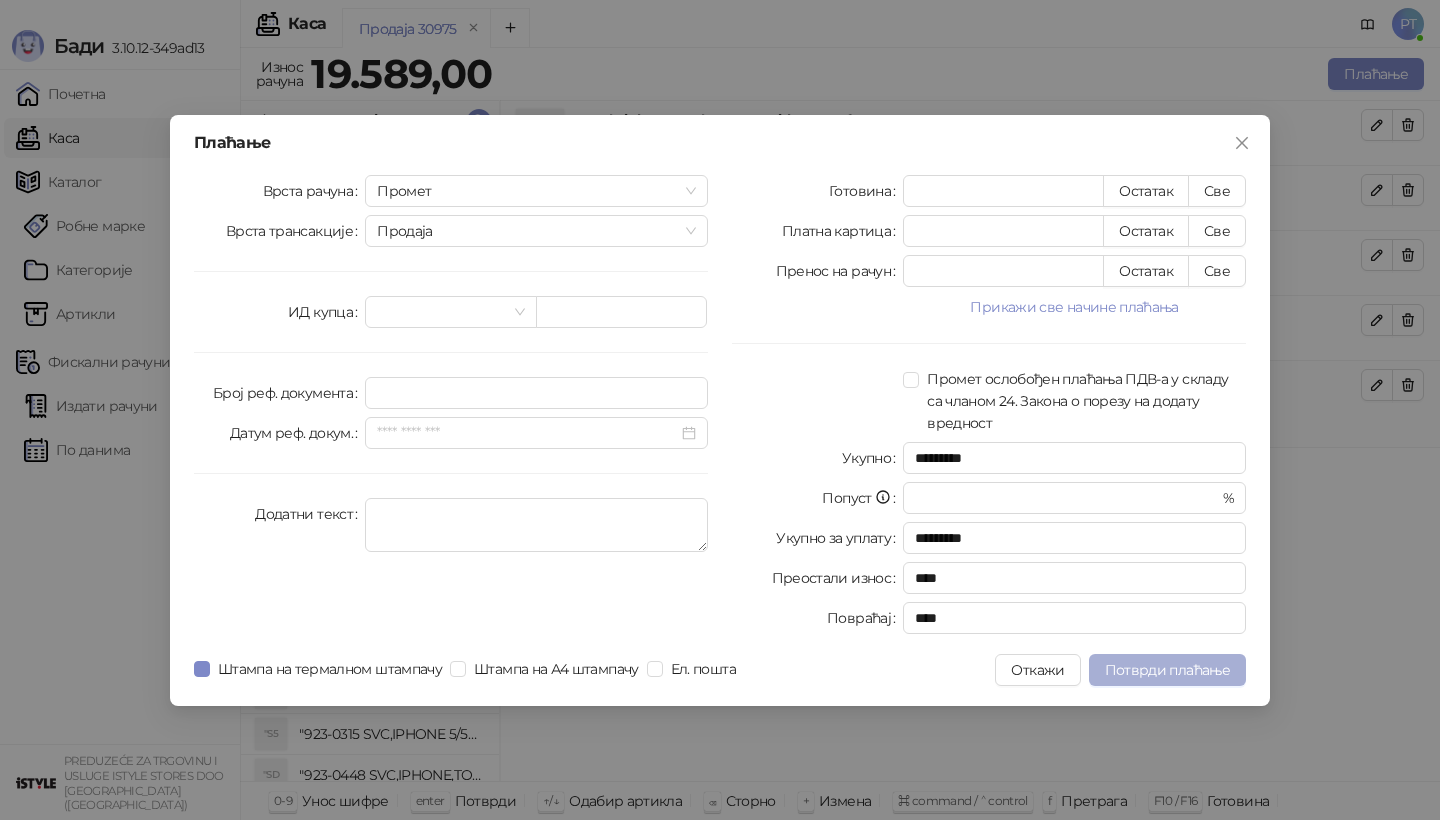 click on "Потврди плаћање" at bounding box center (1167, 670) 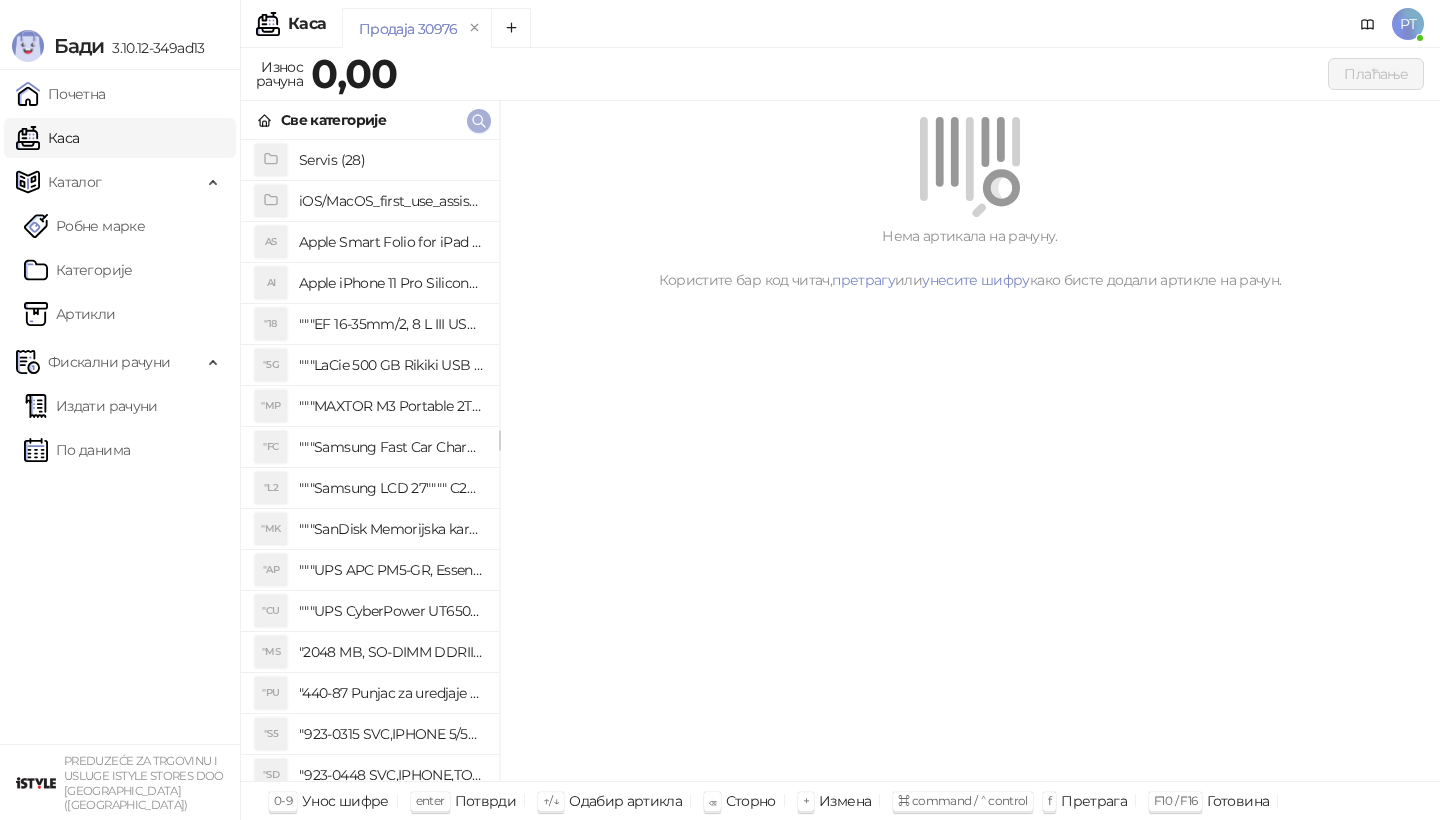 type 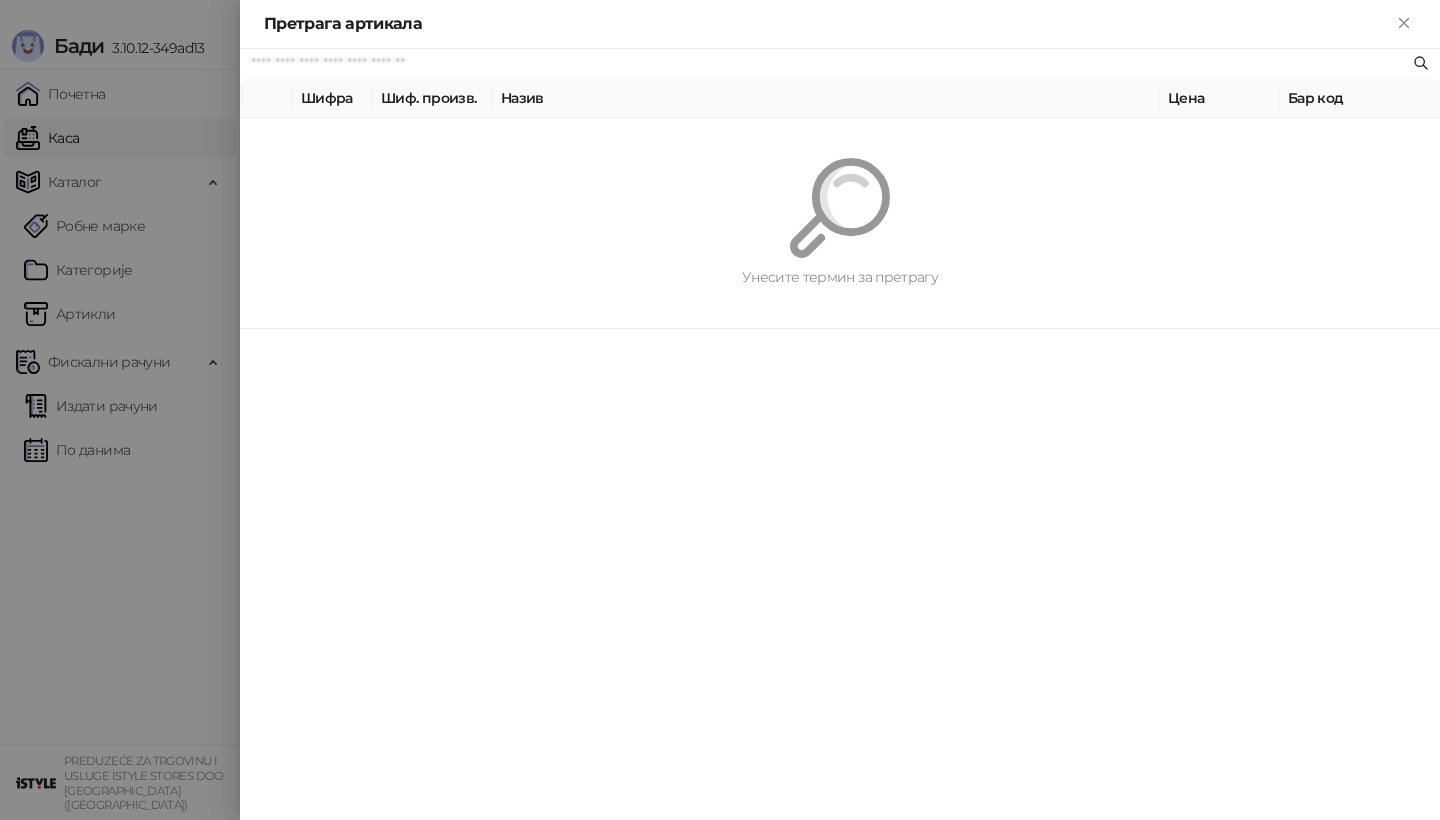 paste on "*********" 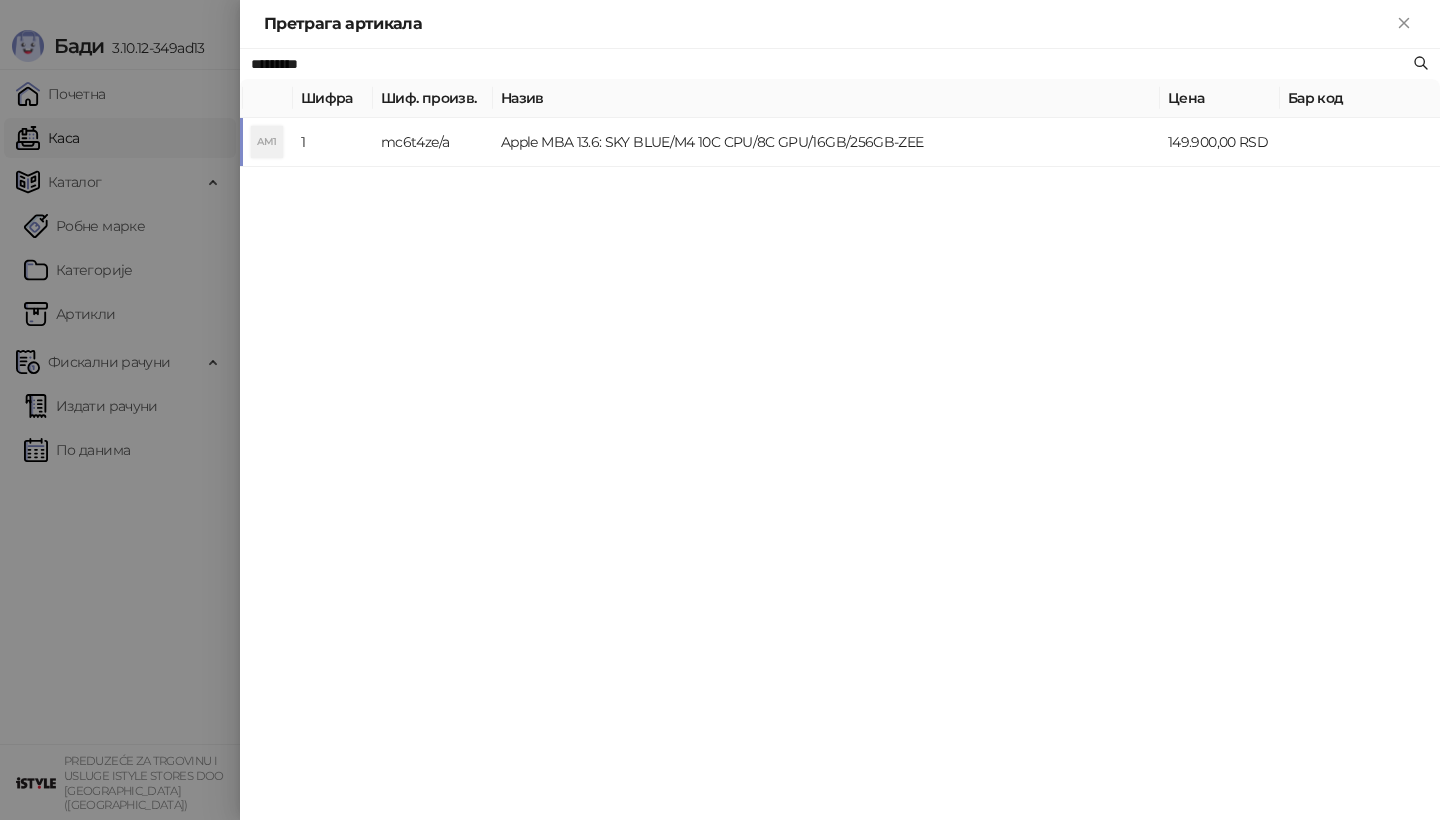 type on "*********" 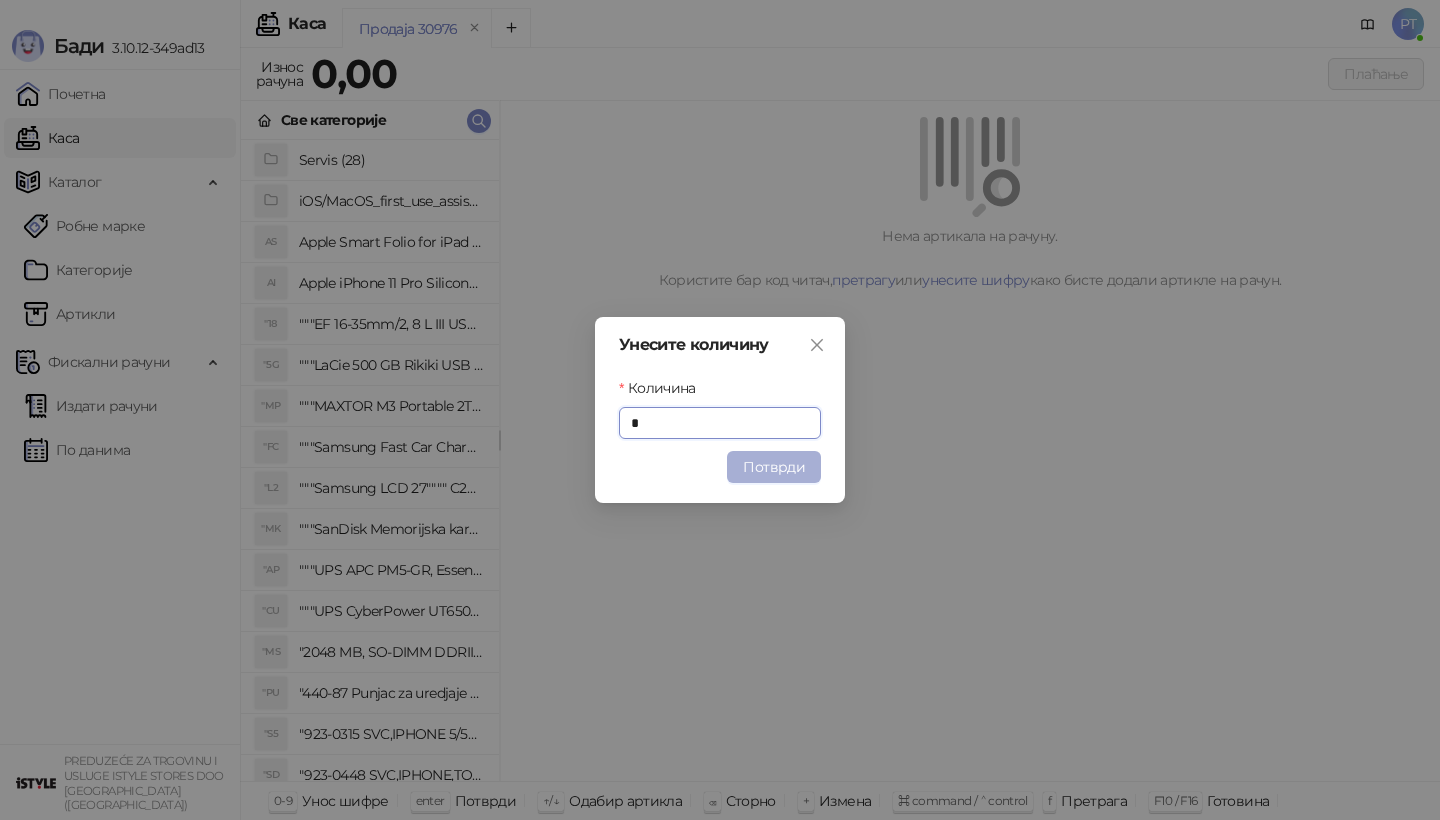 click on "Потврди" at bounding box center (774, 467) 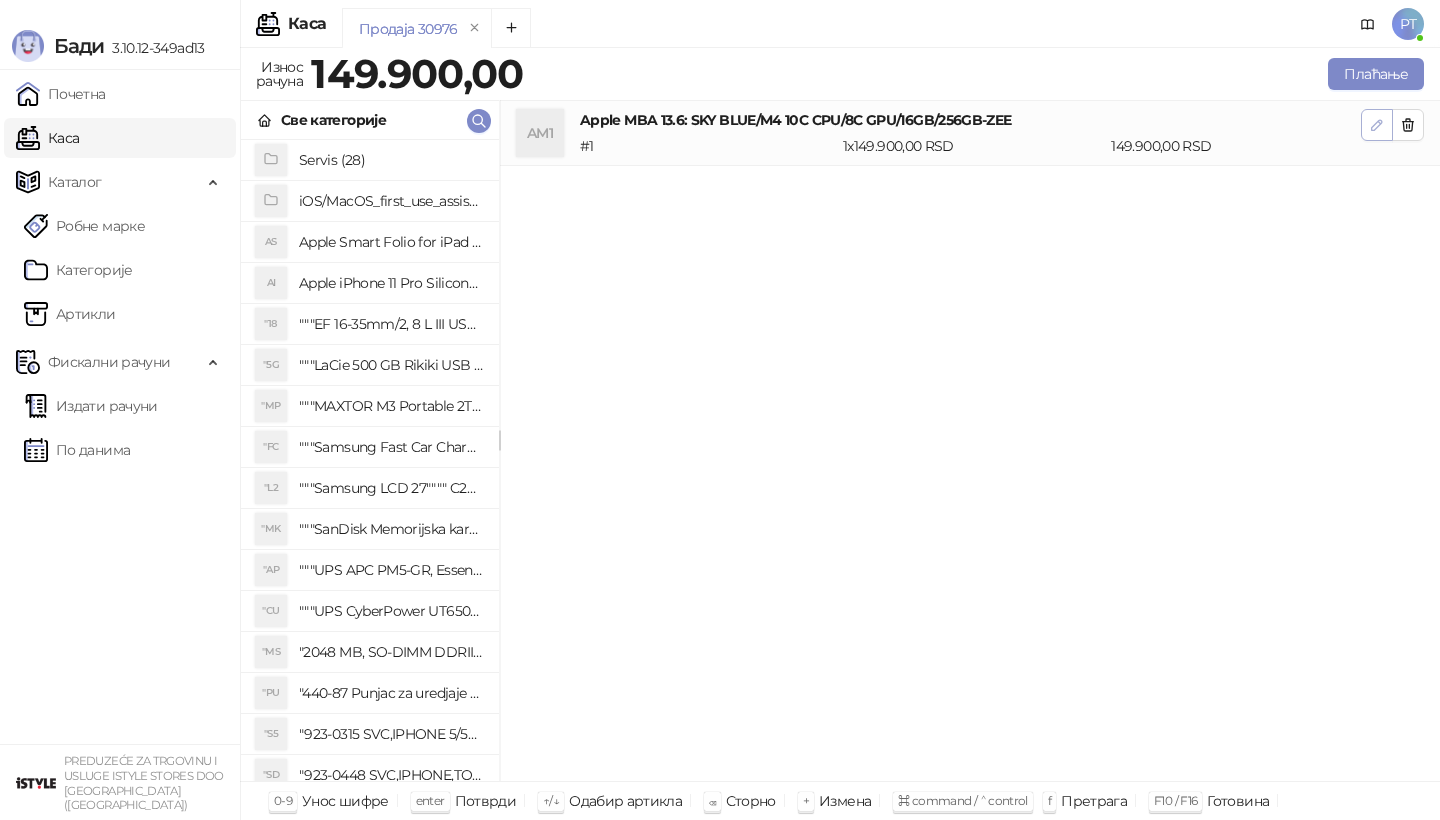click 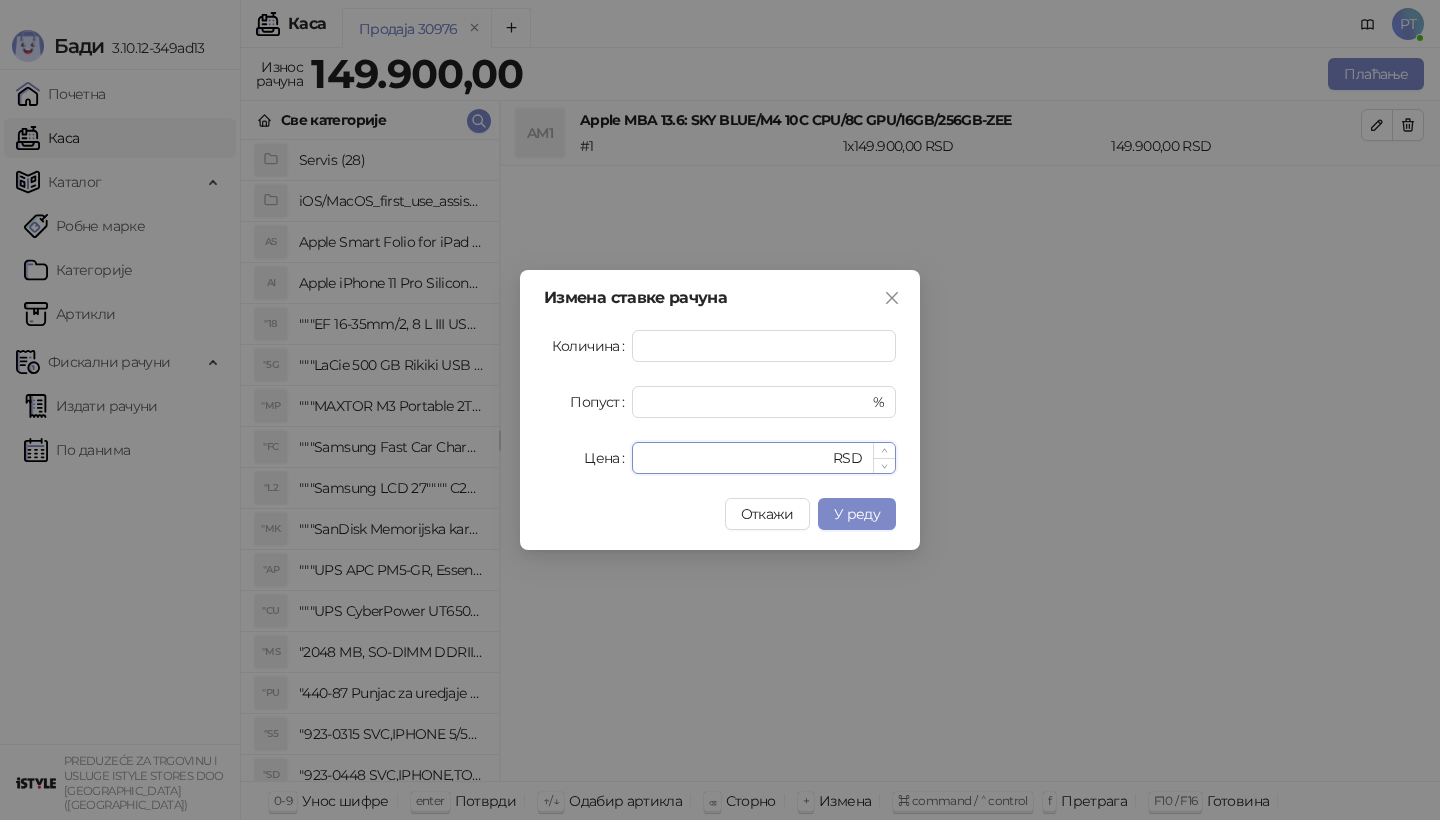 click on "******" at bounding box center [736, 458] 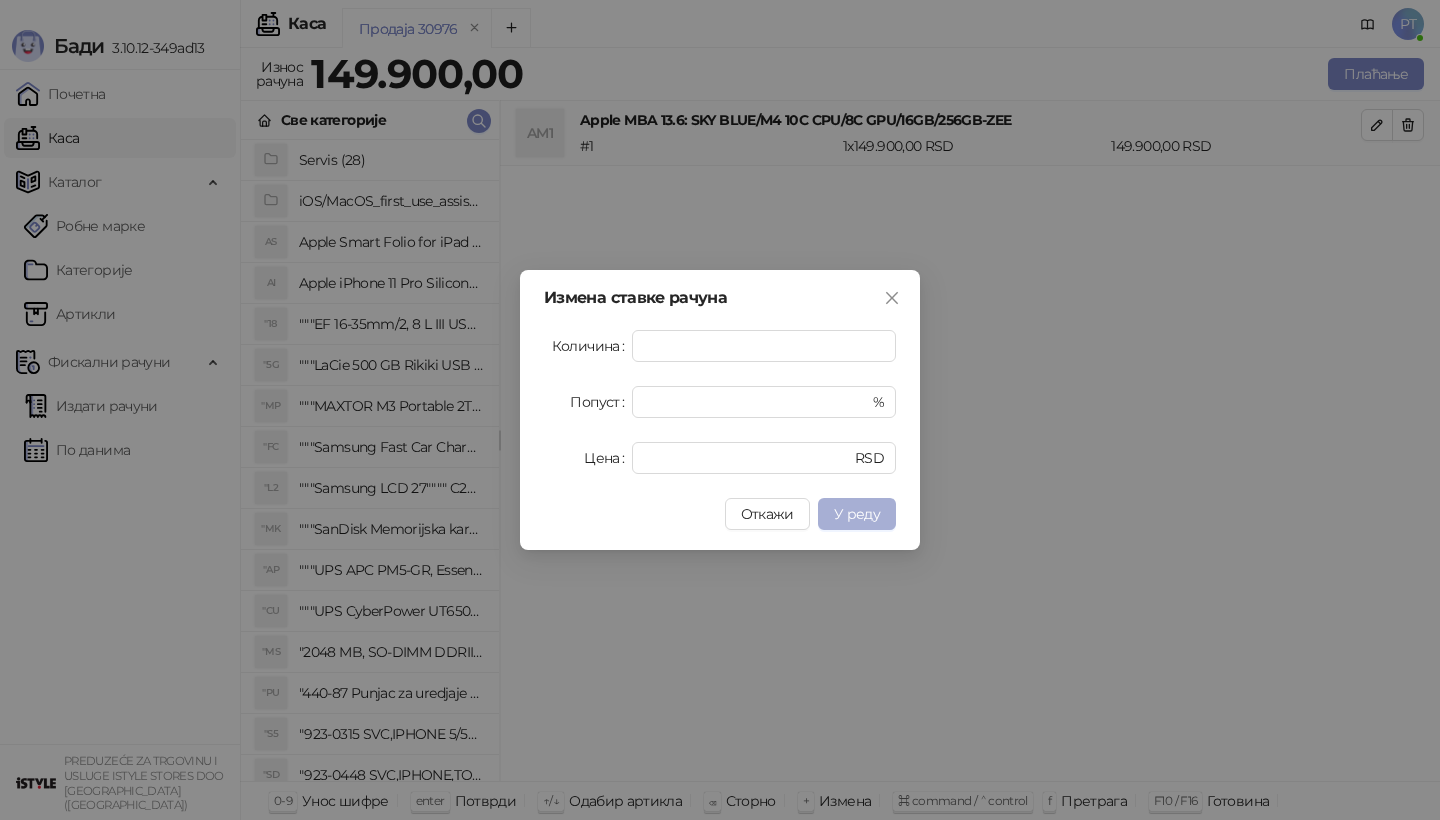 type on "******" 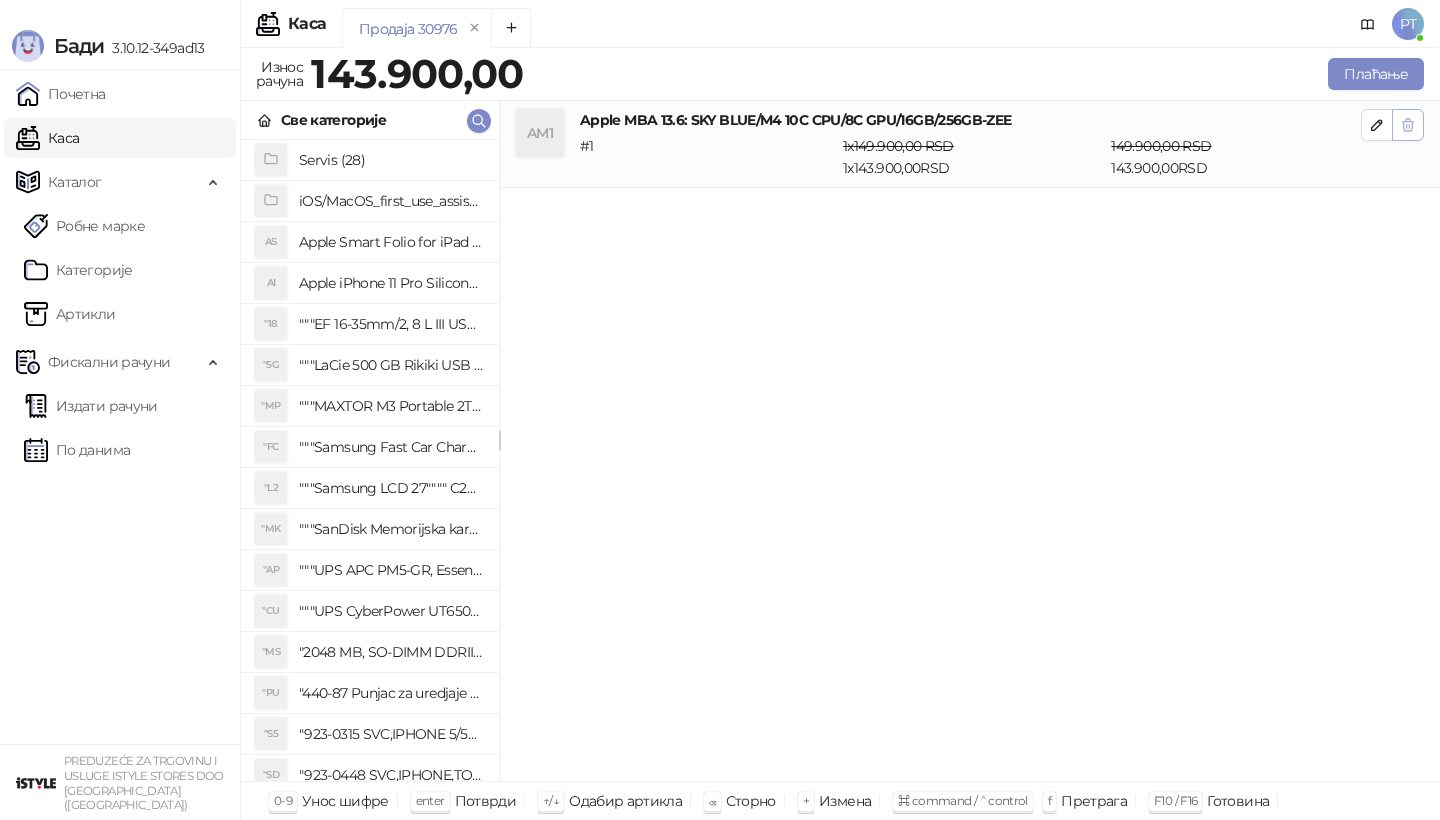 click 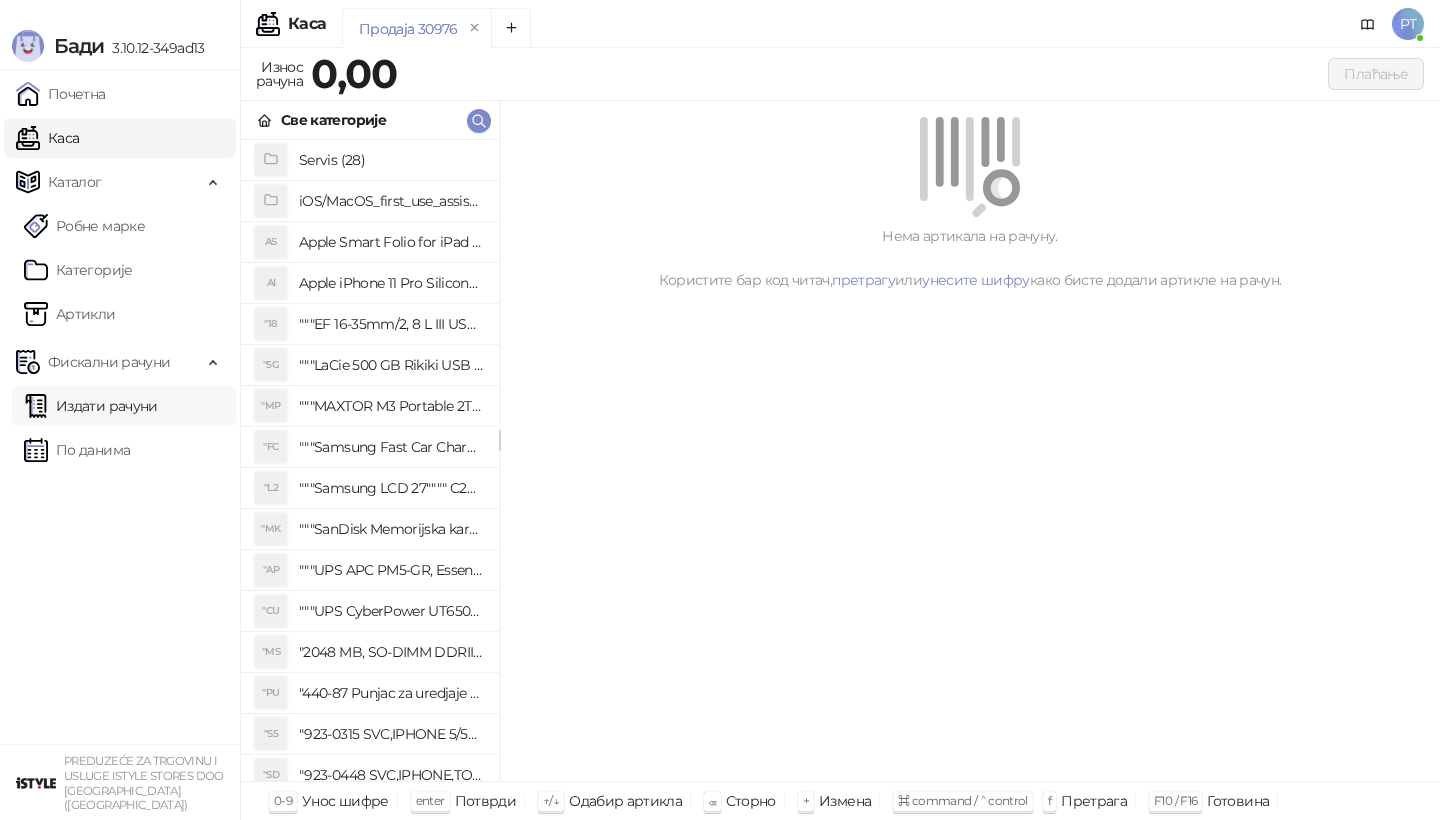 click on "Издати рачуни" at bounding box center [91, 406] 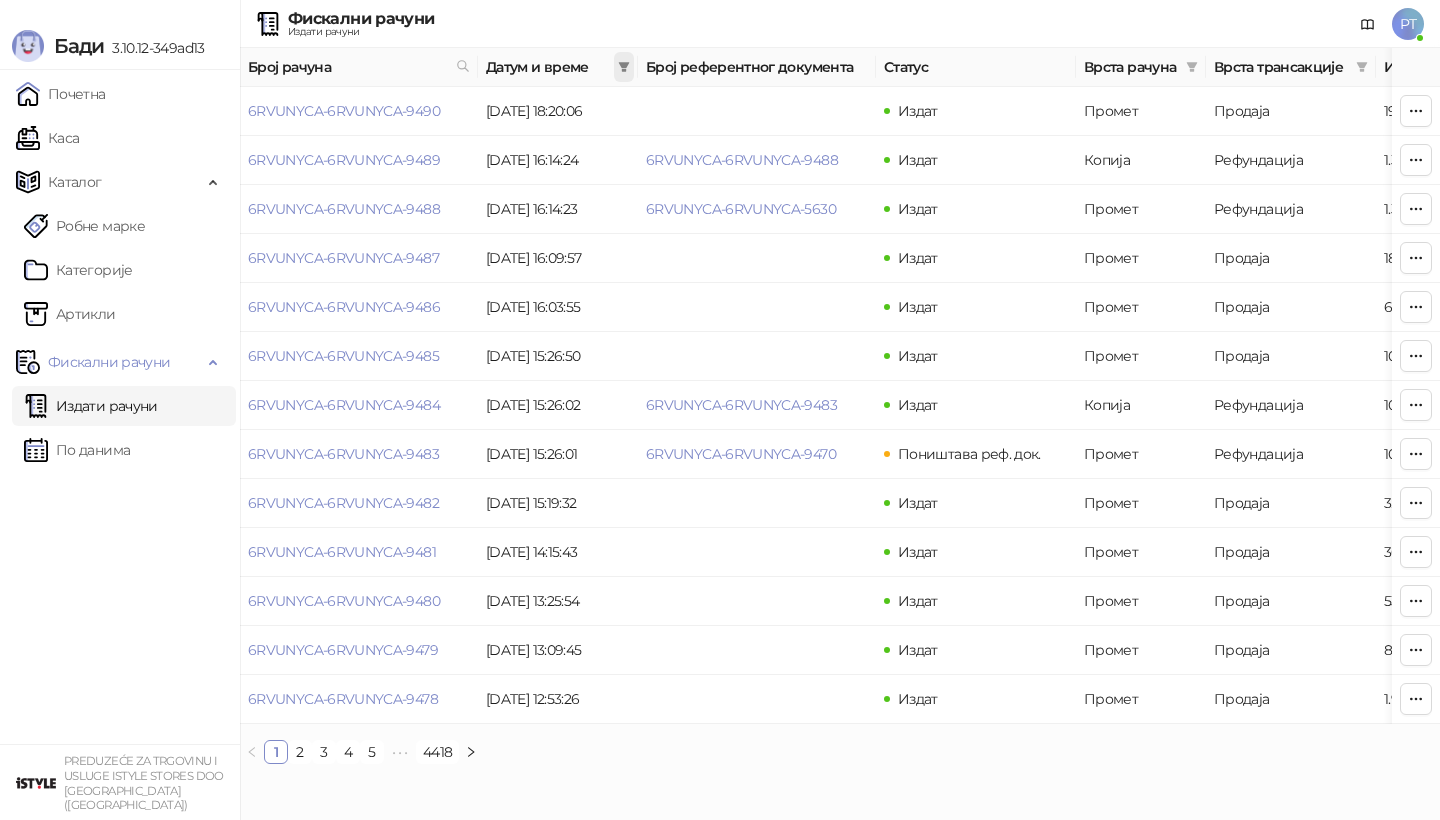 click 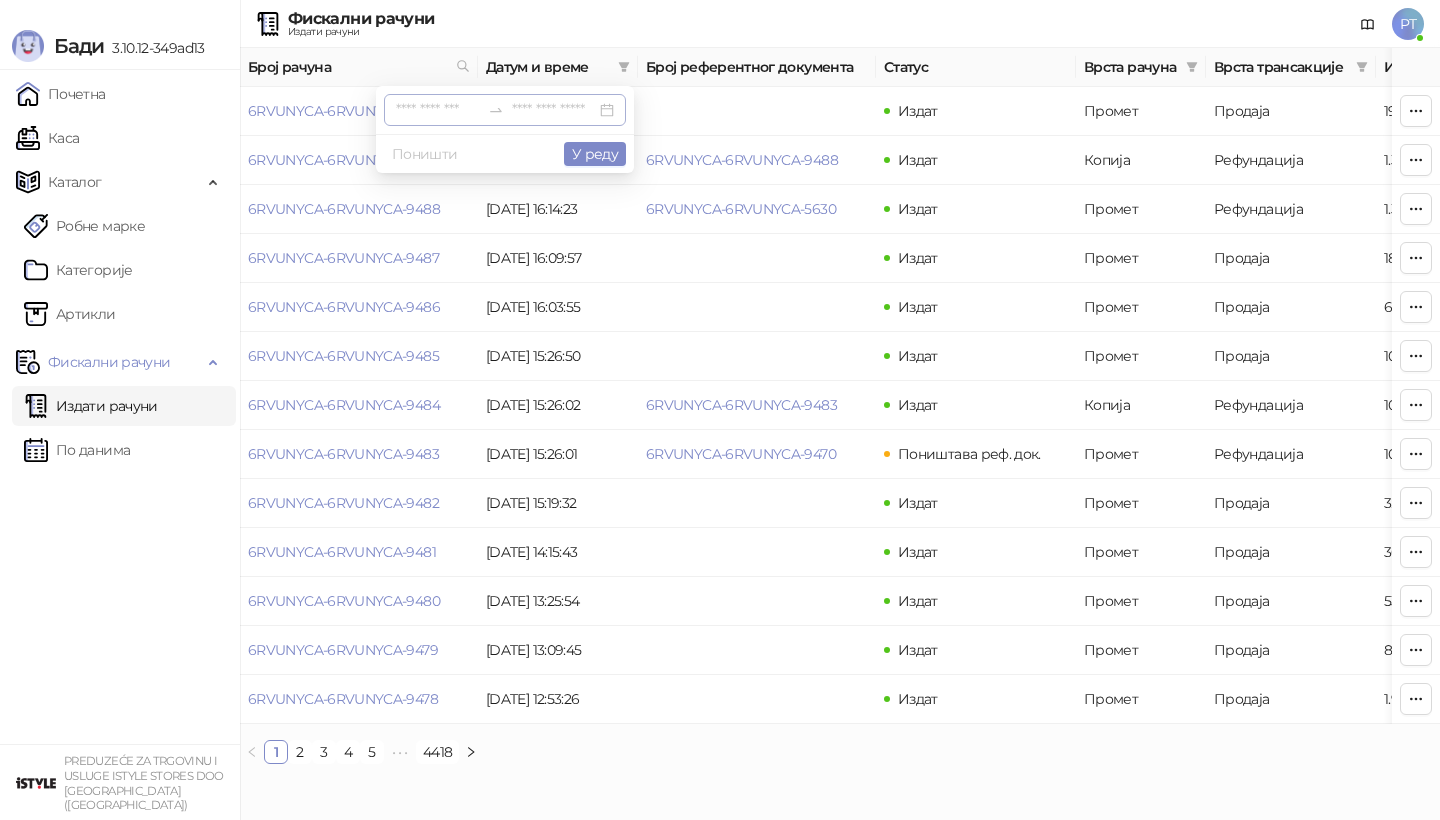 click at bounding box center (438, 110) 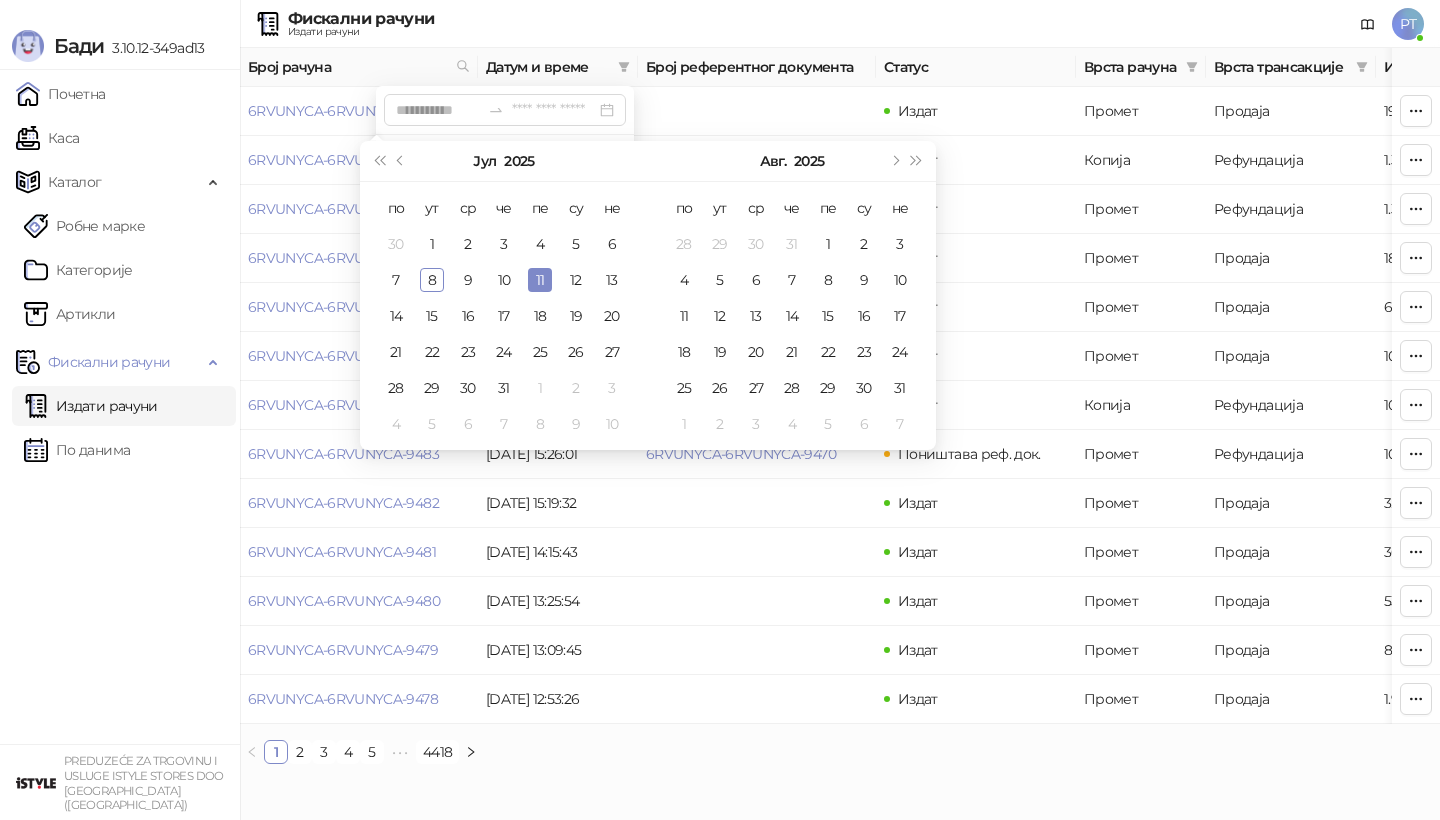 type on "**********" 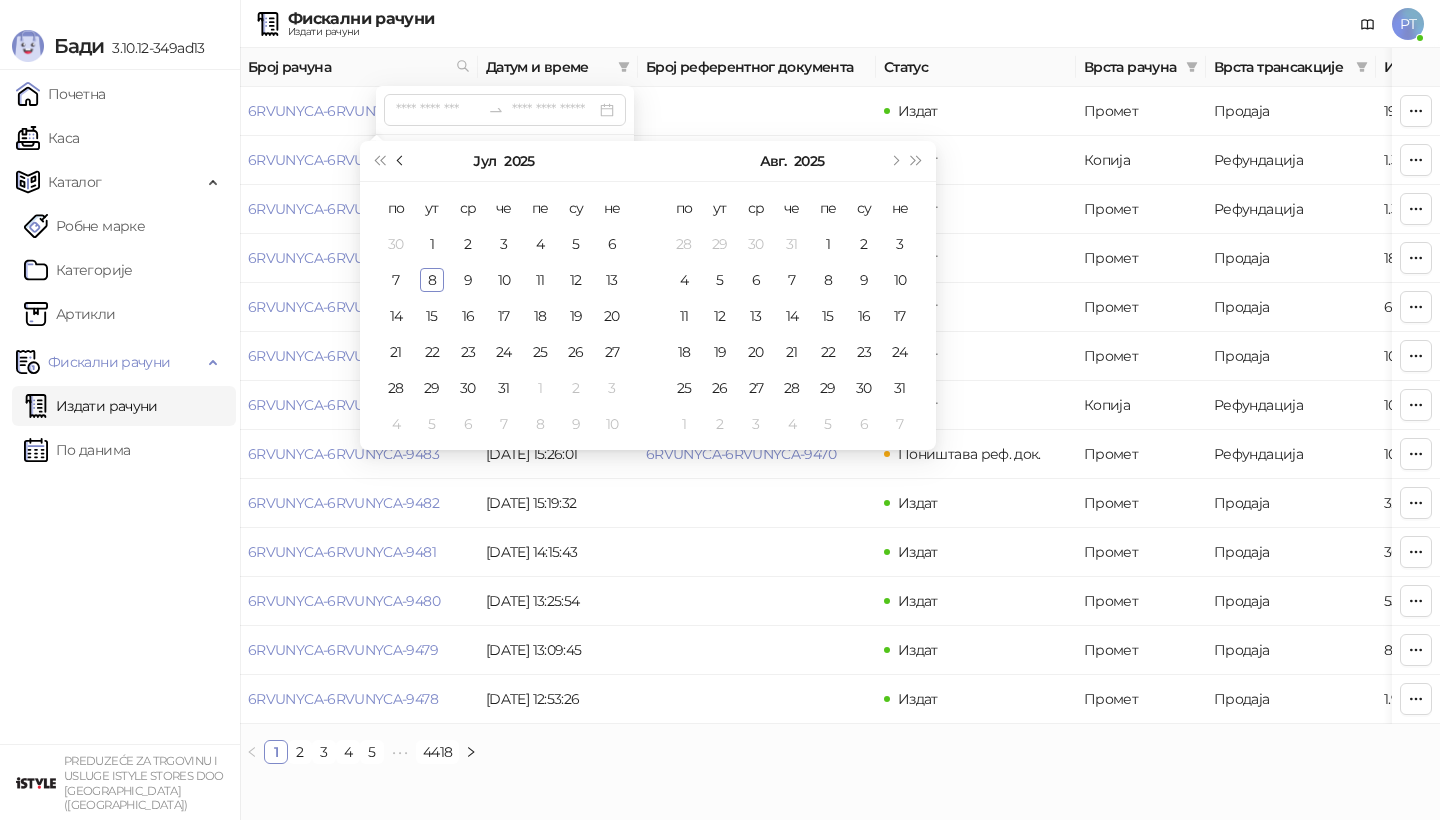 click at bounding box center [402, 161] 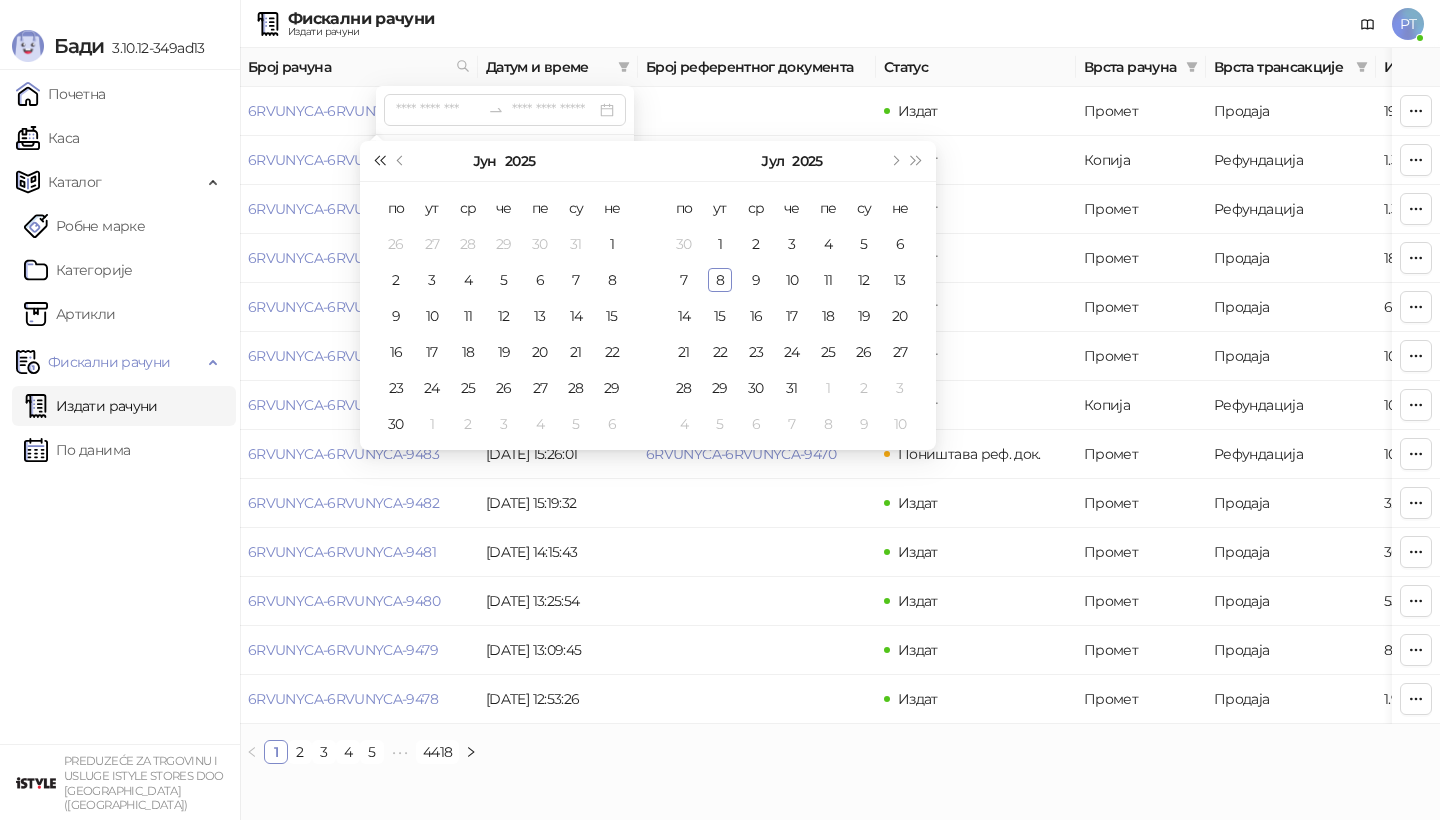 click at bounding box center (379, 161) 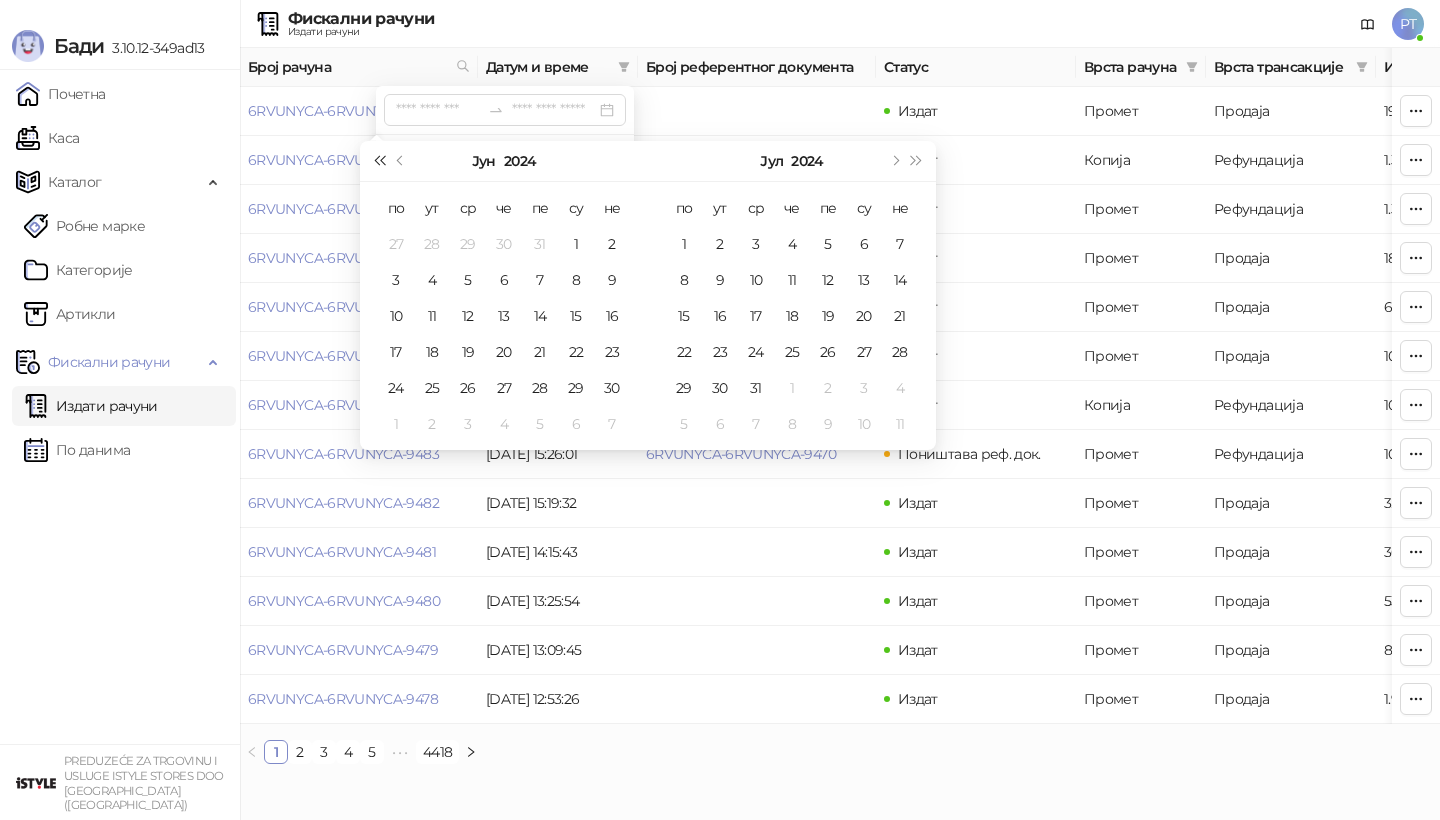 click at bounding box center [379, 161] 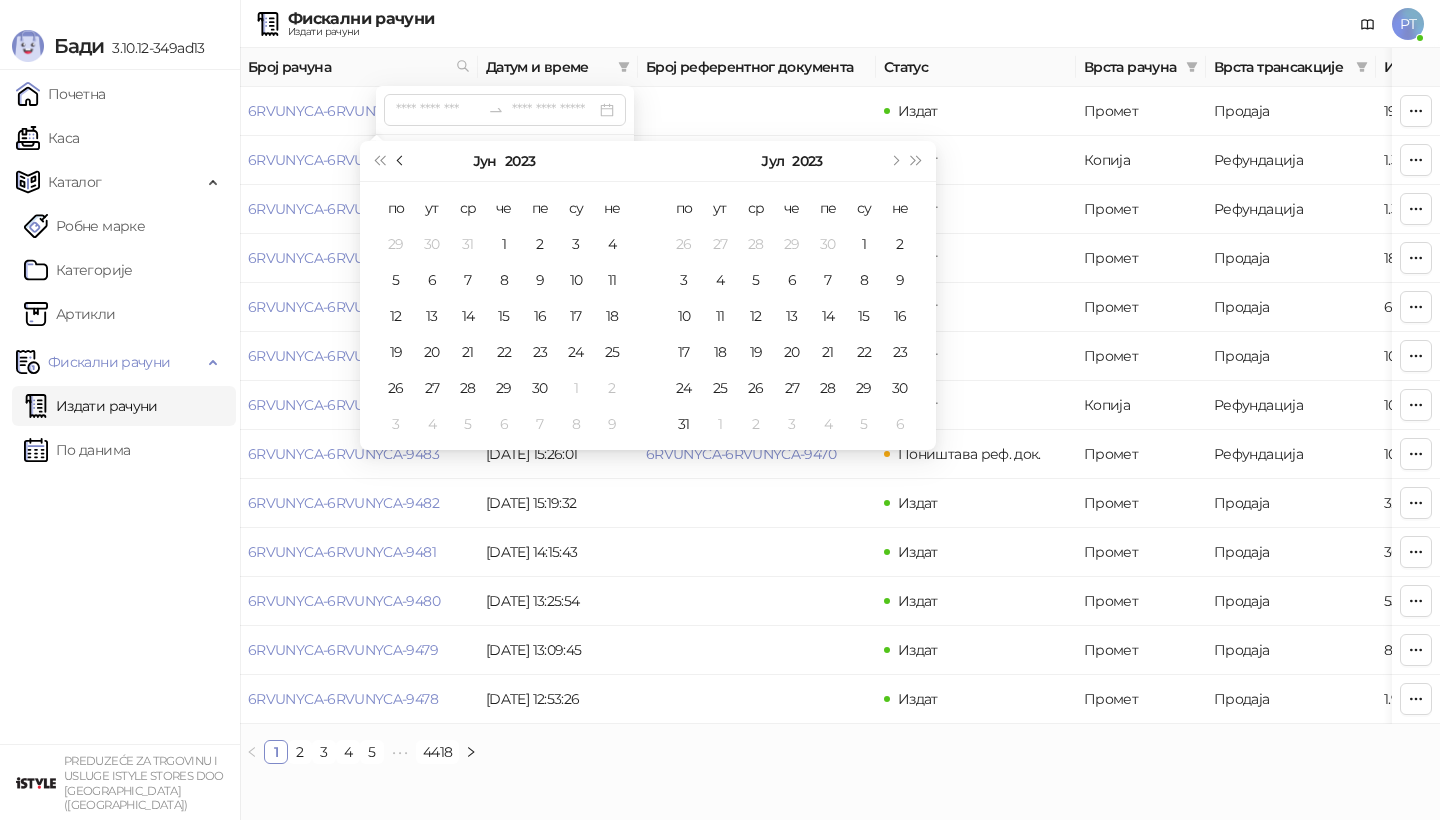 click at bounding box center [401, 161] 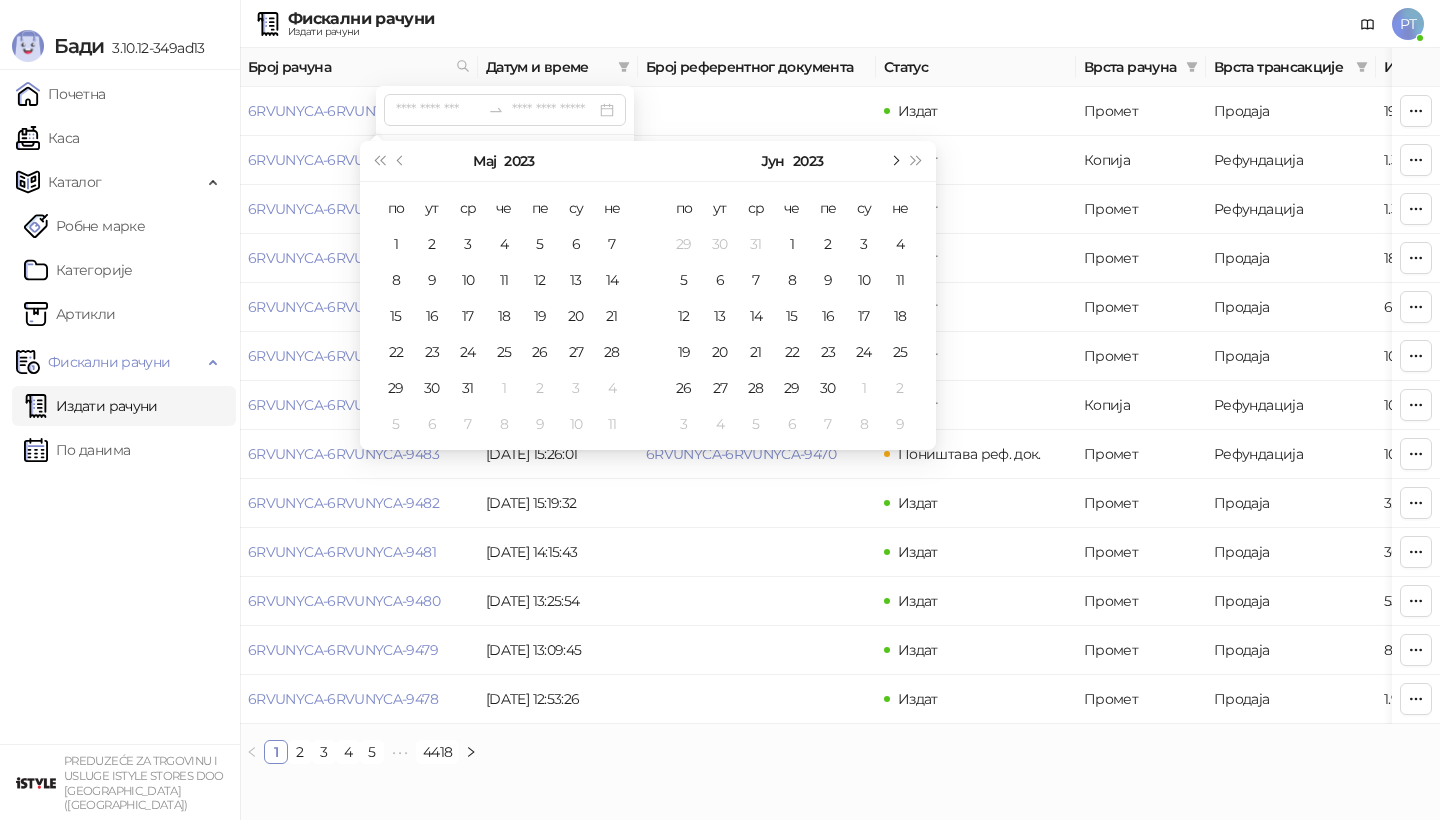 click at bounding box center (894, 161) 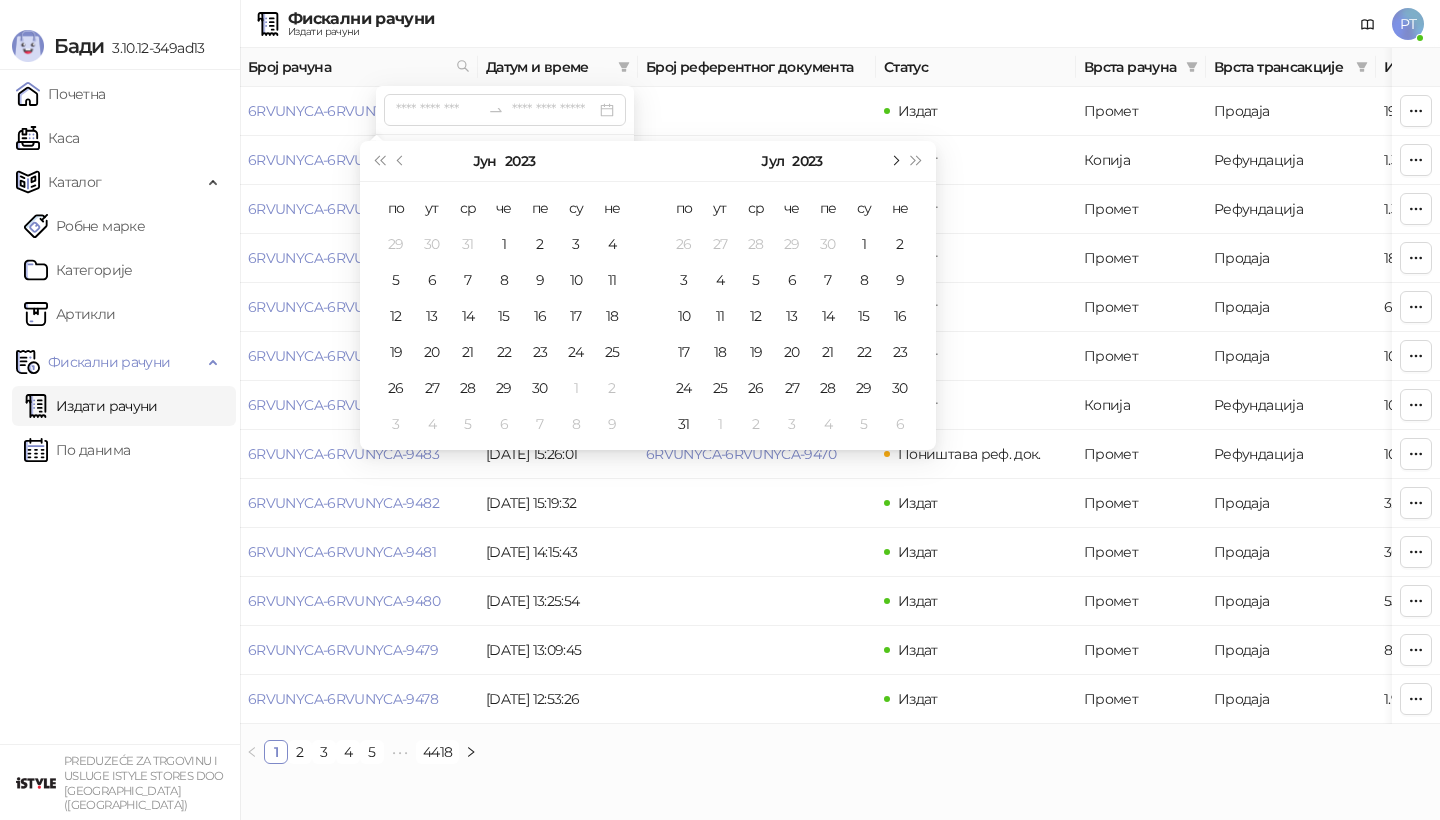 click at bounding box center [894, 161] 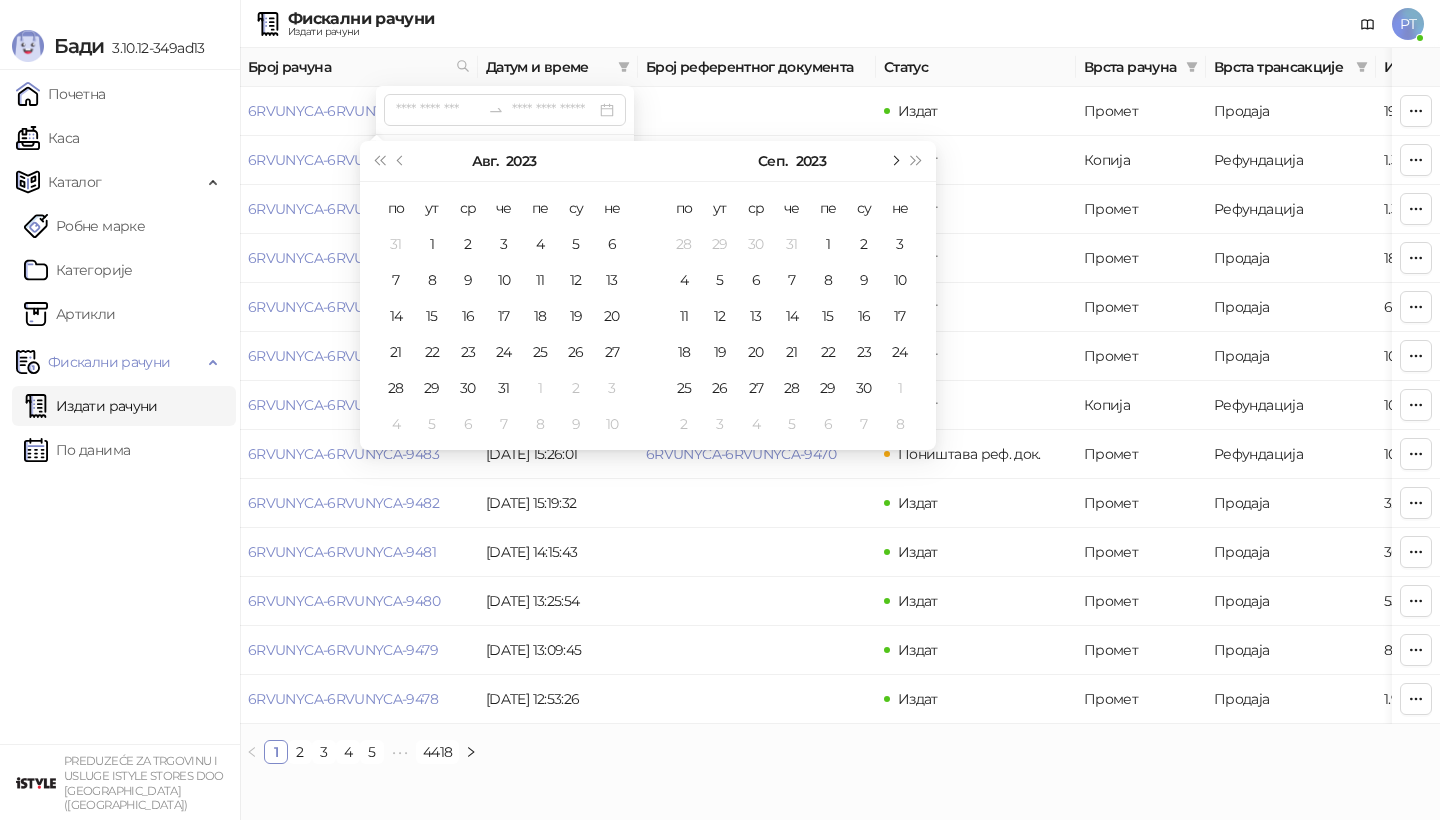 click at bounding box center [894, 161] 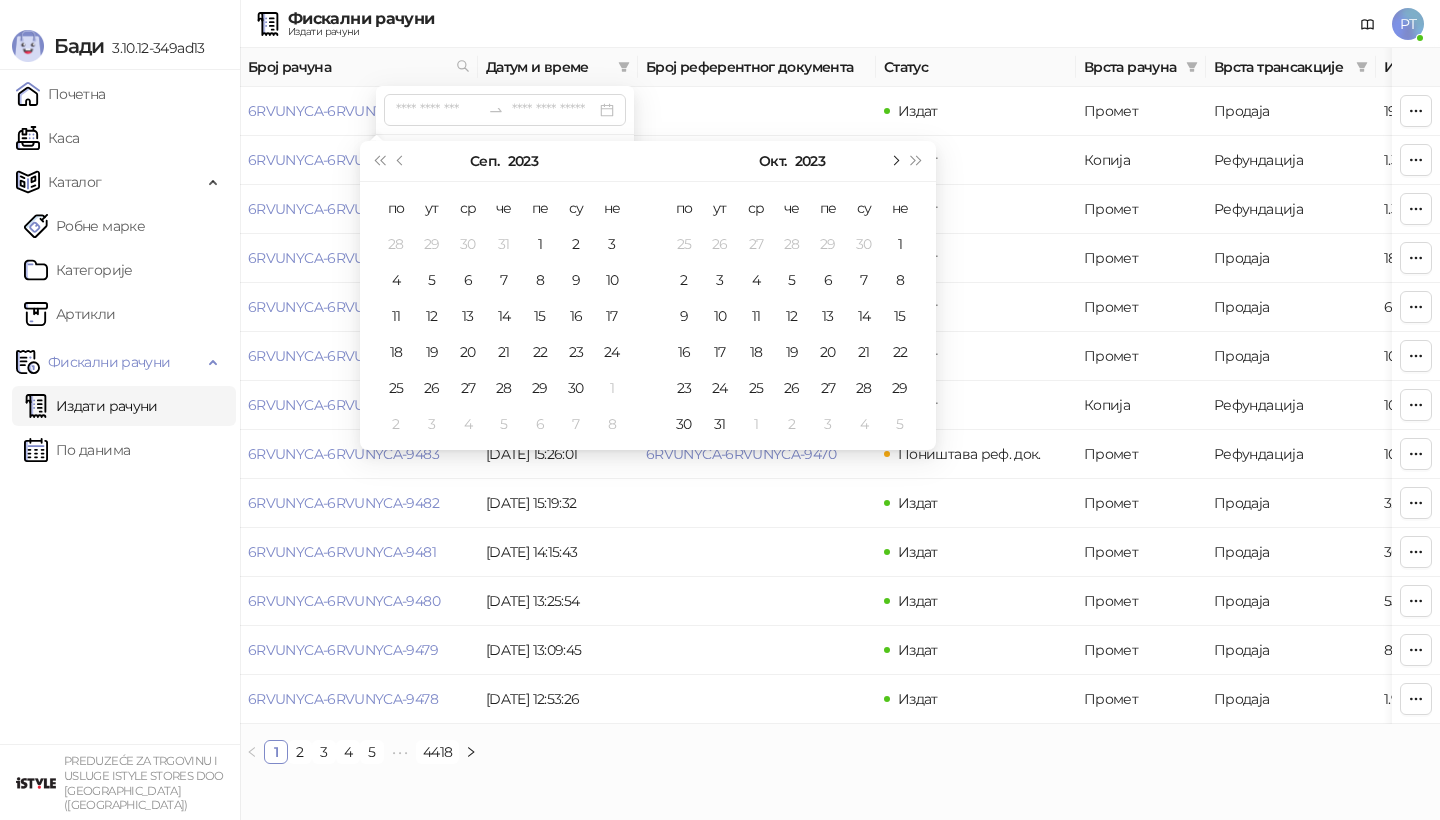 click at bounding box center (894, 161) 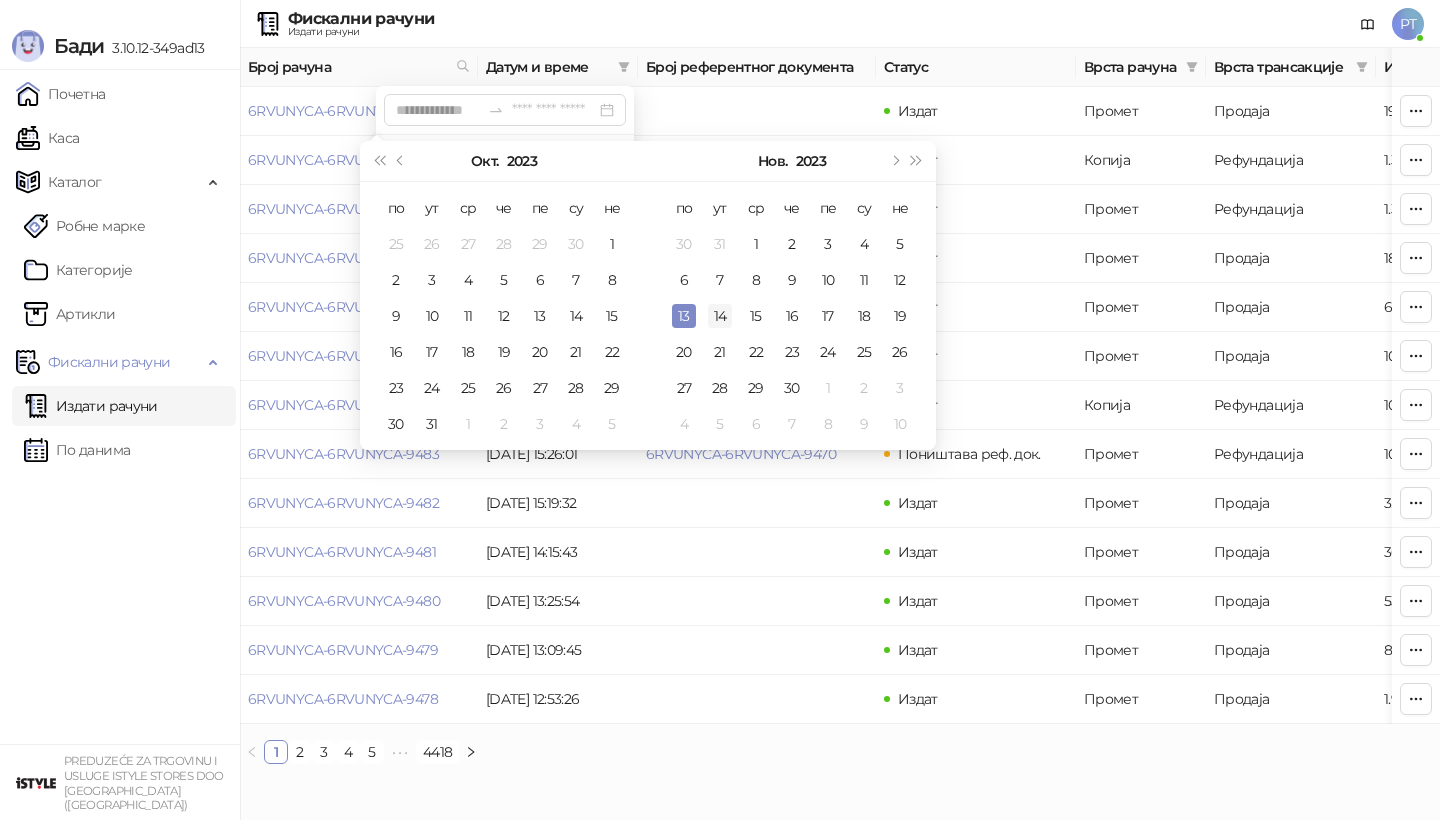 type on "**********" 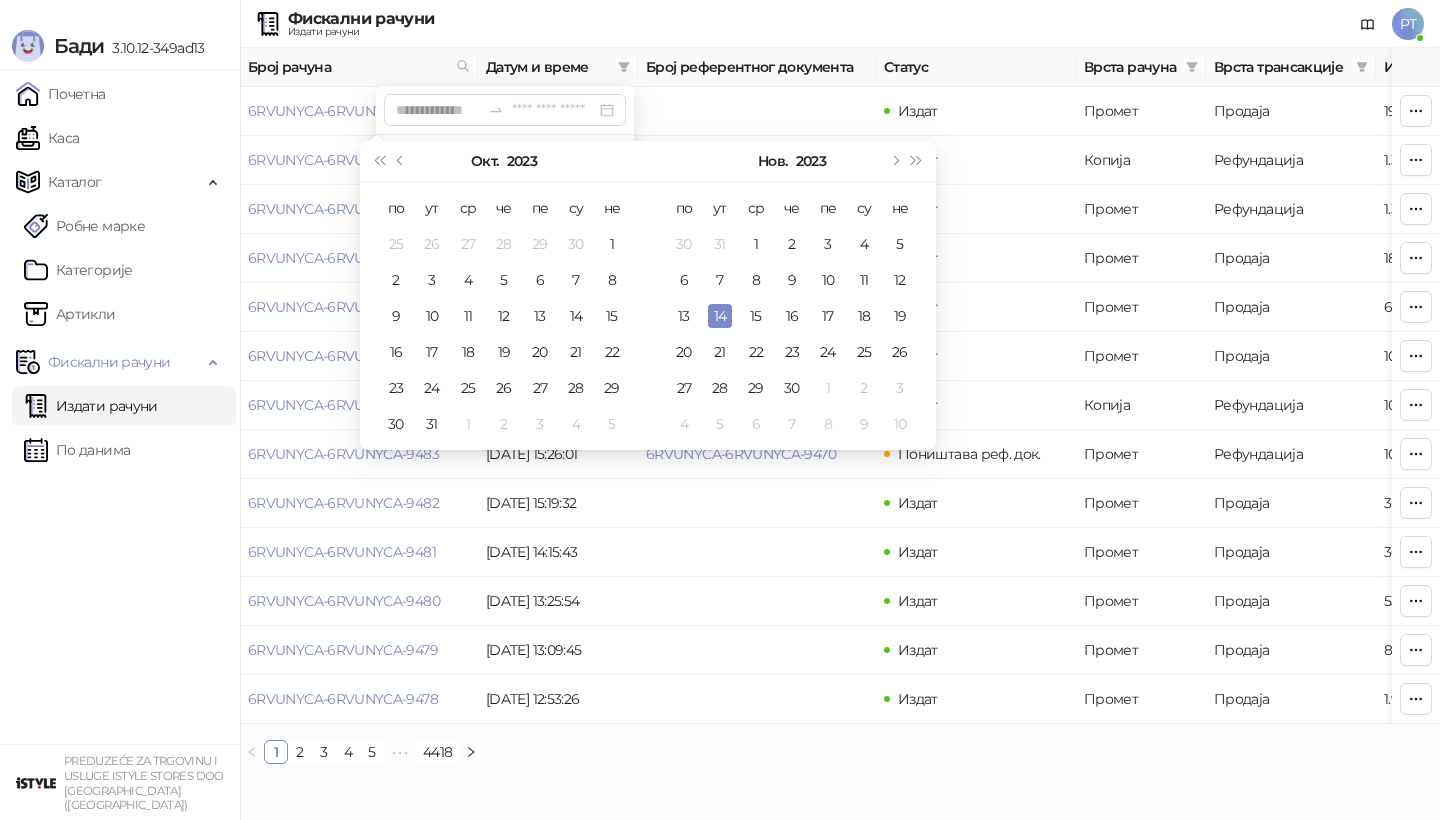 click on "14" at bounding box center [720, 316] 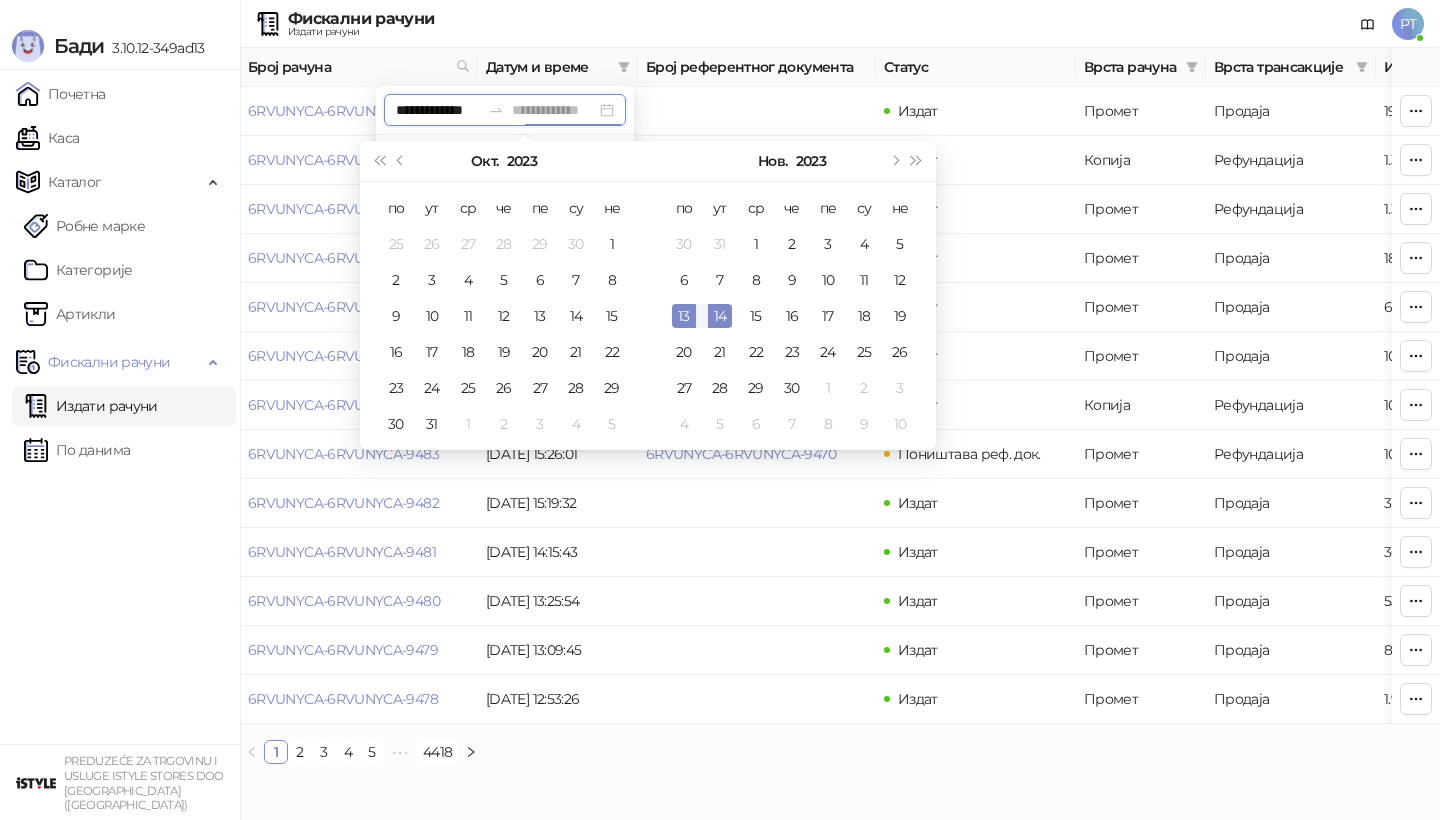 type on "**********" 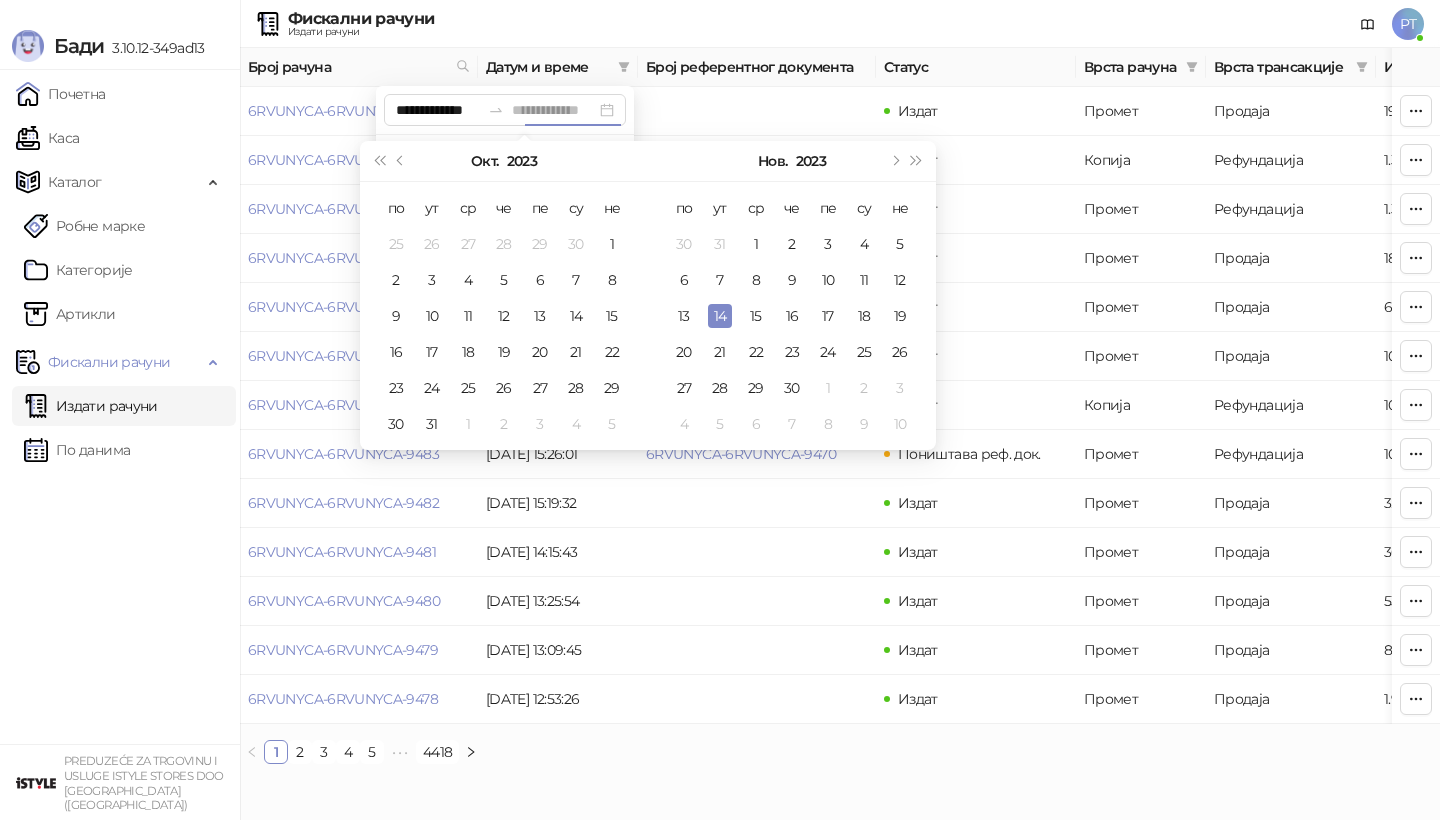 click on "14" at bounding box center (720, 316) 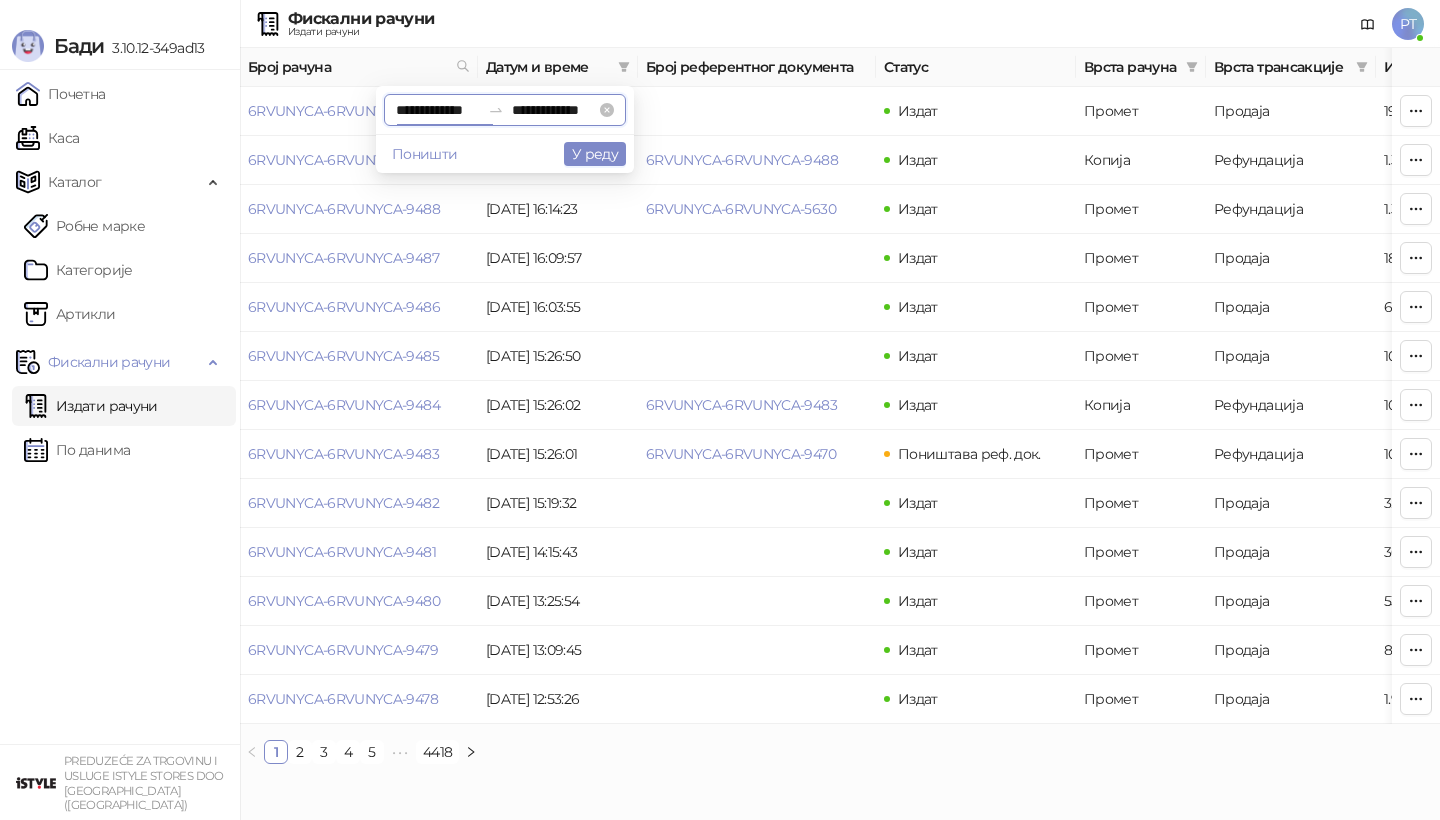 click on "**********" at bounding box center (438, 110) 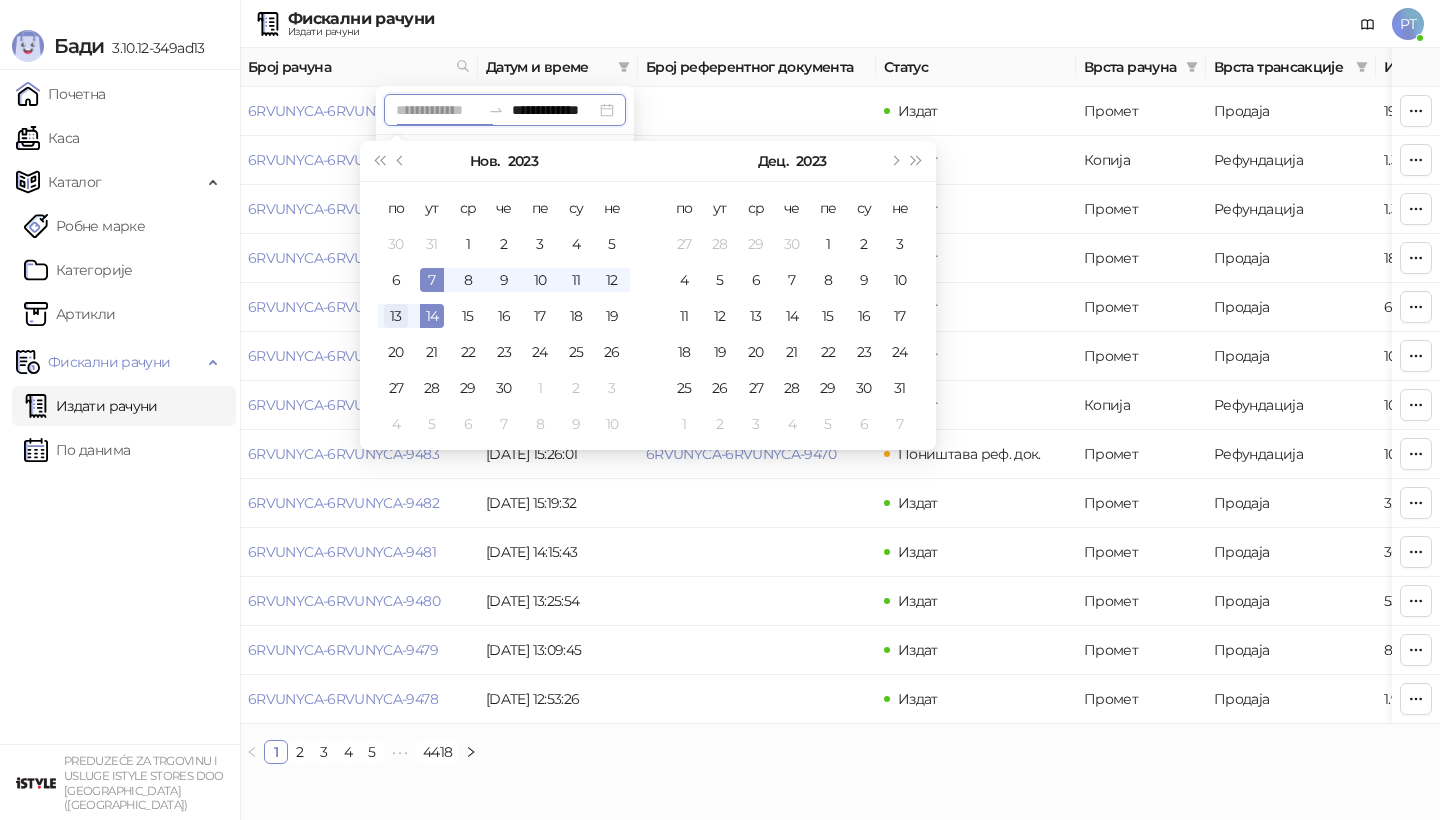 type on "**********" 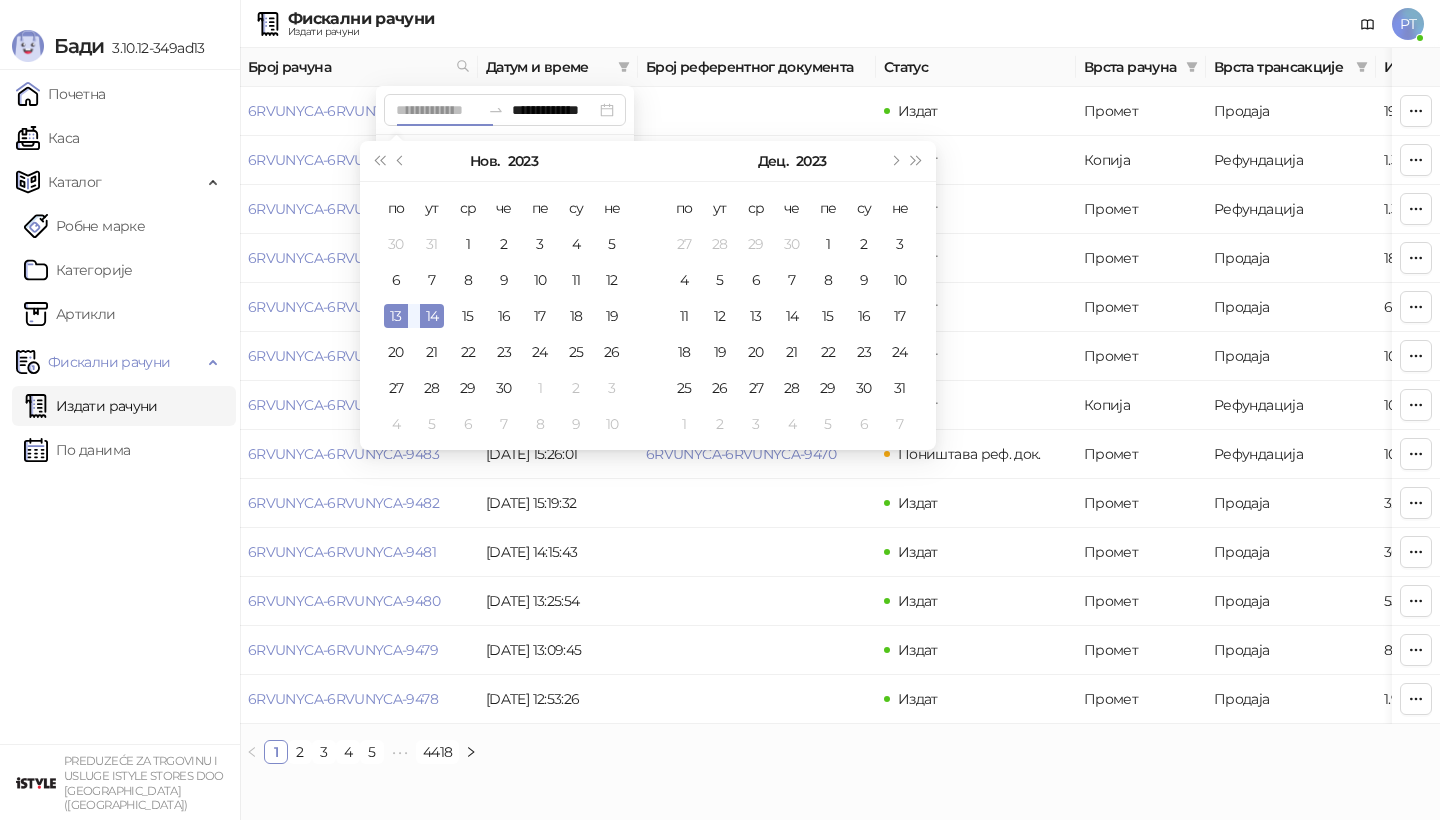 click on "13" at bounding box center (396, 316) 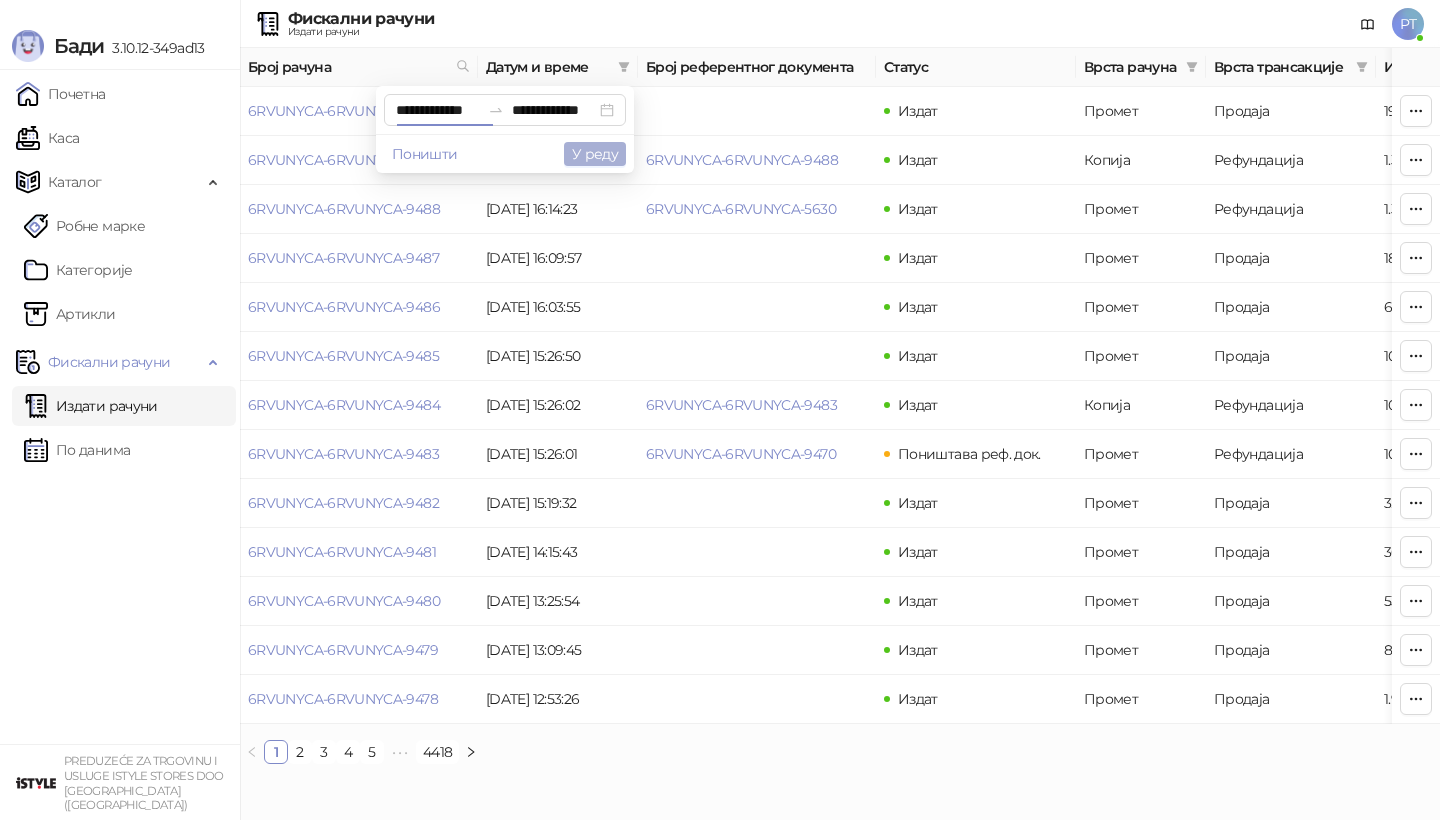 click on "У реду" at bounding box center (595, 154) 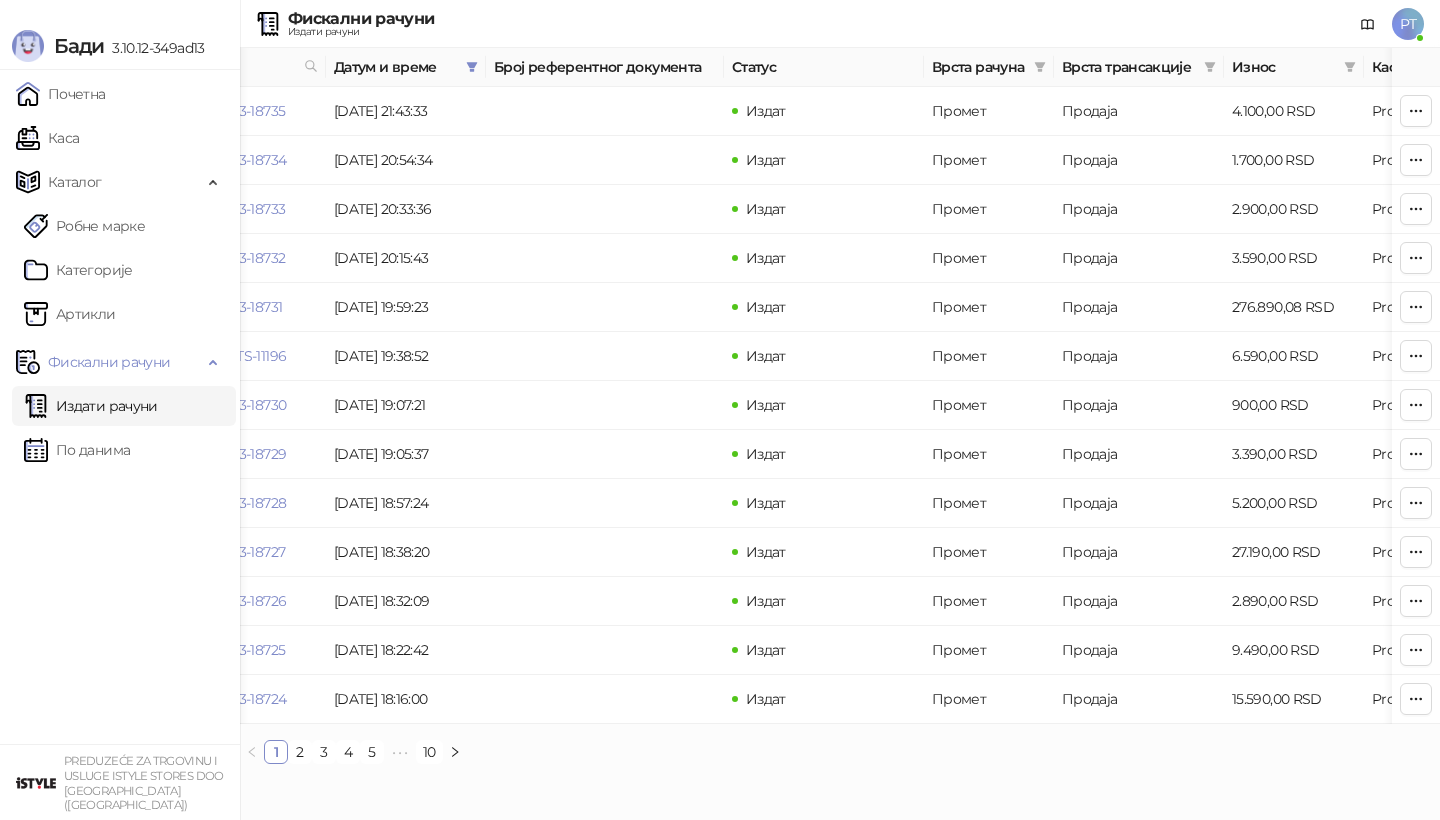 scroll, scrollTop: 0, scrollLeft: 190, axis: horizontal 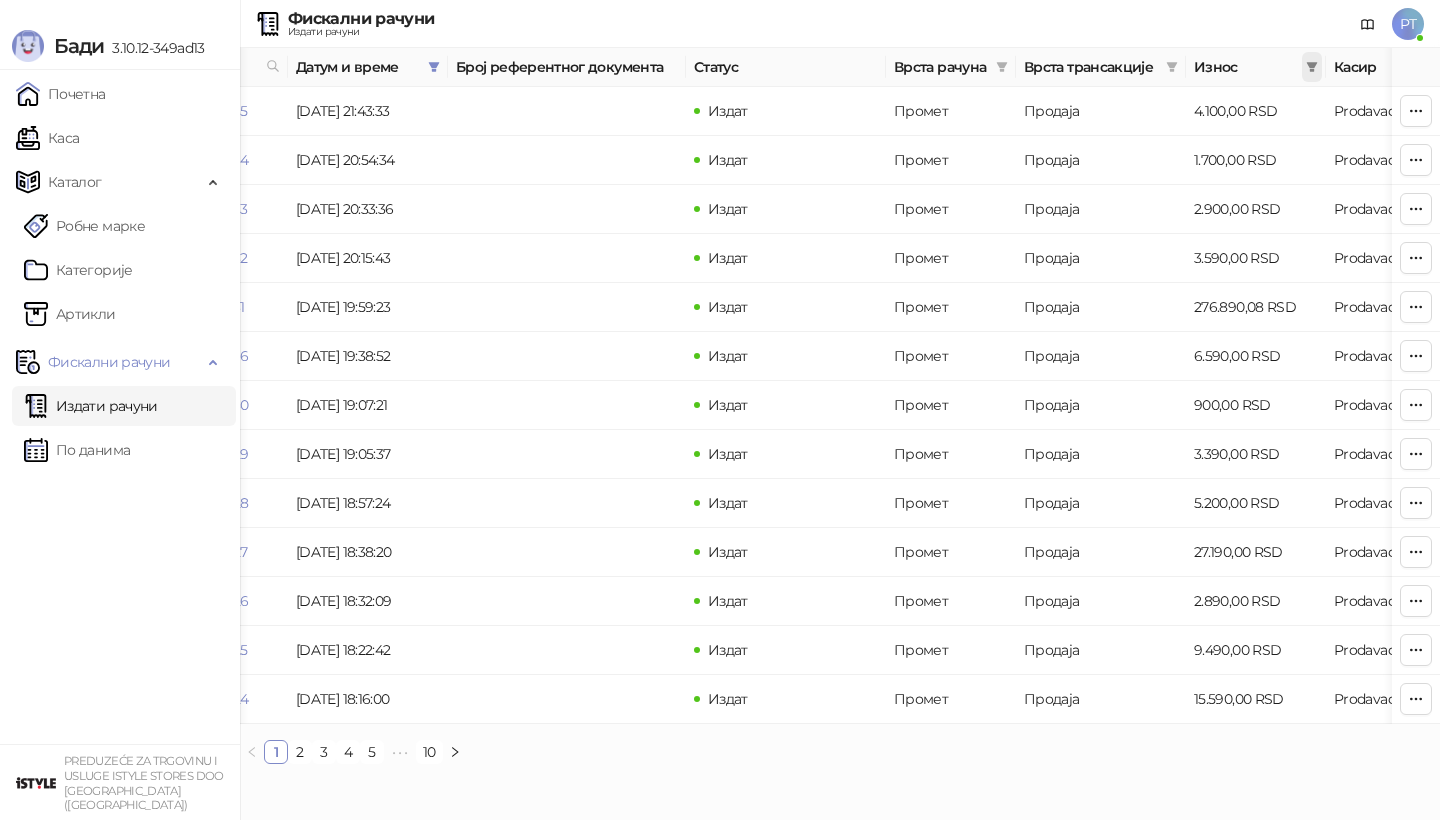 click 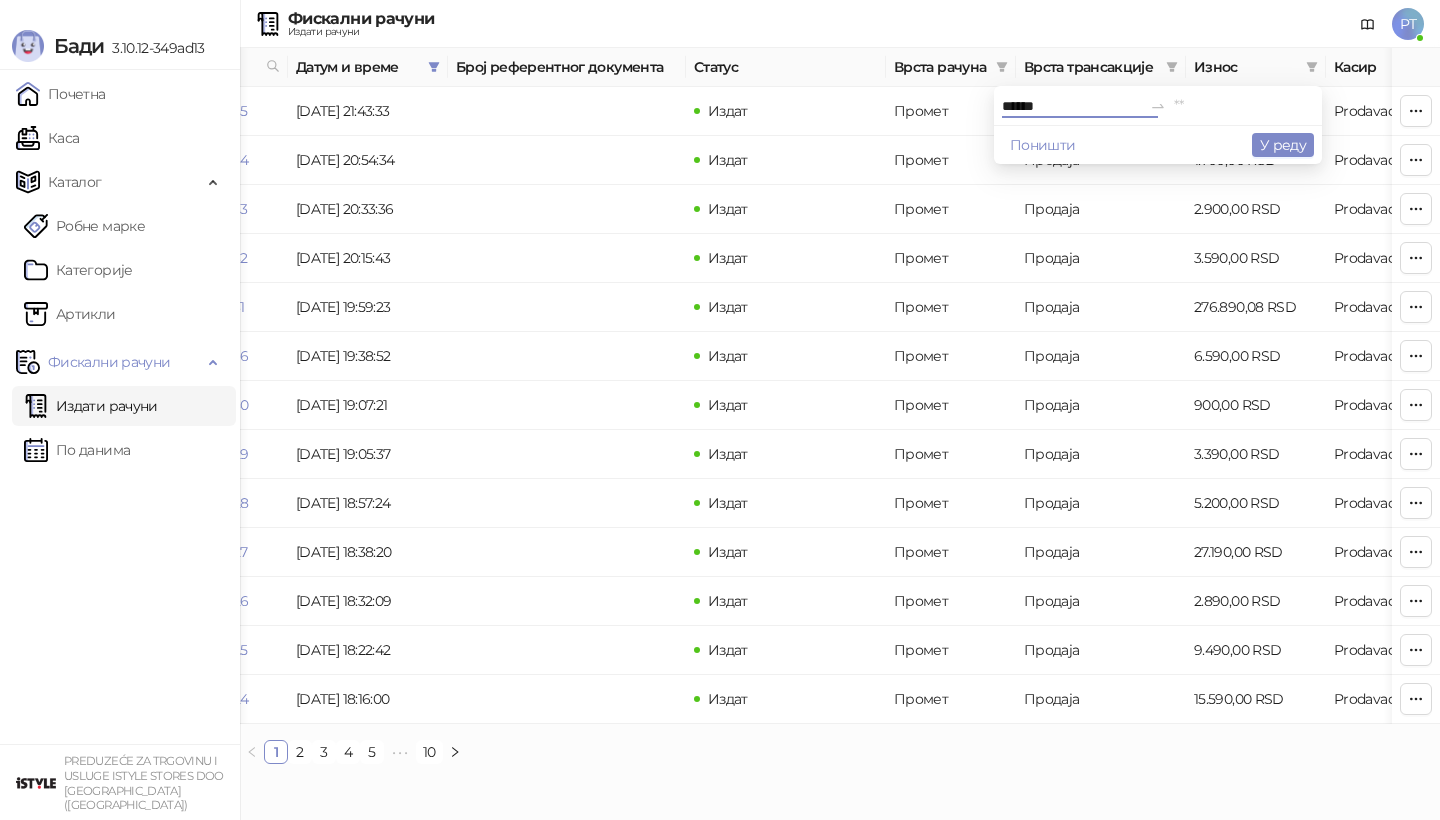 type on "******" 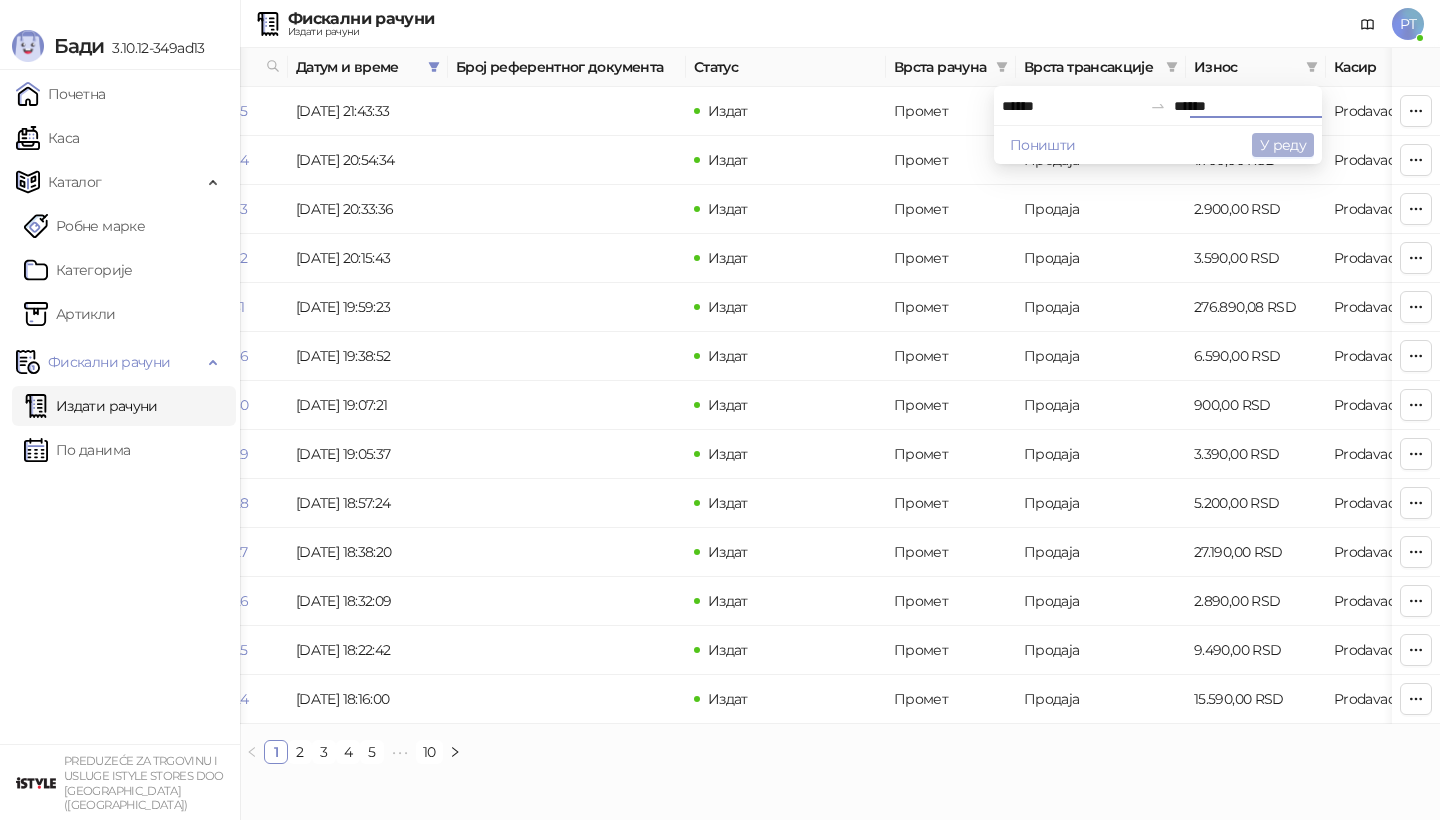 type on "******" 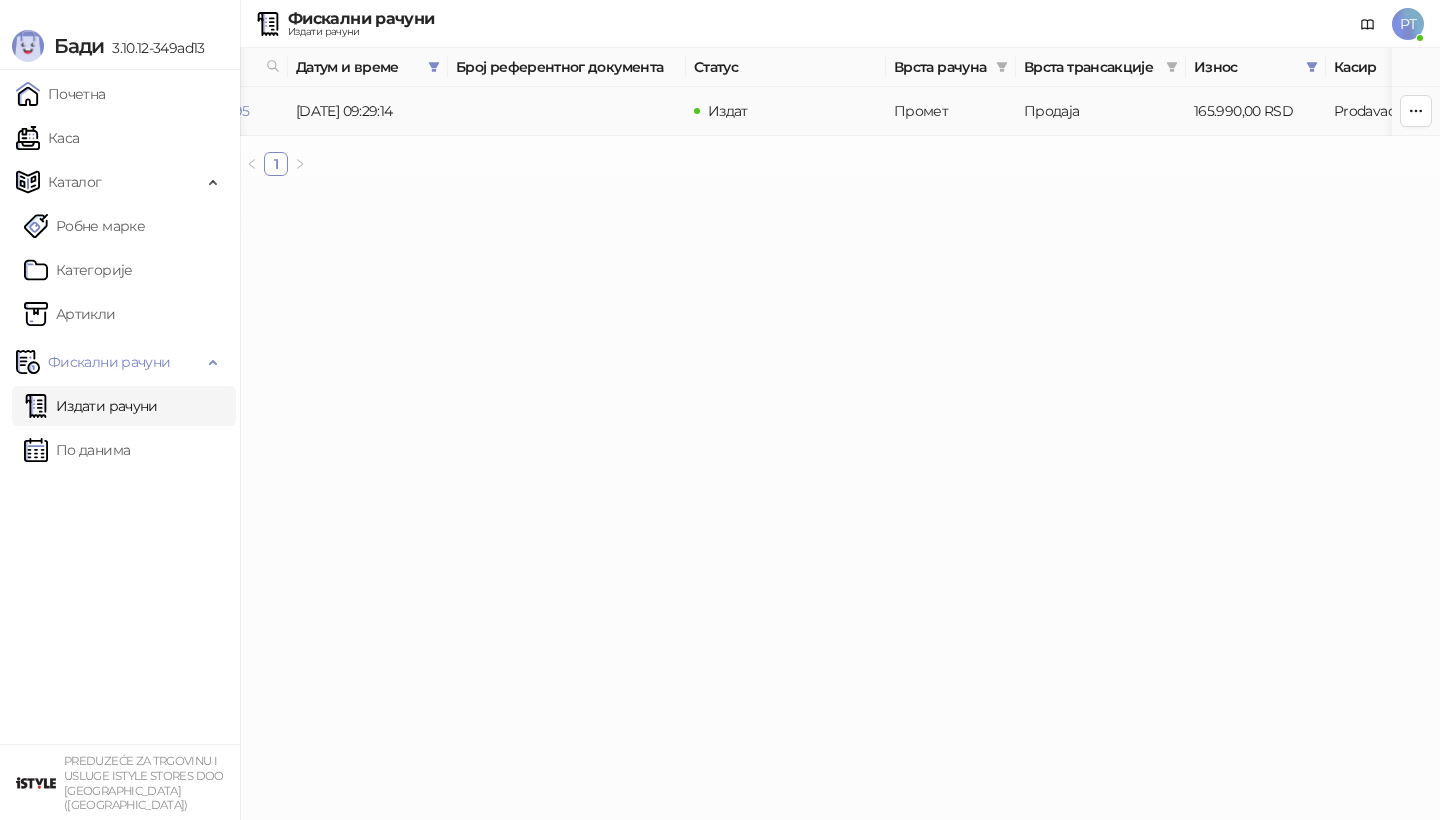 scroll, scrollTop: 0, scrollLeft: 0, axis: both 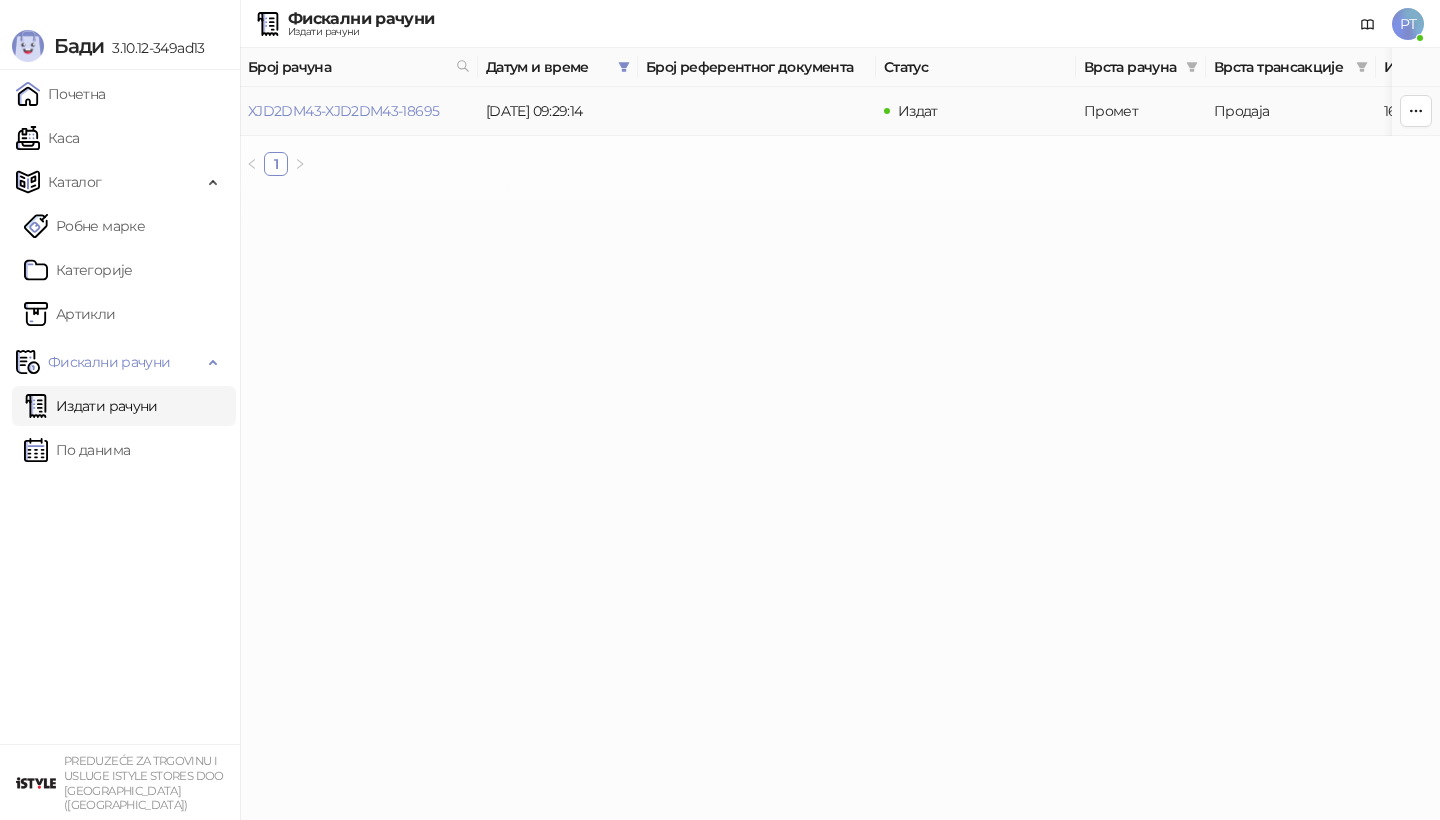 click on "XJD2DM43-XJD2DM43-18695" at bounding box center [359, 111] 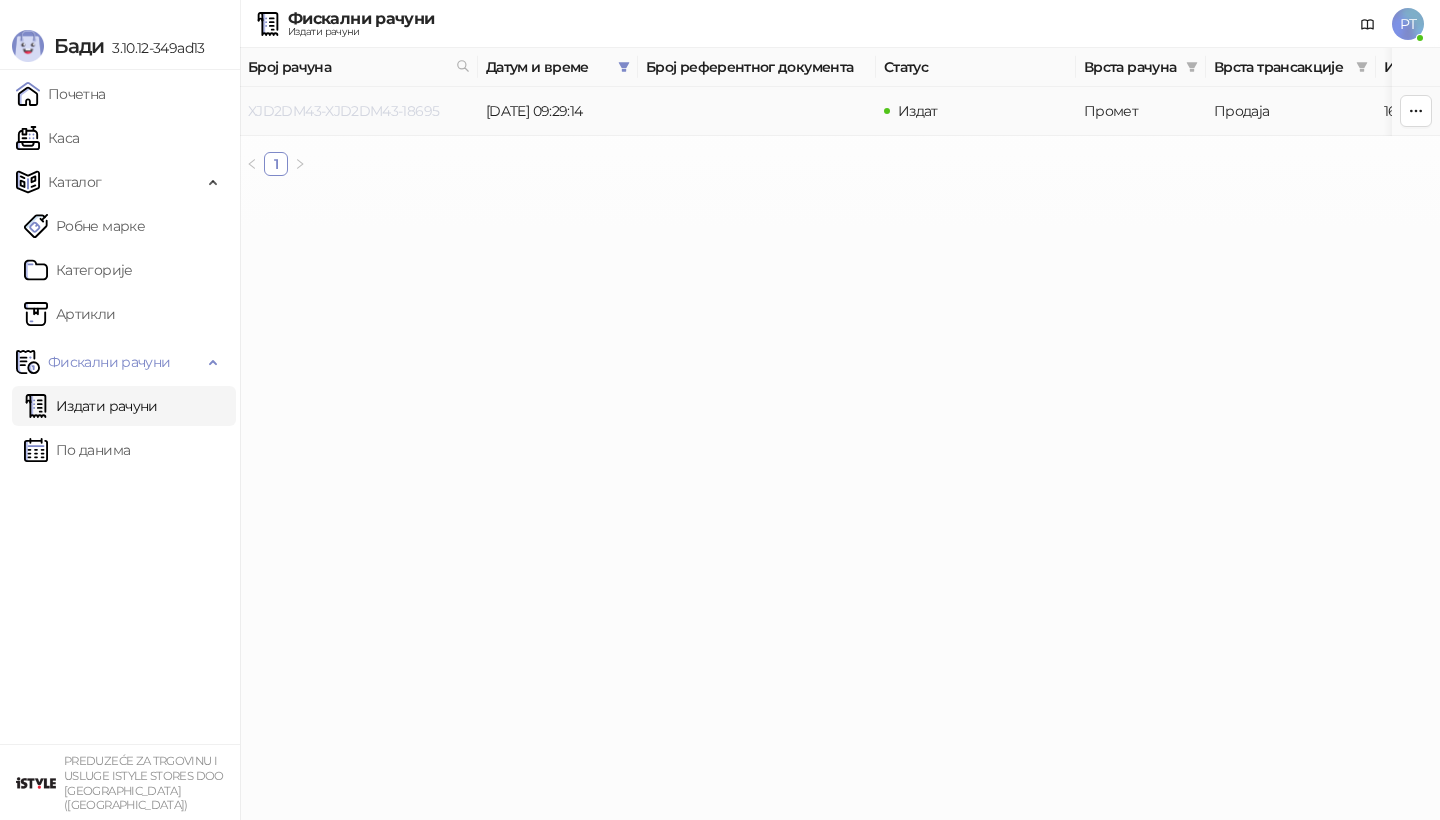 click on "XJD2DM43-XJD2DM43-18695" at bounding box center (343, 111) 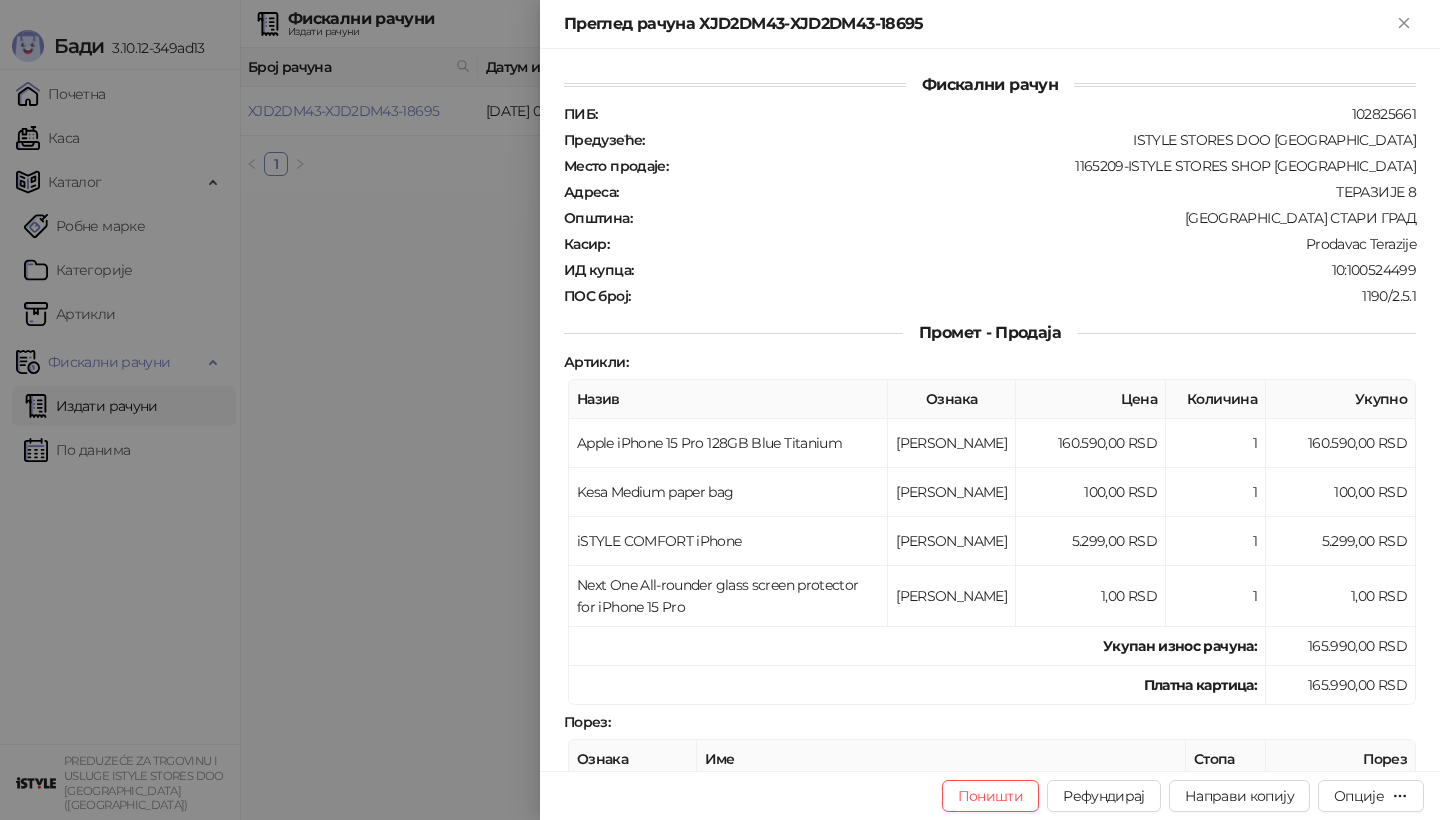 click at bounding box center [720, 410] 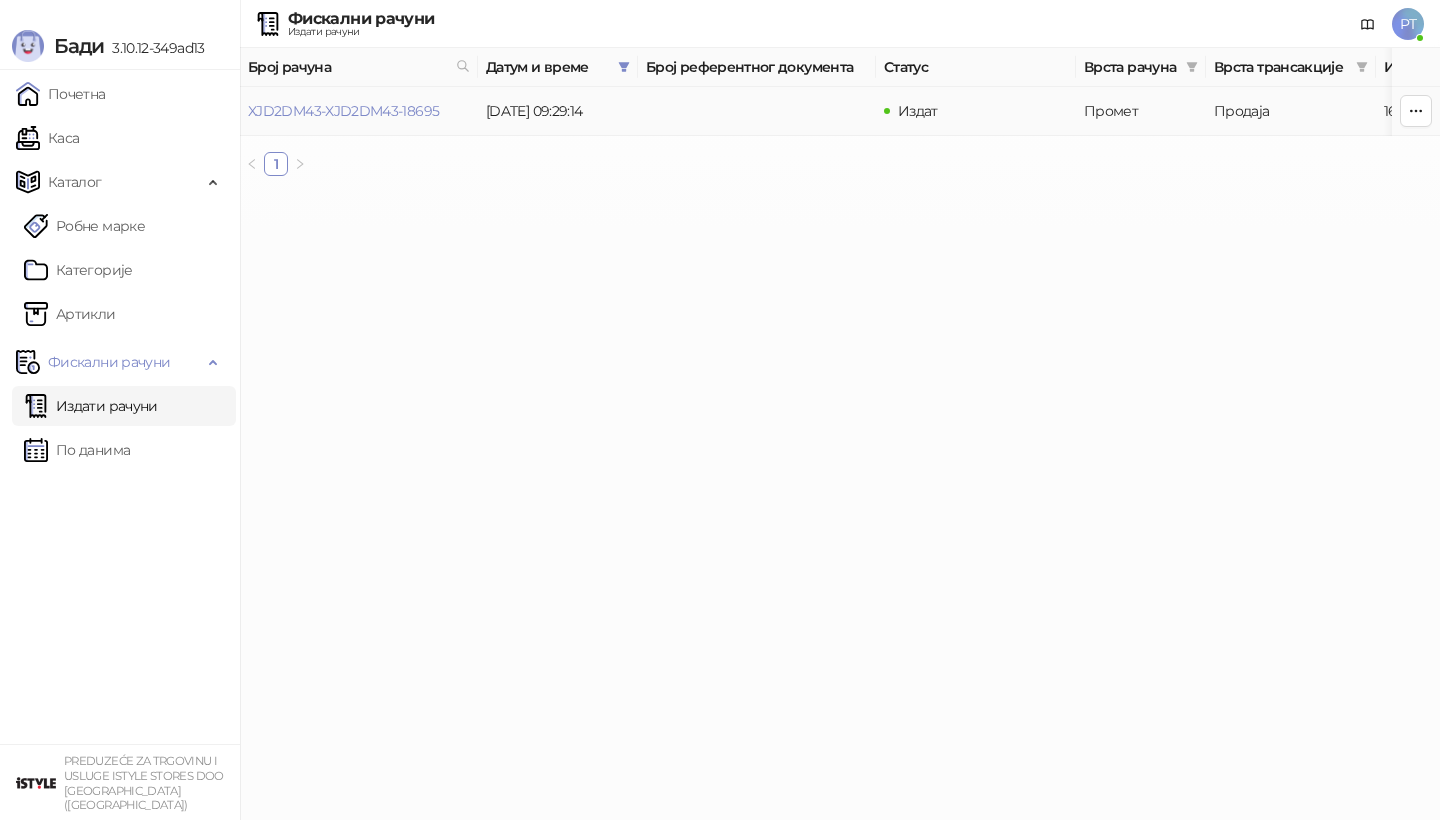 click on "XJD2DM43-XJD2DM43-18695" at bounding box center (359, 111) 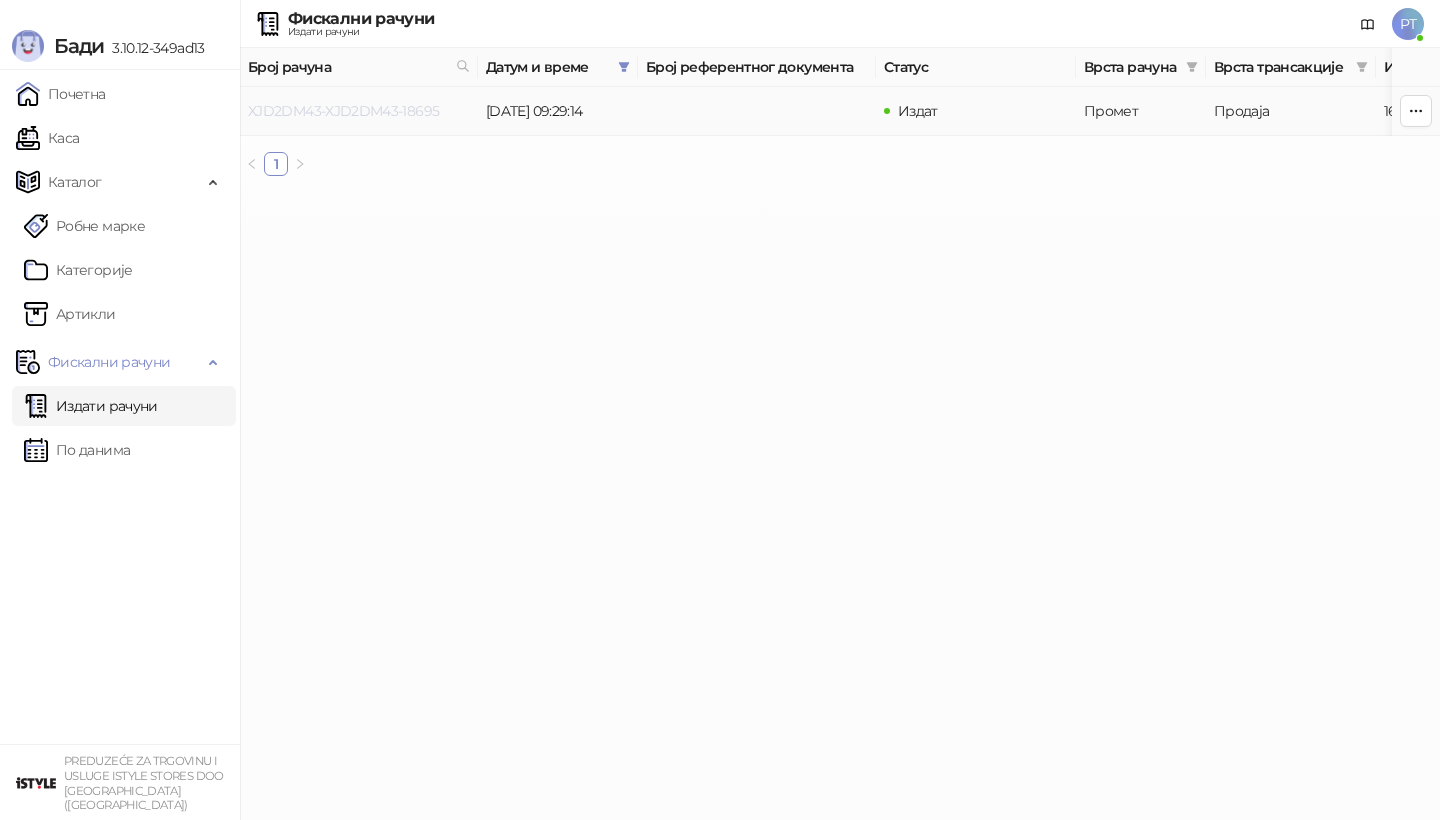 click on "XJD2DM43-XJD2DM43-18695" at bounding box center (343, 111) 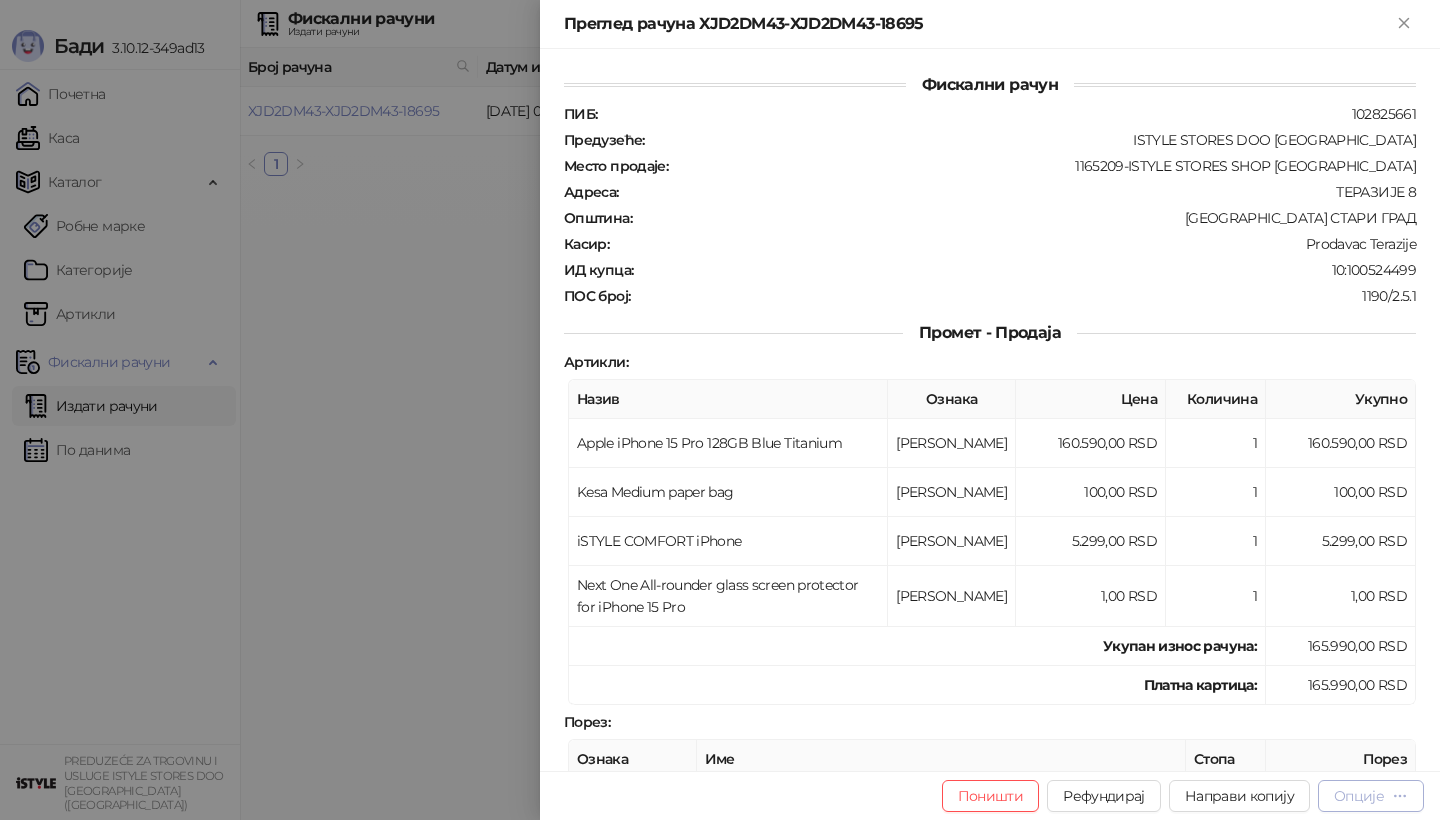 click 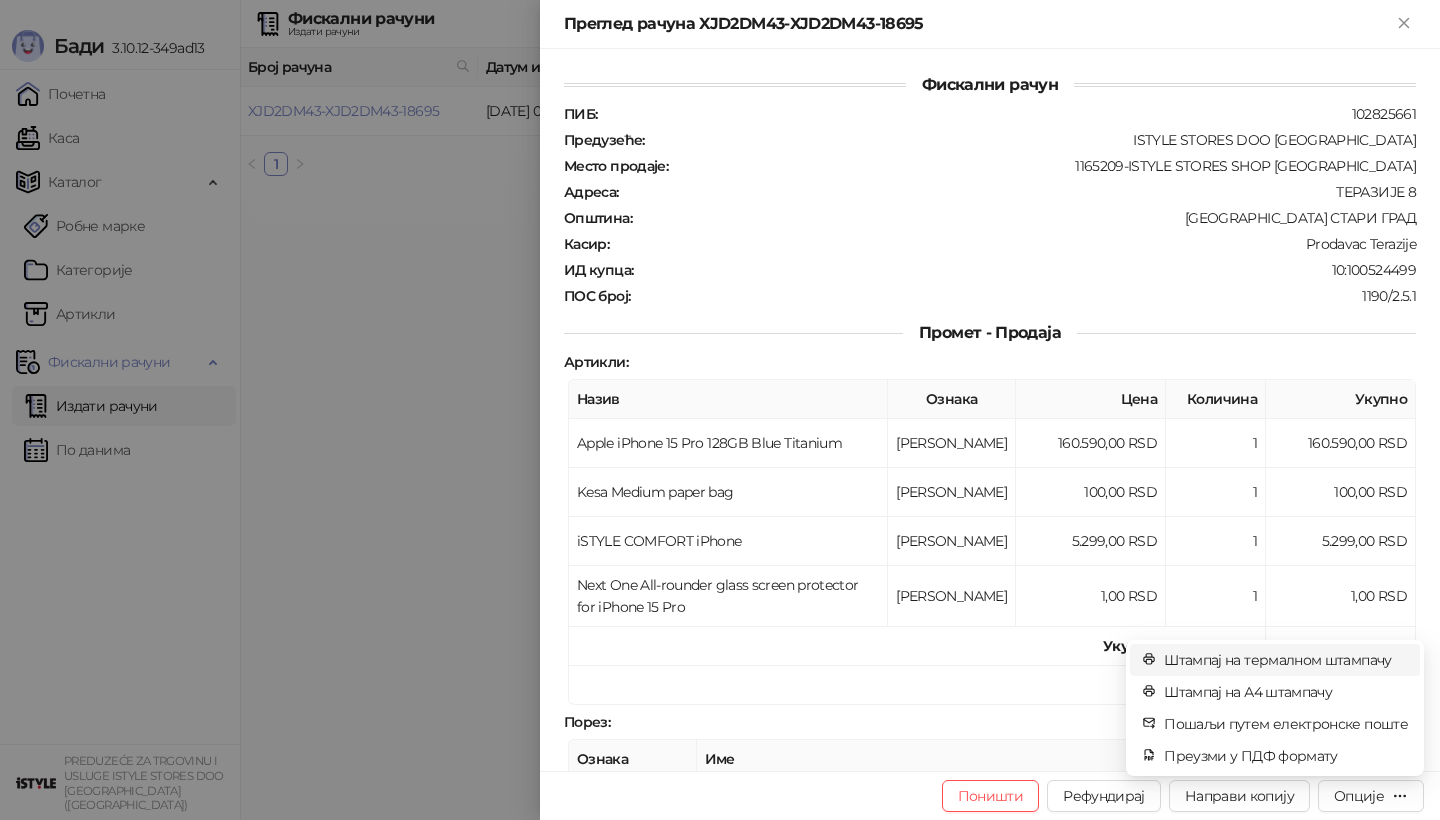 click on "Штампај на термалном штампачу" at bounding box center (1286, 660) 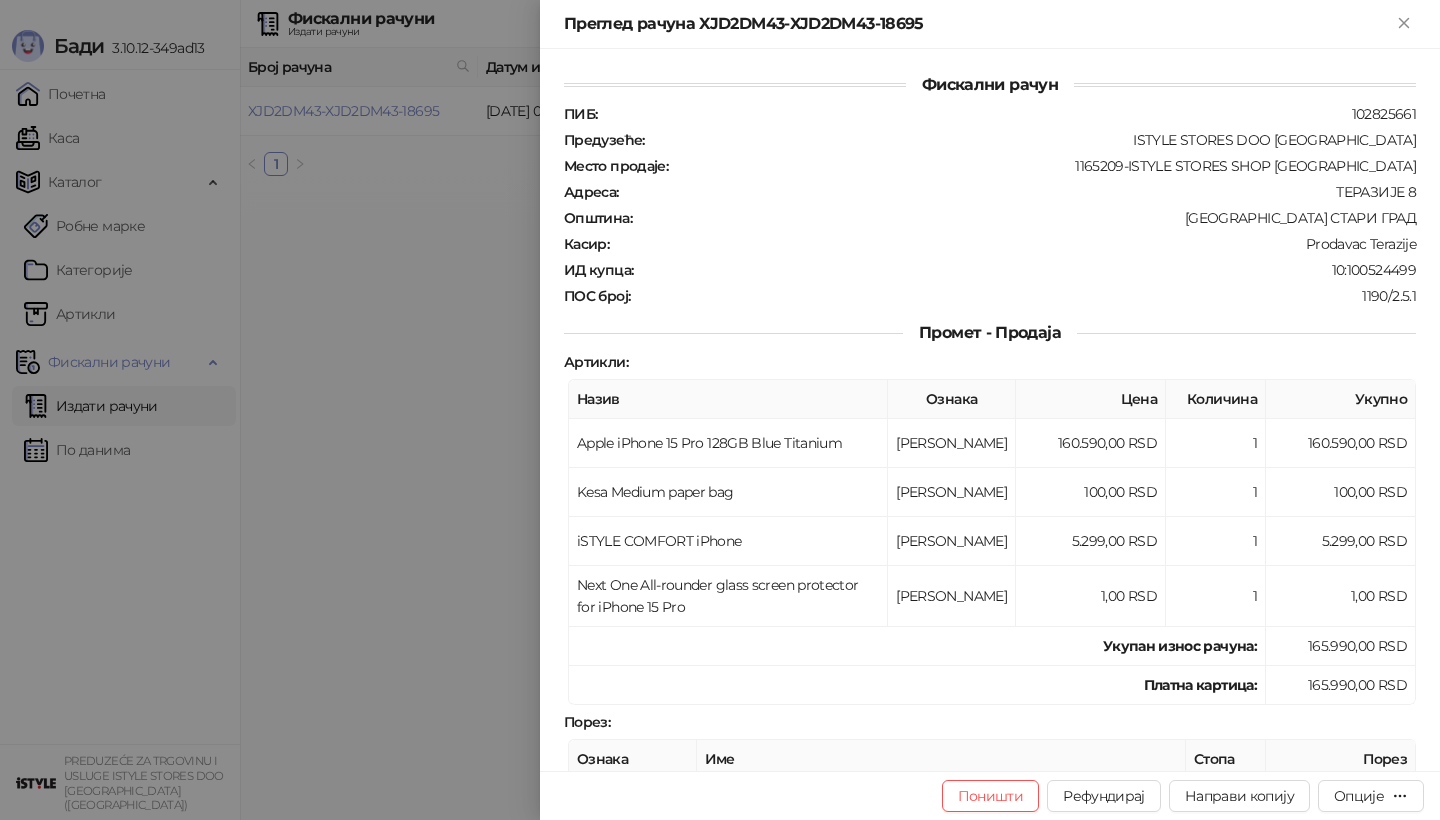 click at bounding box center [720, 410] 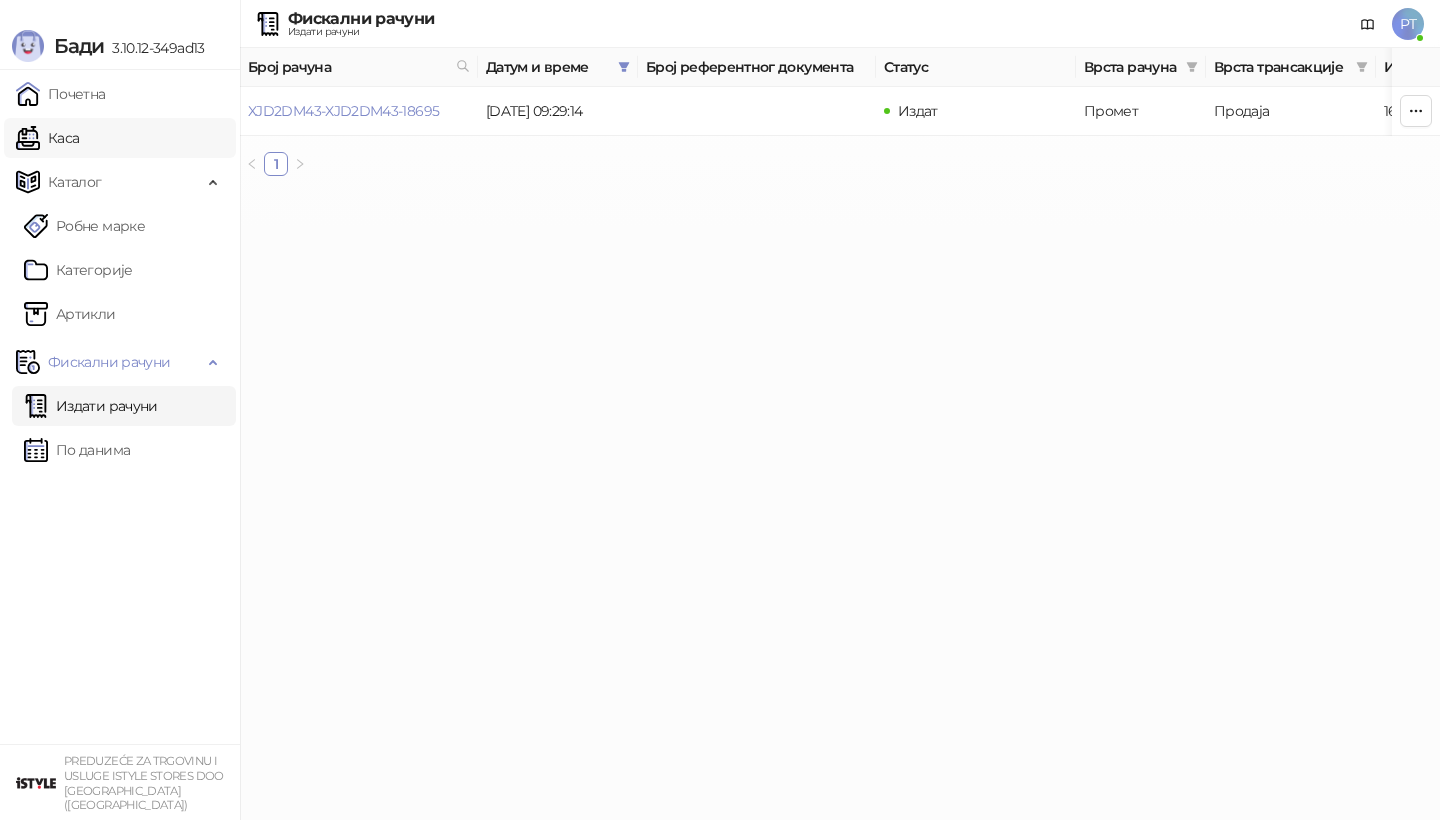click on "Каса" at bounding box center (47, 138) 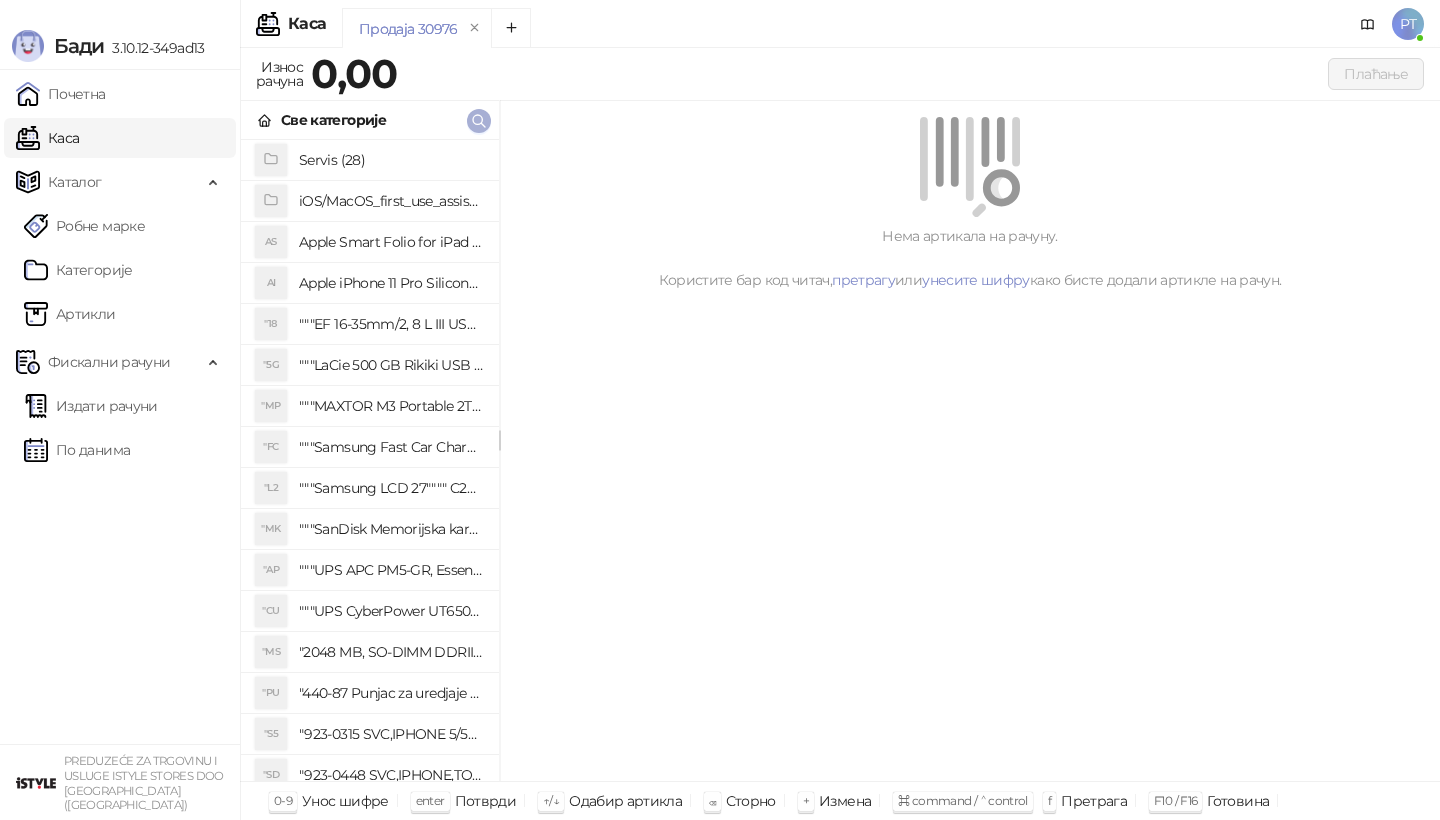 click 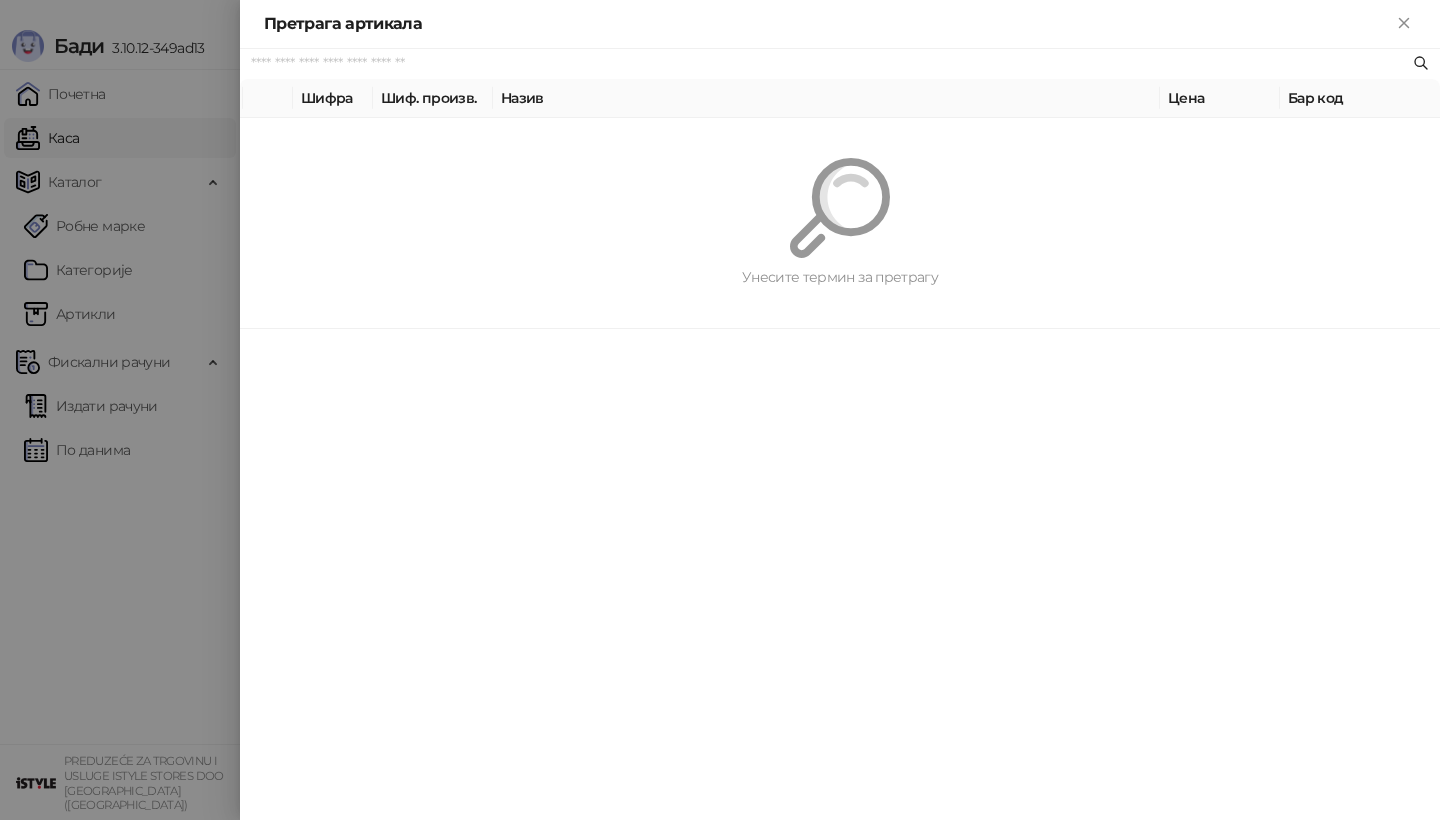paste on "*********" 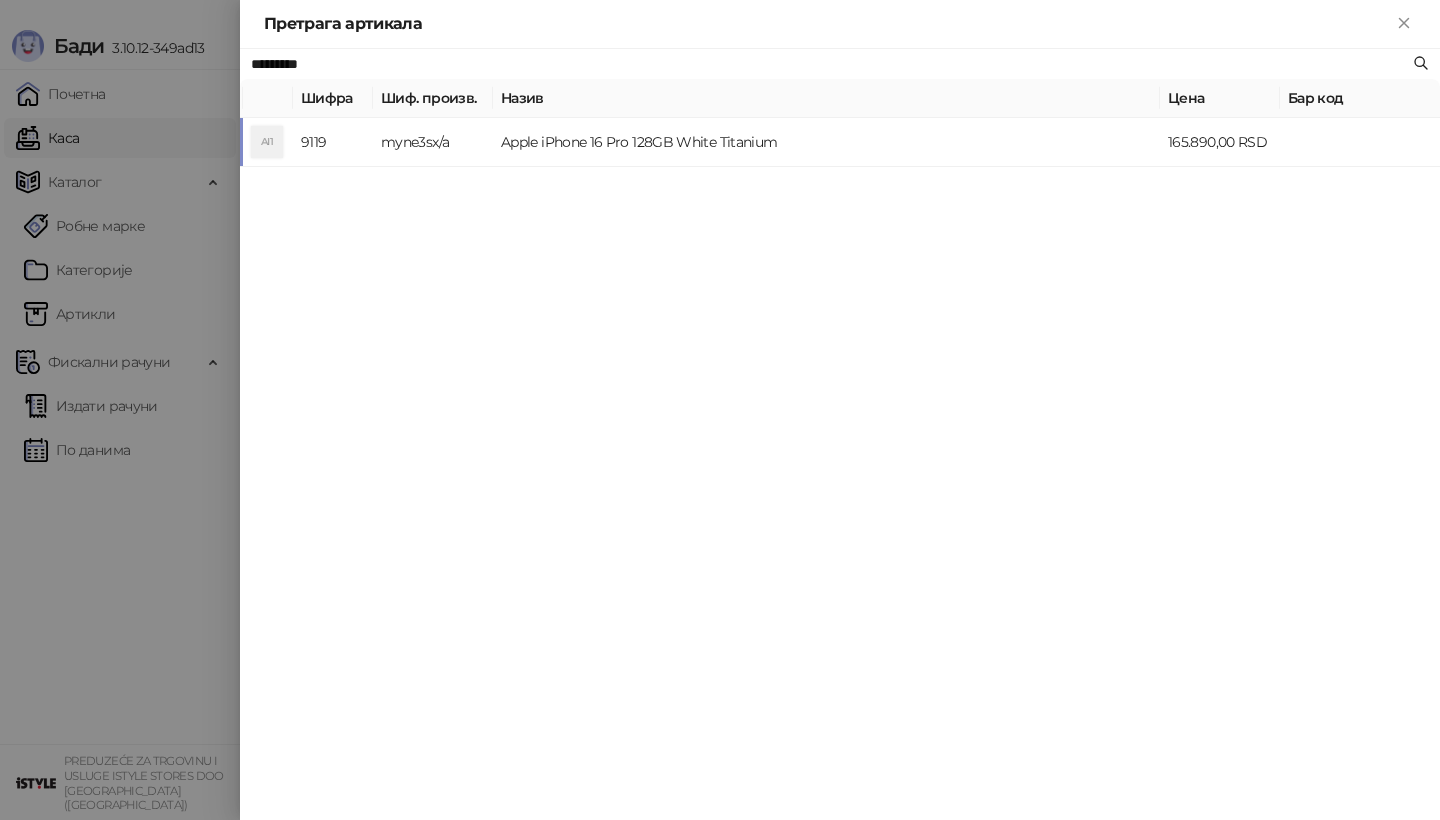 type on "*********" 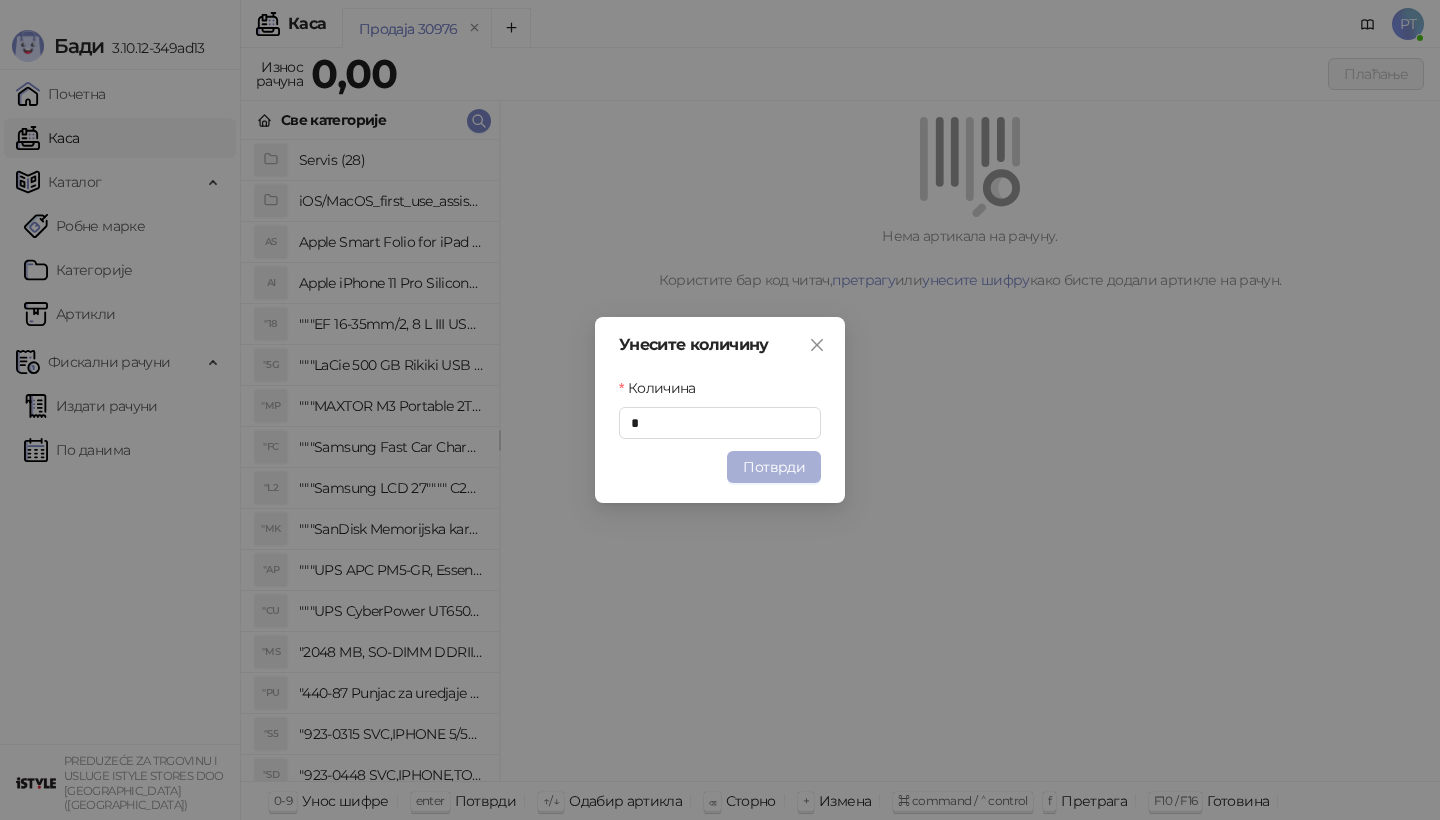 click on "Потврди" at bounding box center (774, 467) 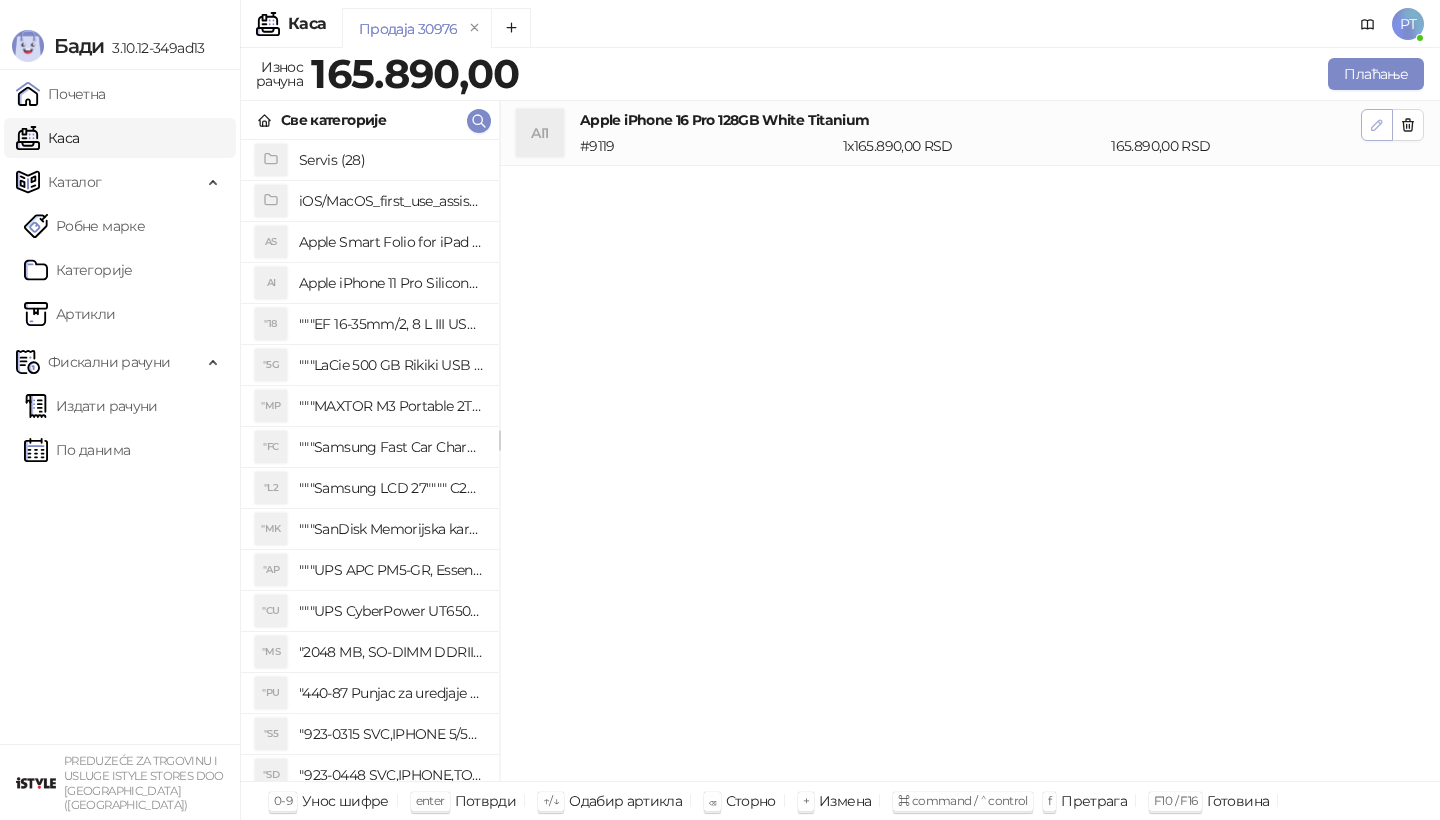 click 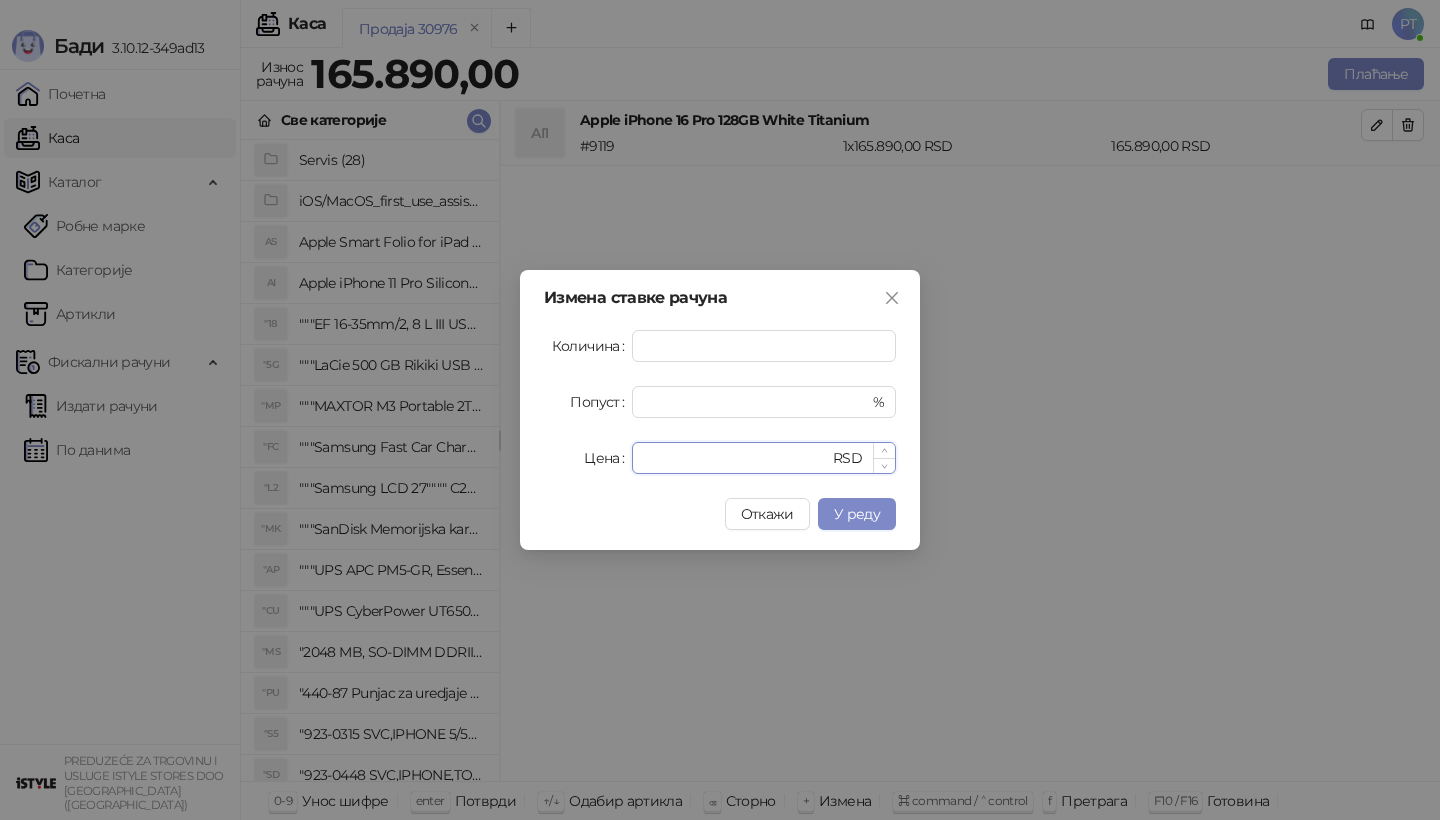 click on "******" at bounding box center (736, 458) 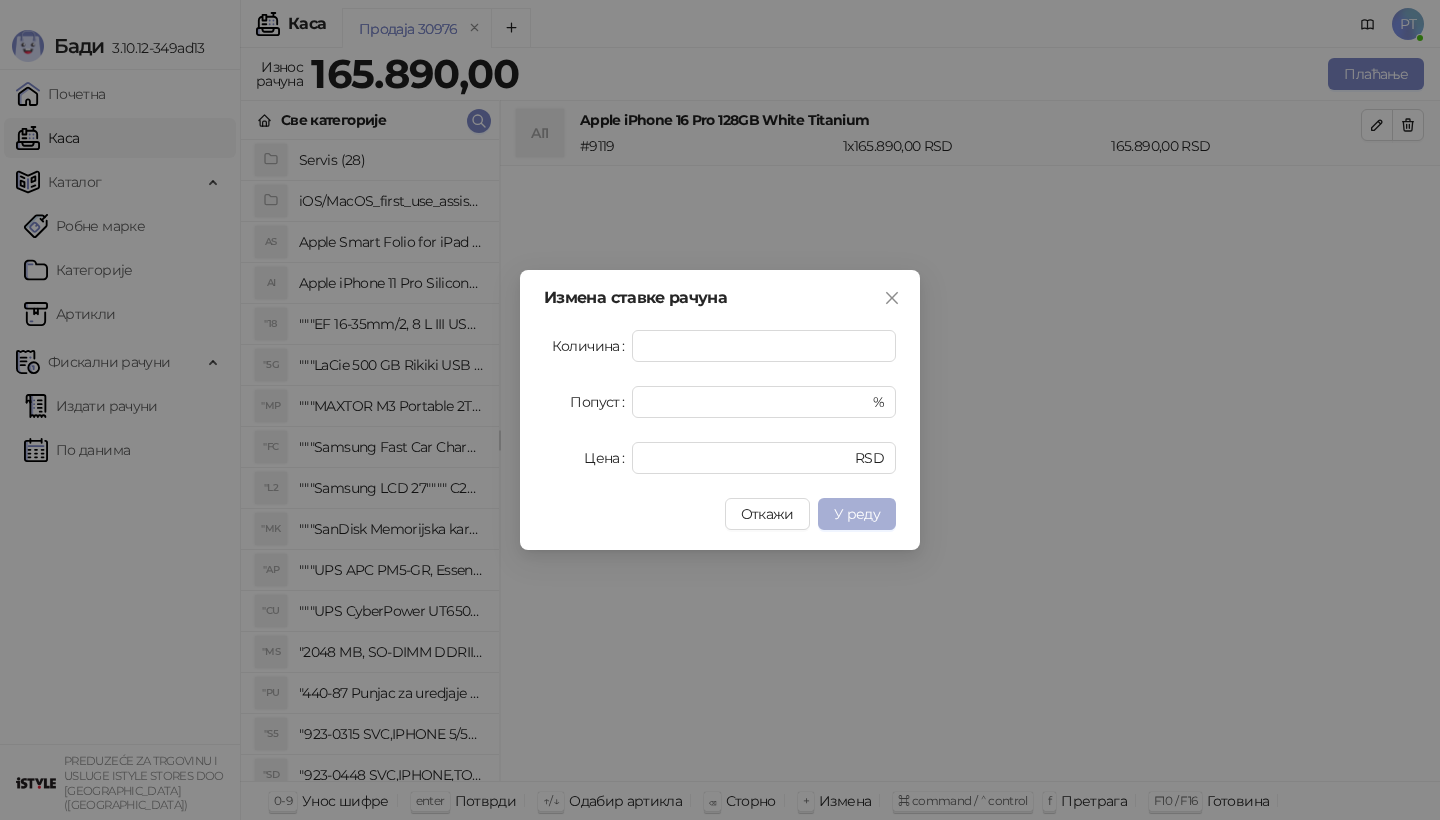 type on "******" 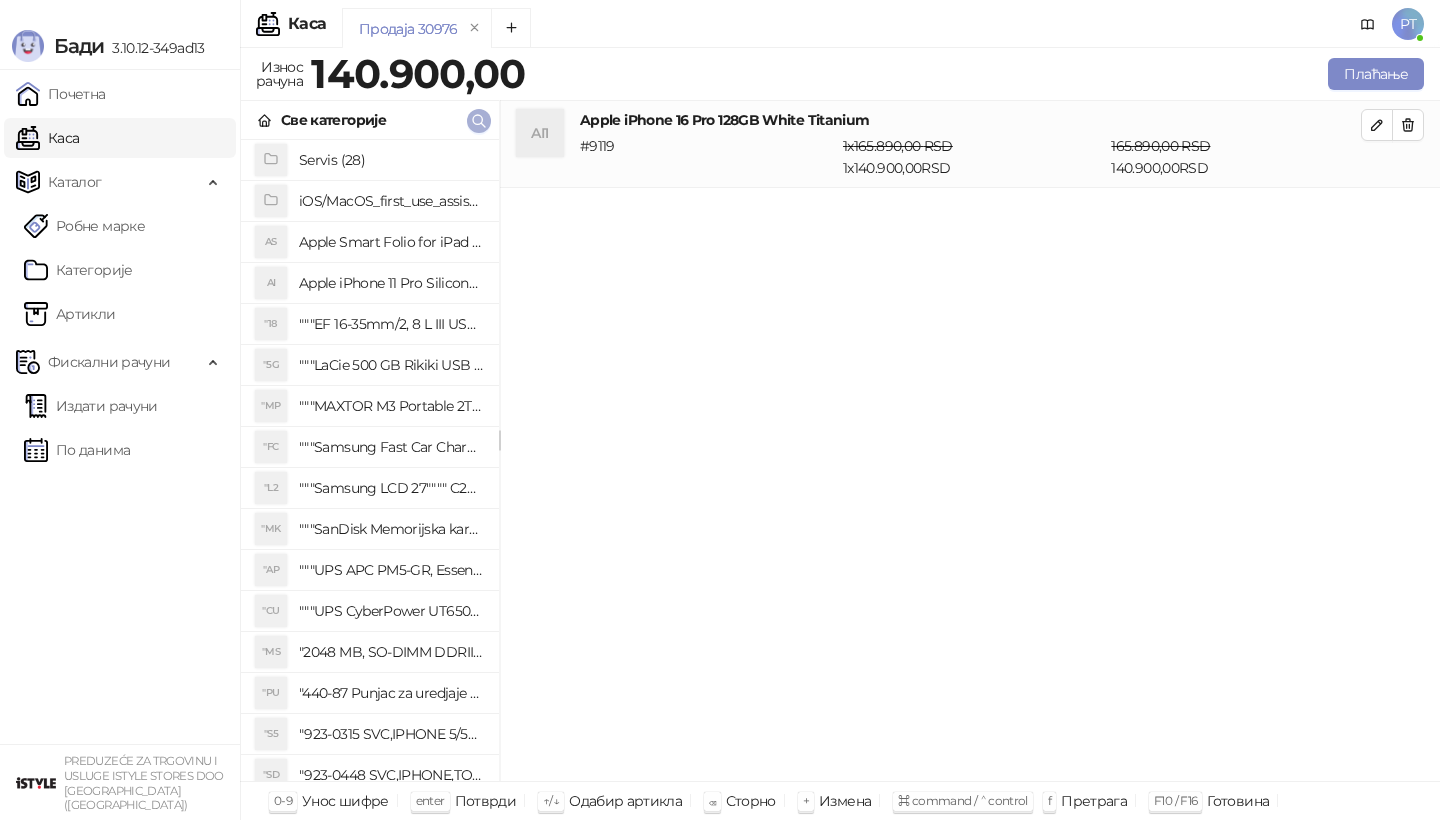 click 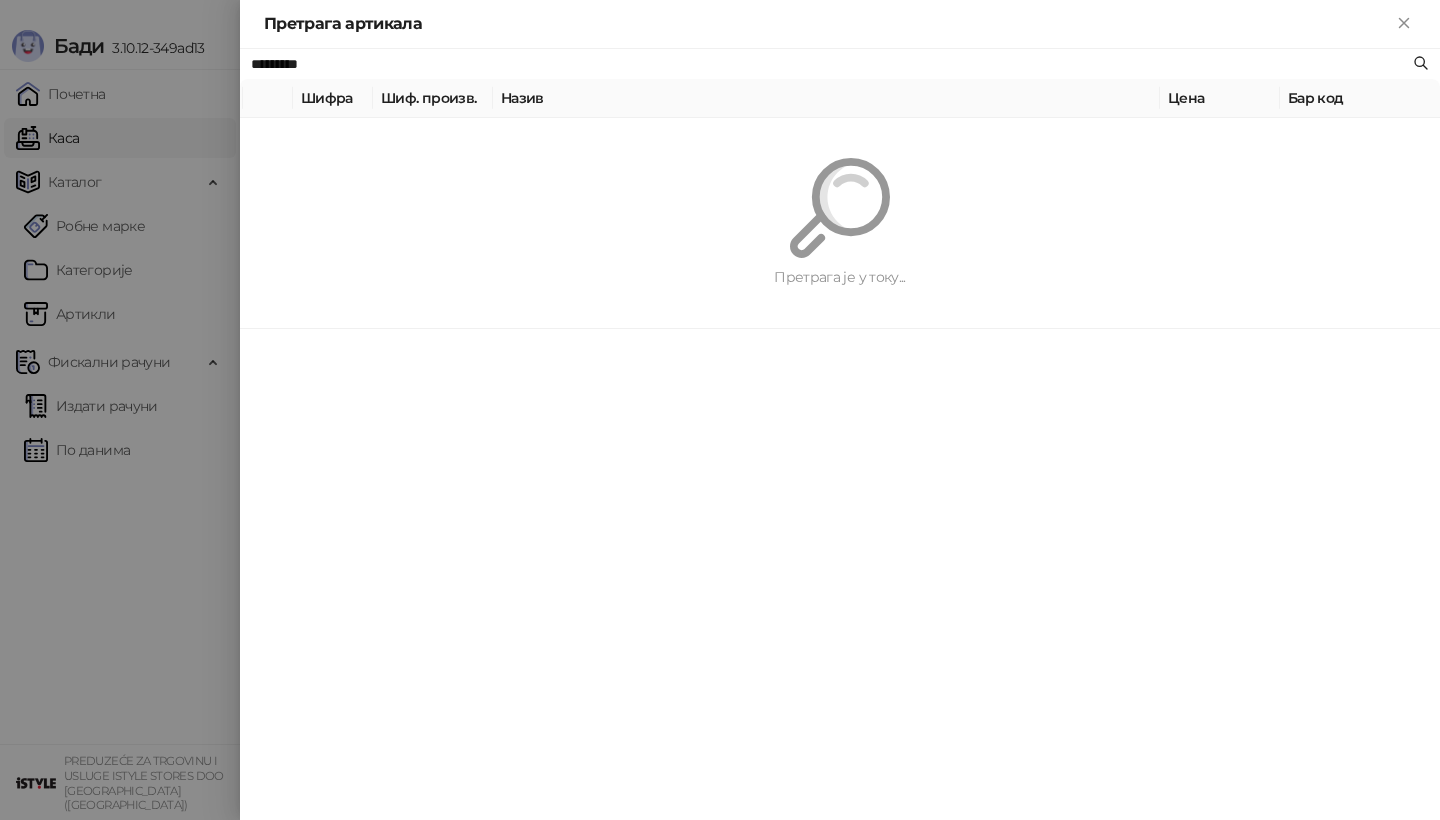 paste on "**********" 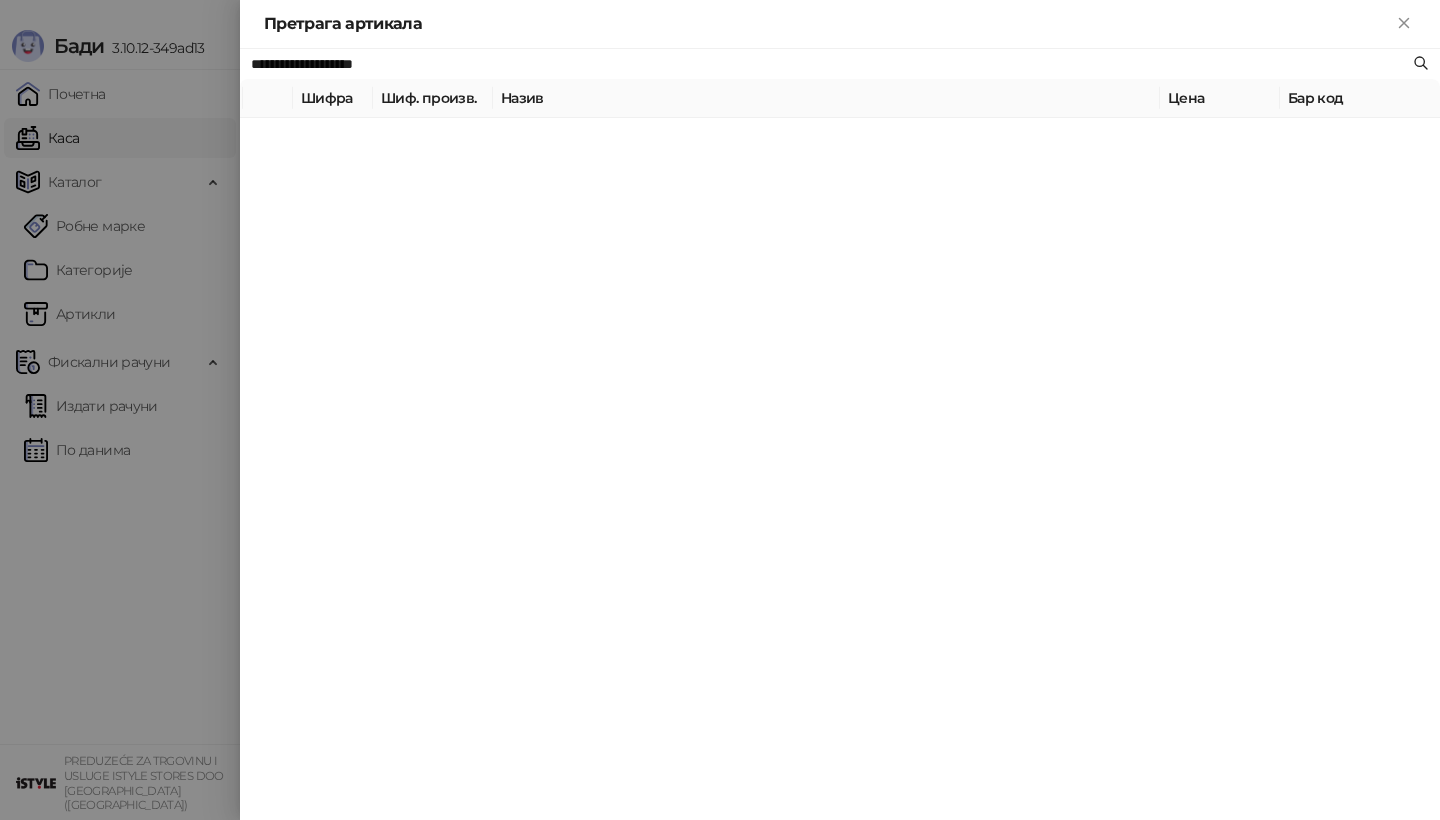 type on "**********" 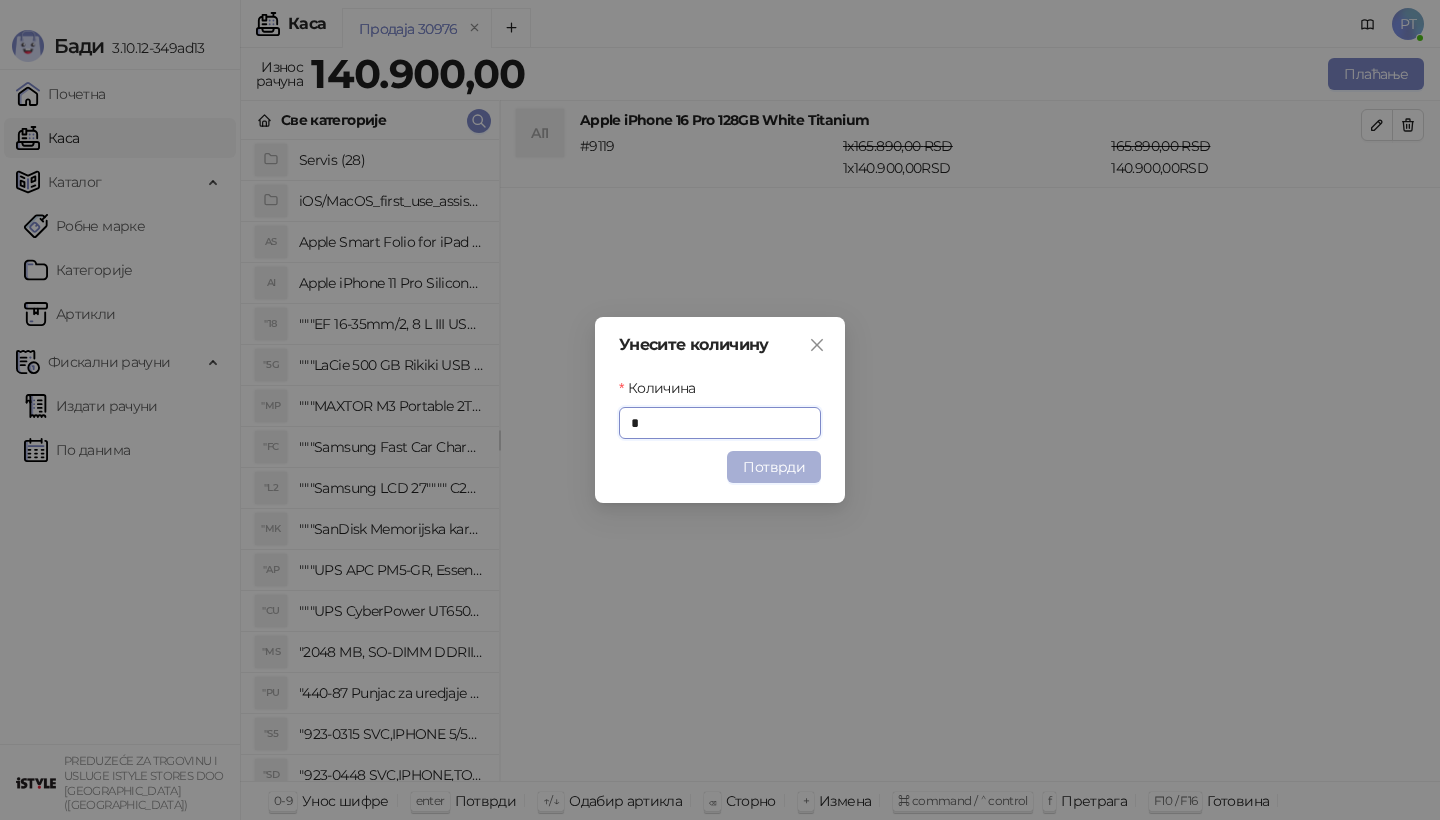 click on "Потврди" at bounding box center (774, 467) 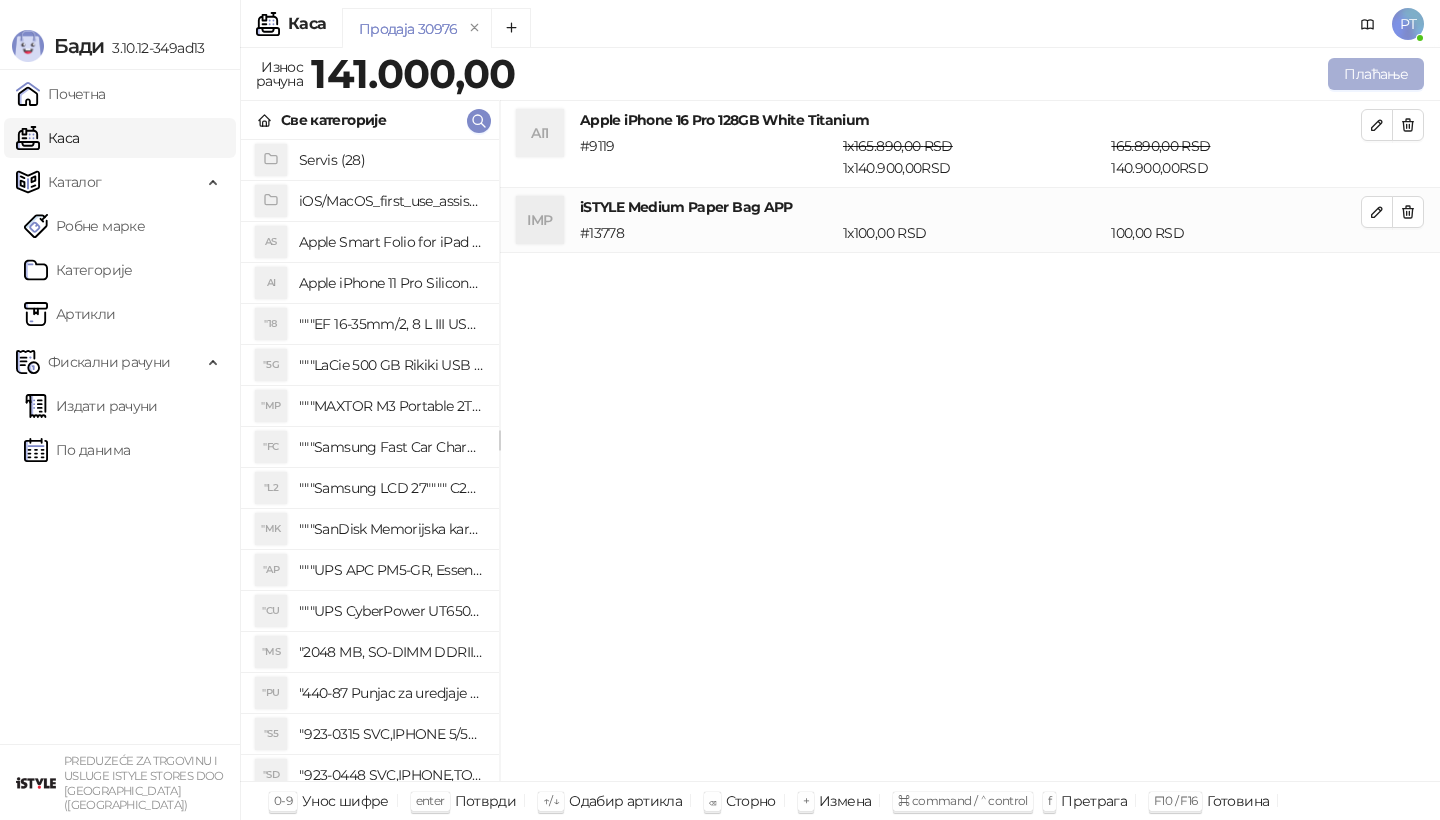 click on "Плаћање" at bounding box center [1376, 74] 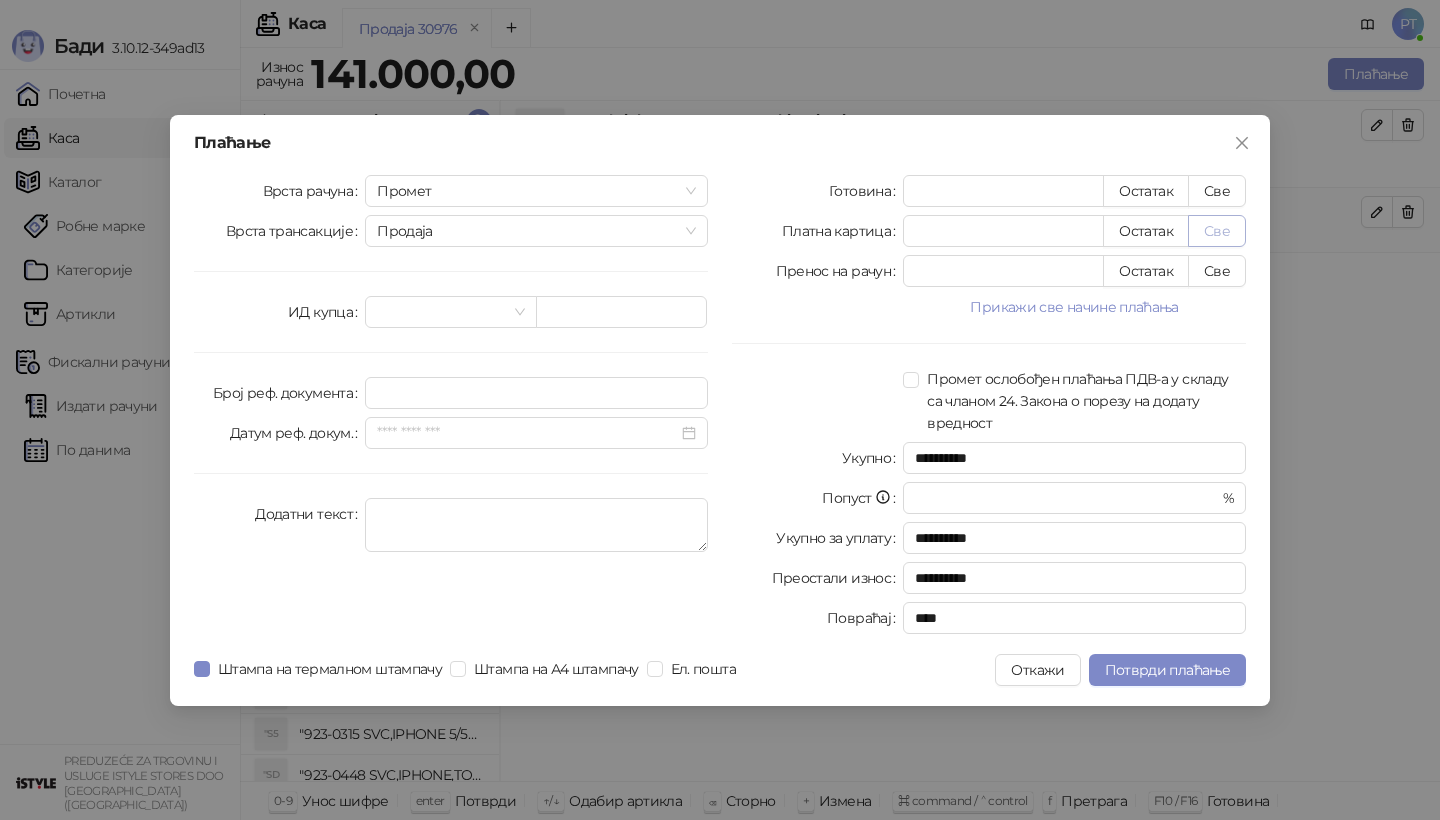 click on "Све" at bounding box center [1217, 231] 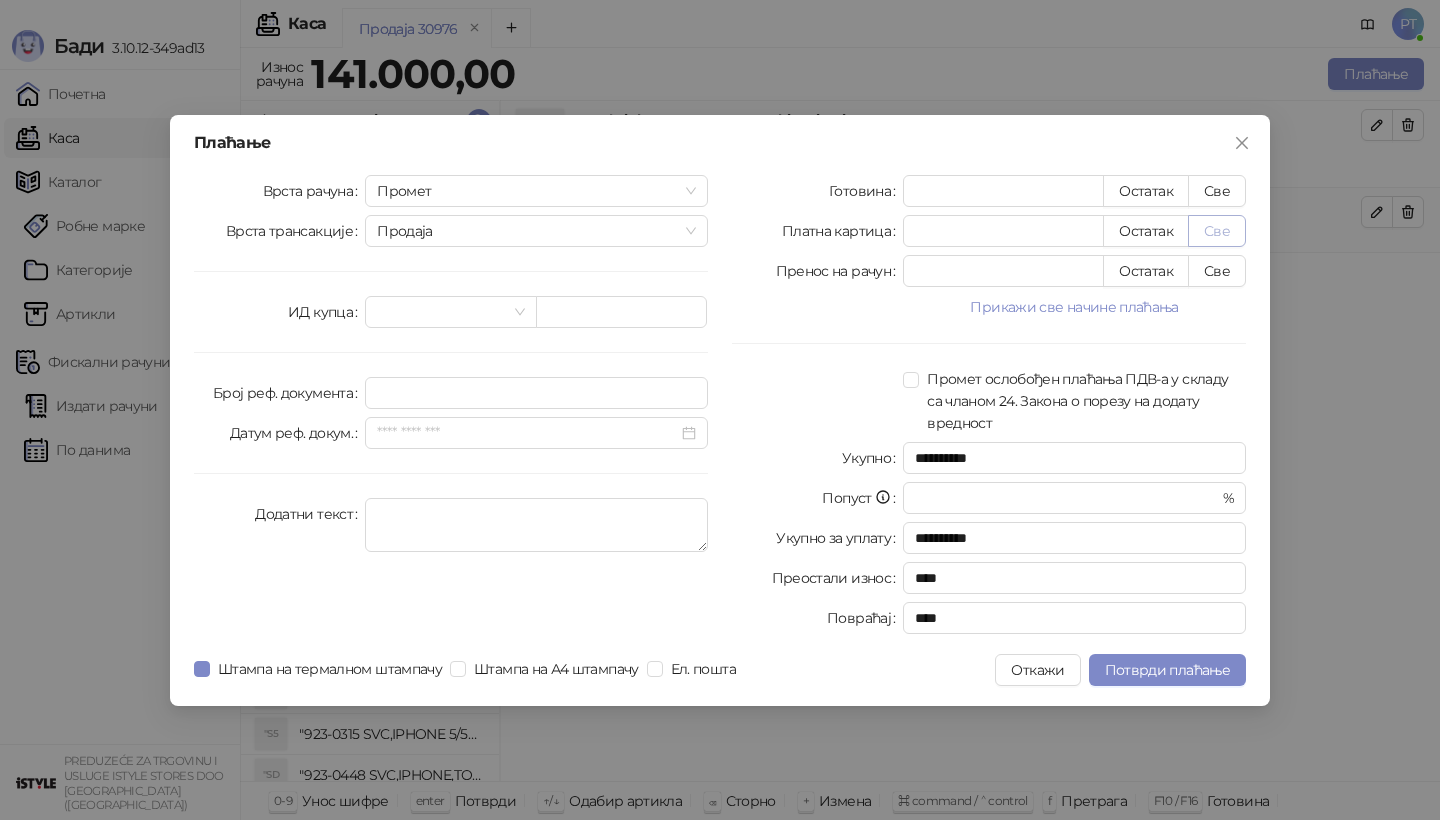 type on "******" 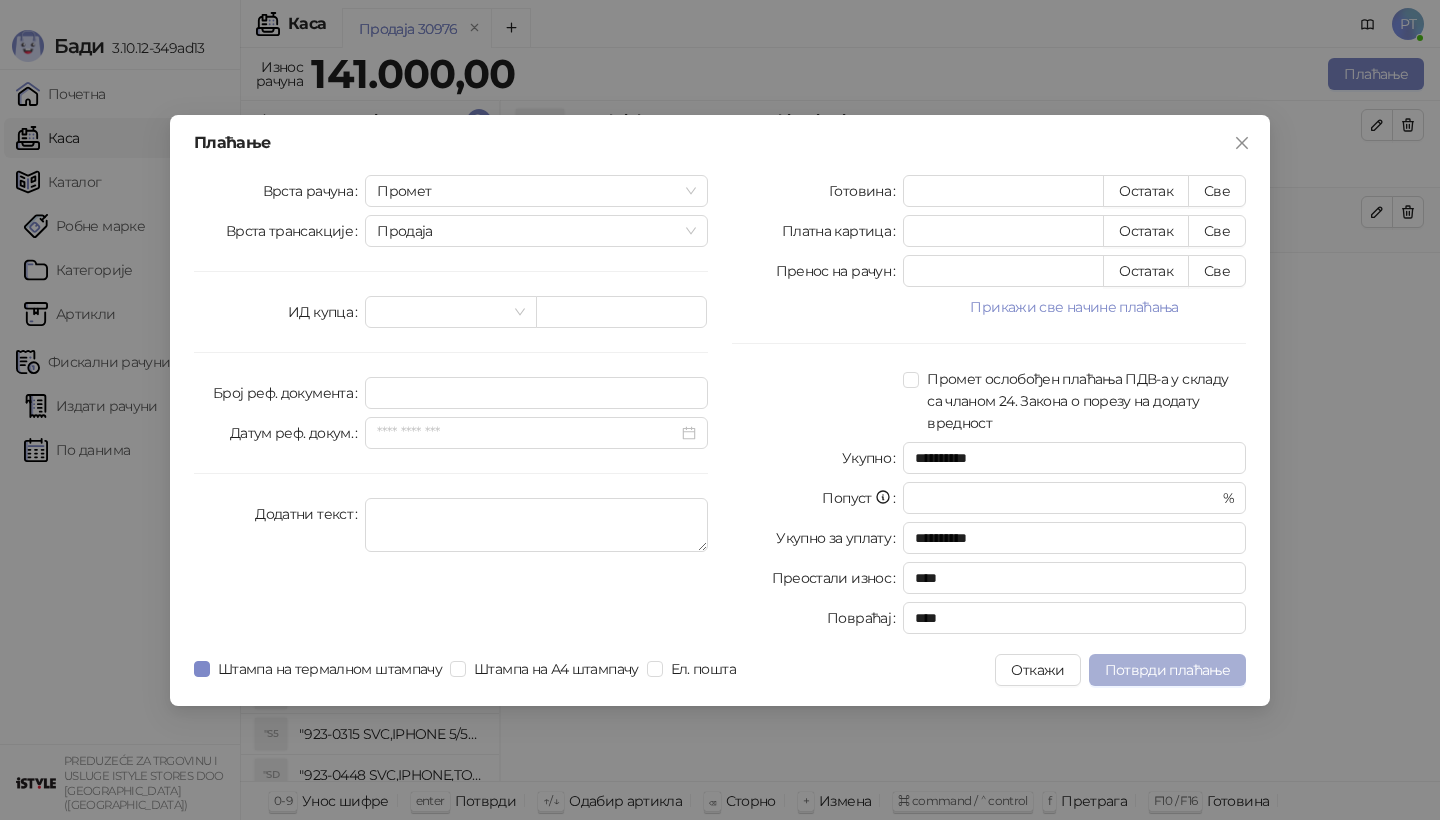 click on "Потврди плаћање" at bounding box center [1167, 670] 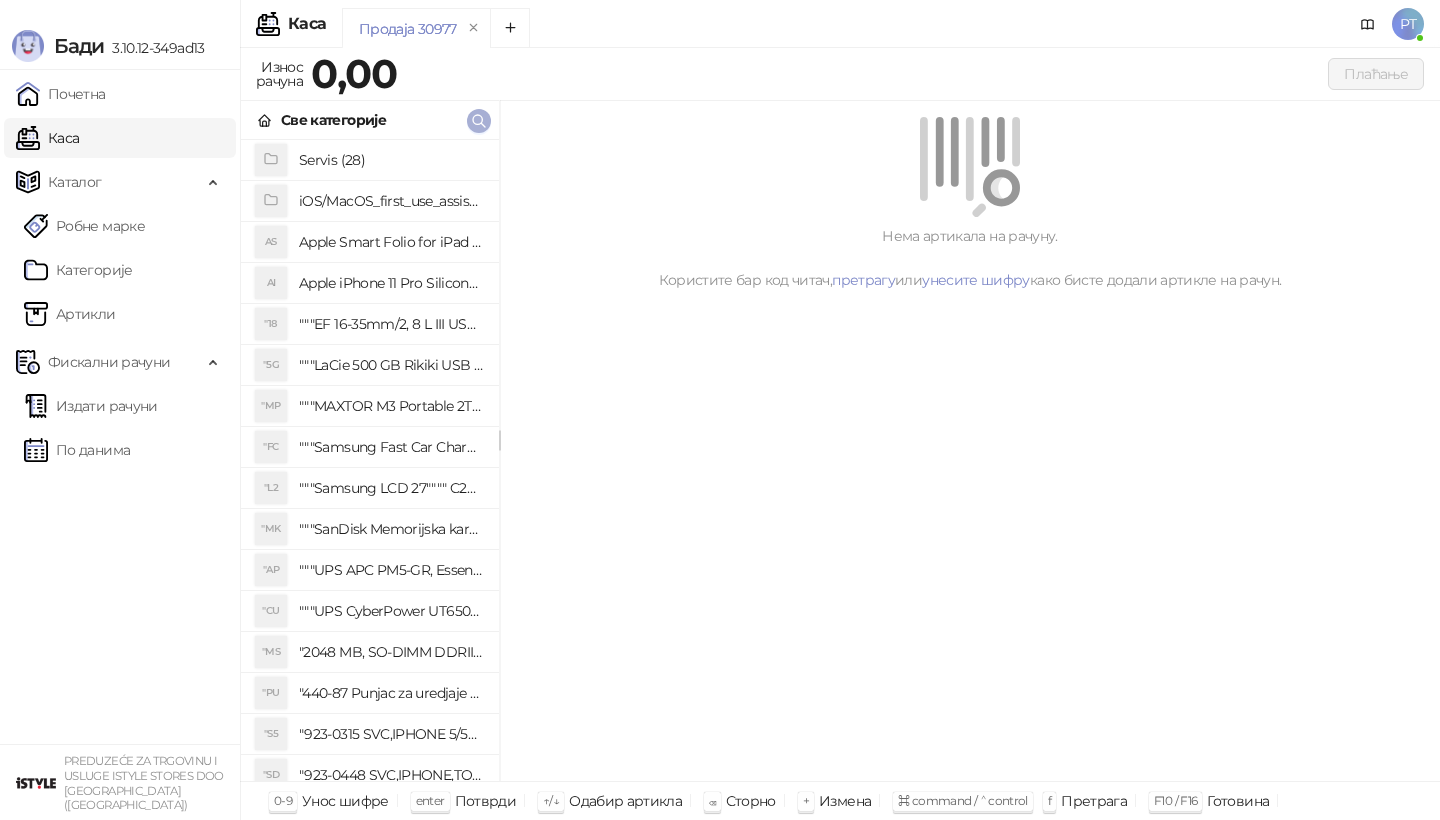 click 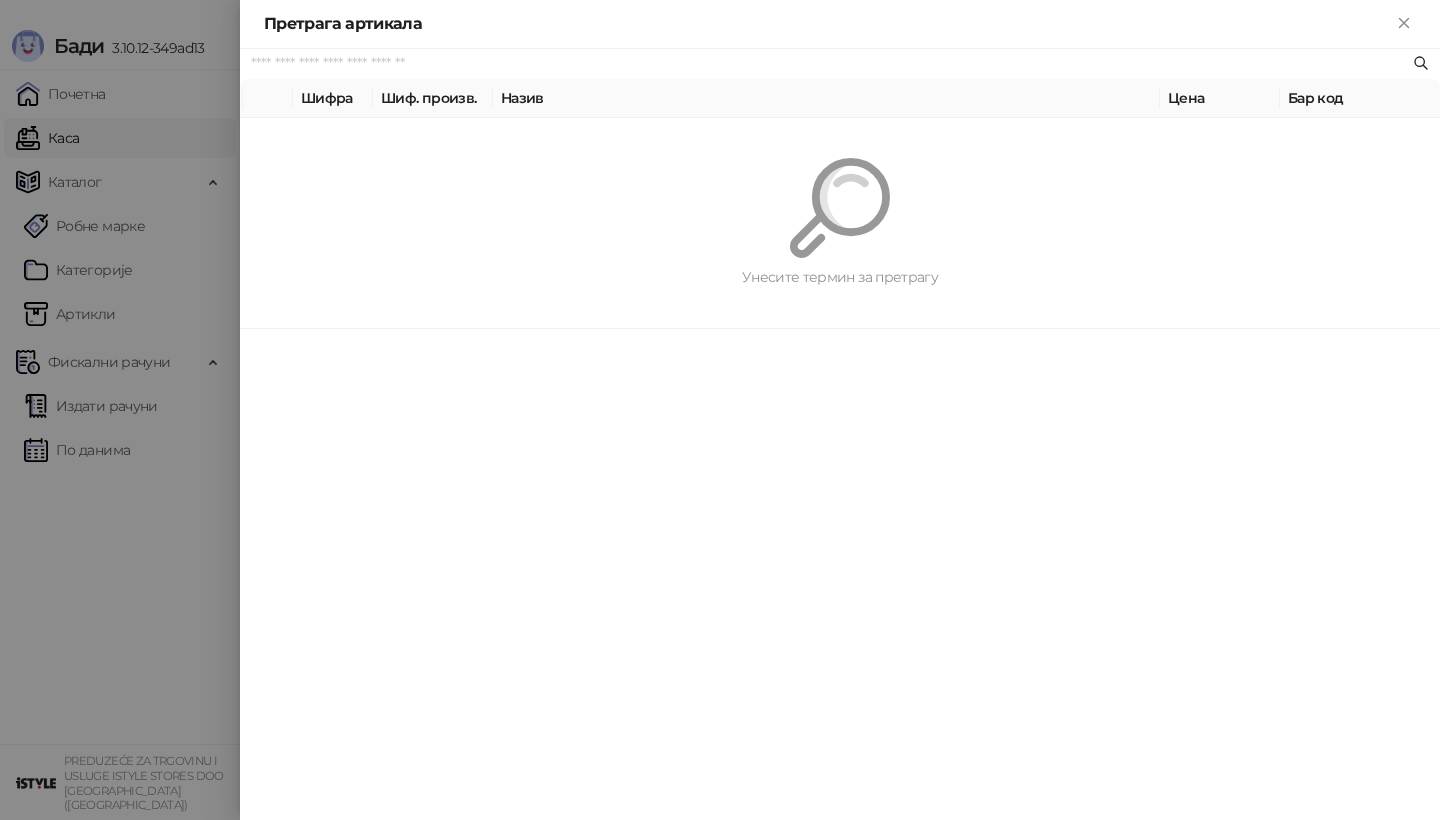 paste on "********" 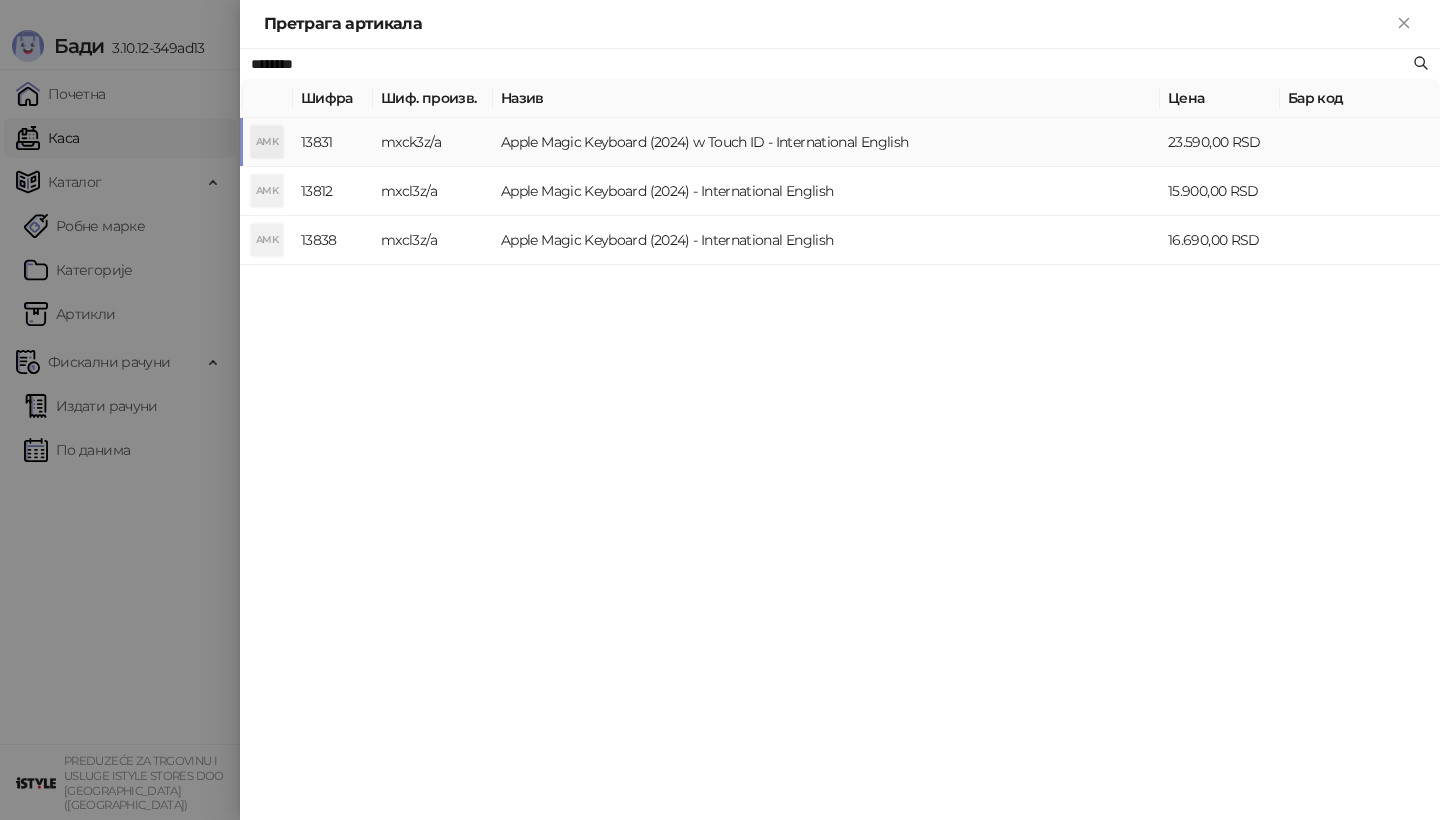 type on "********" 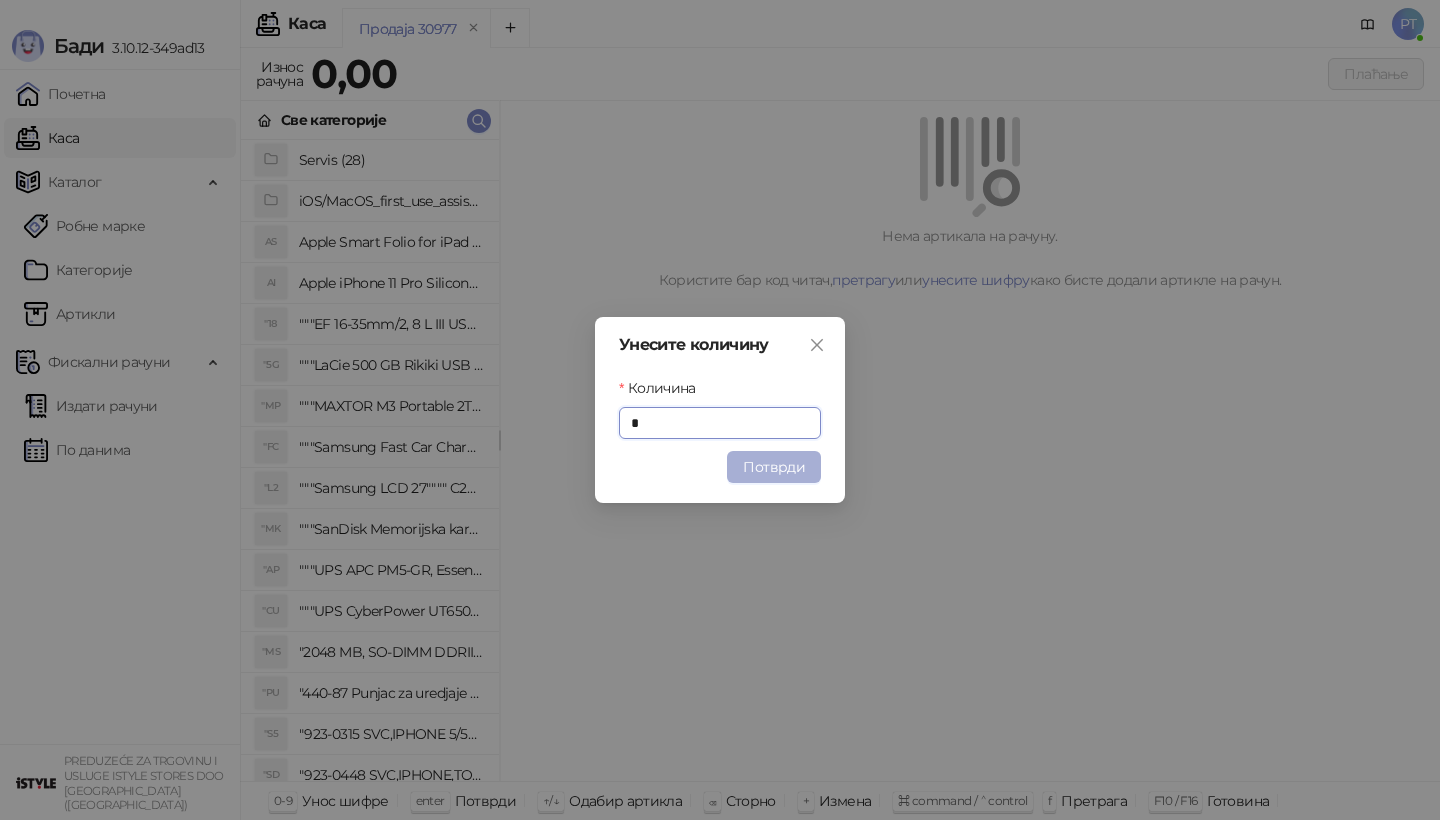 click on "Потврди" at bounding box center [774, 467] 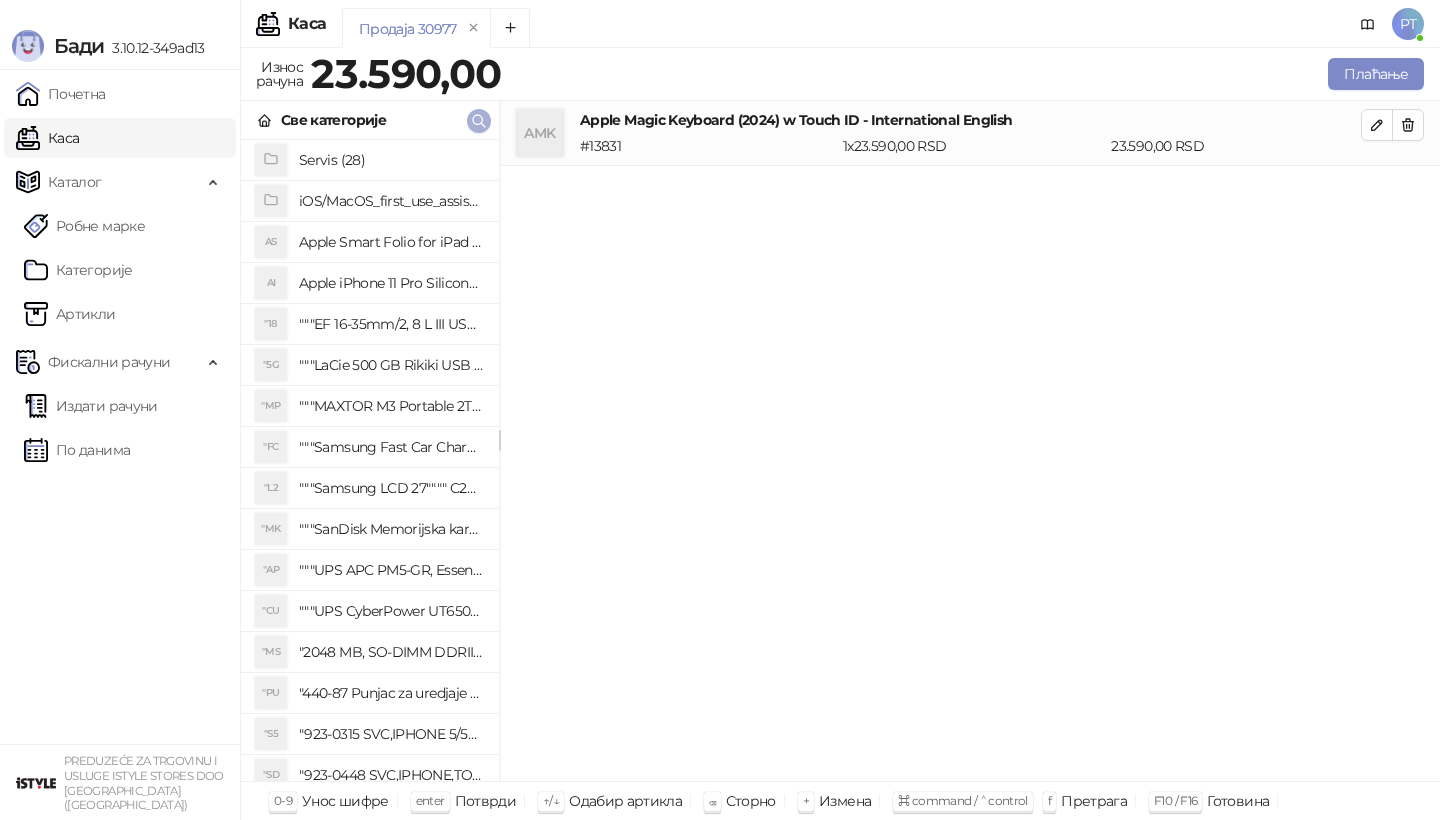 type 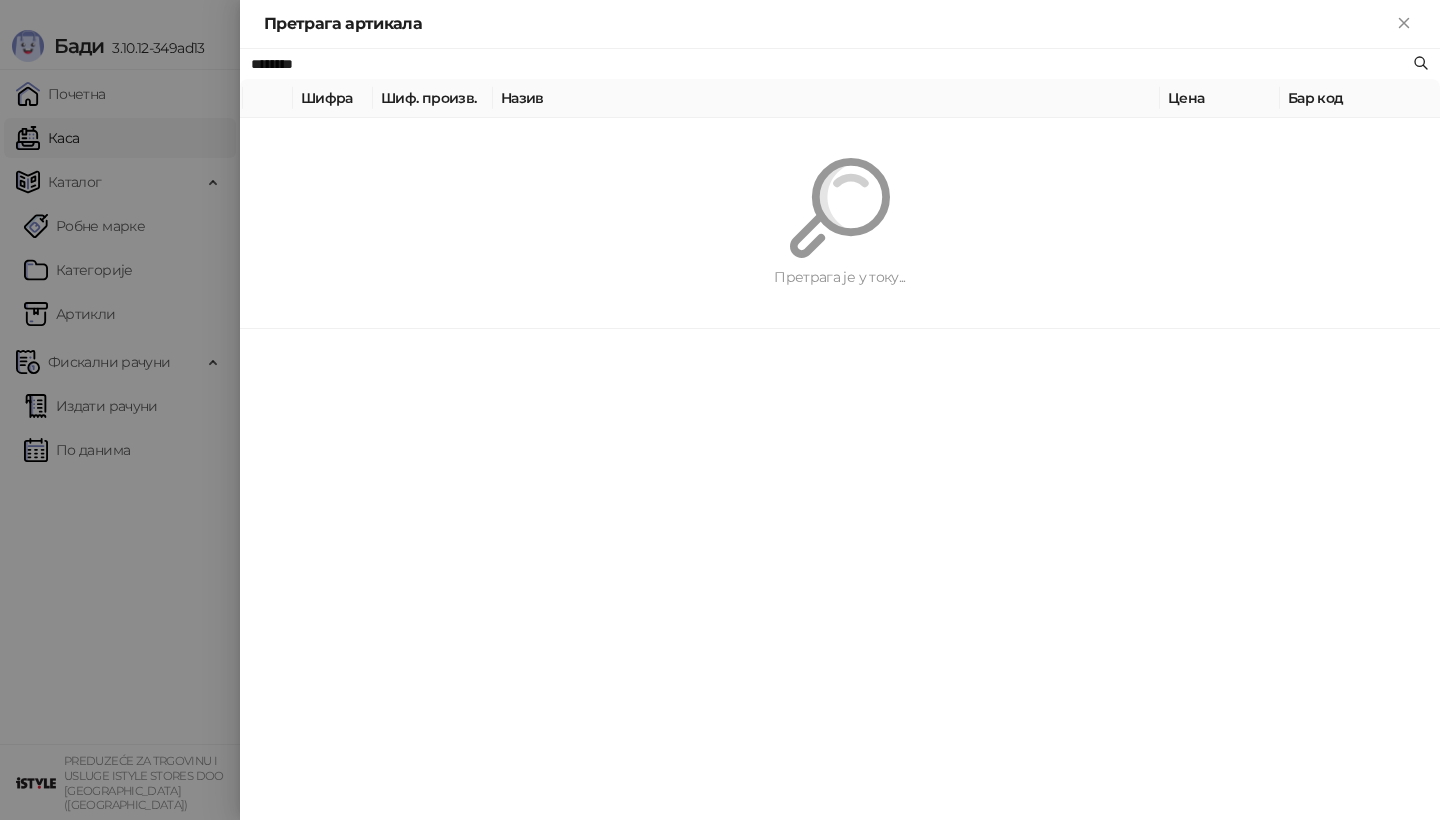 paste on "**********" 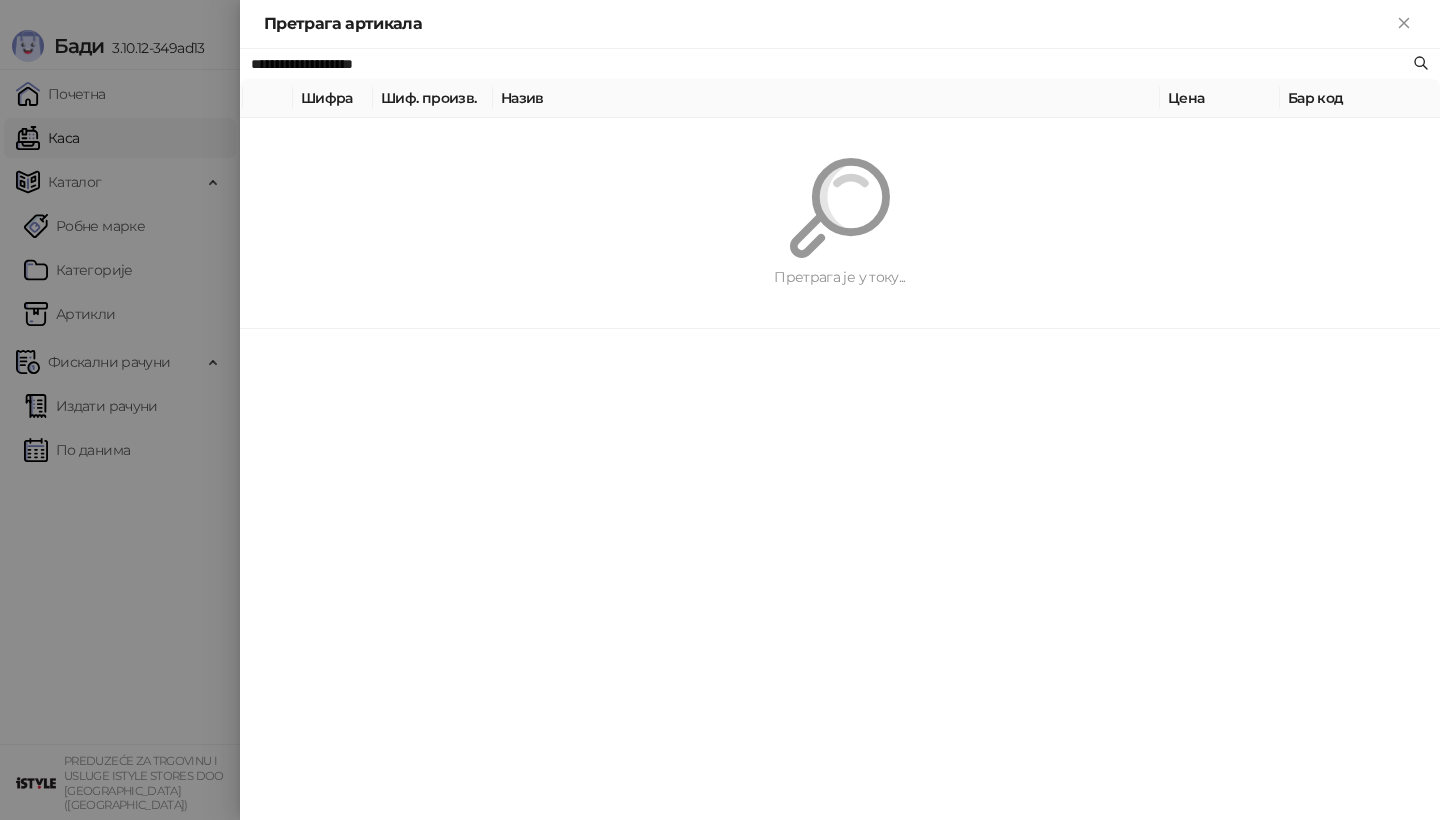 type on "**********" 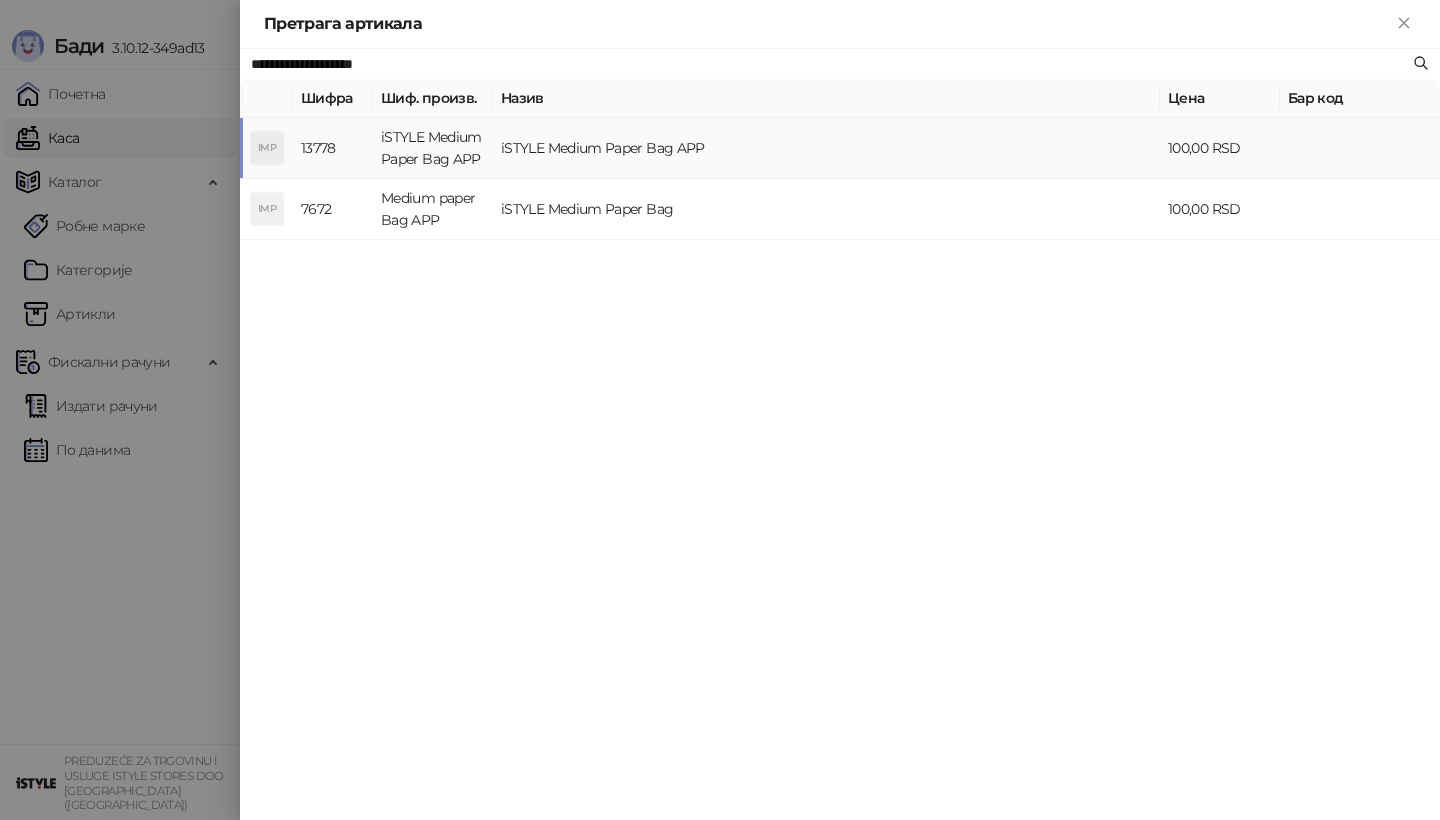 click on "iSTYLE Medium Paper Bag APP" at bounding box center (433, 148) 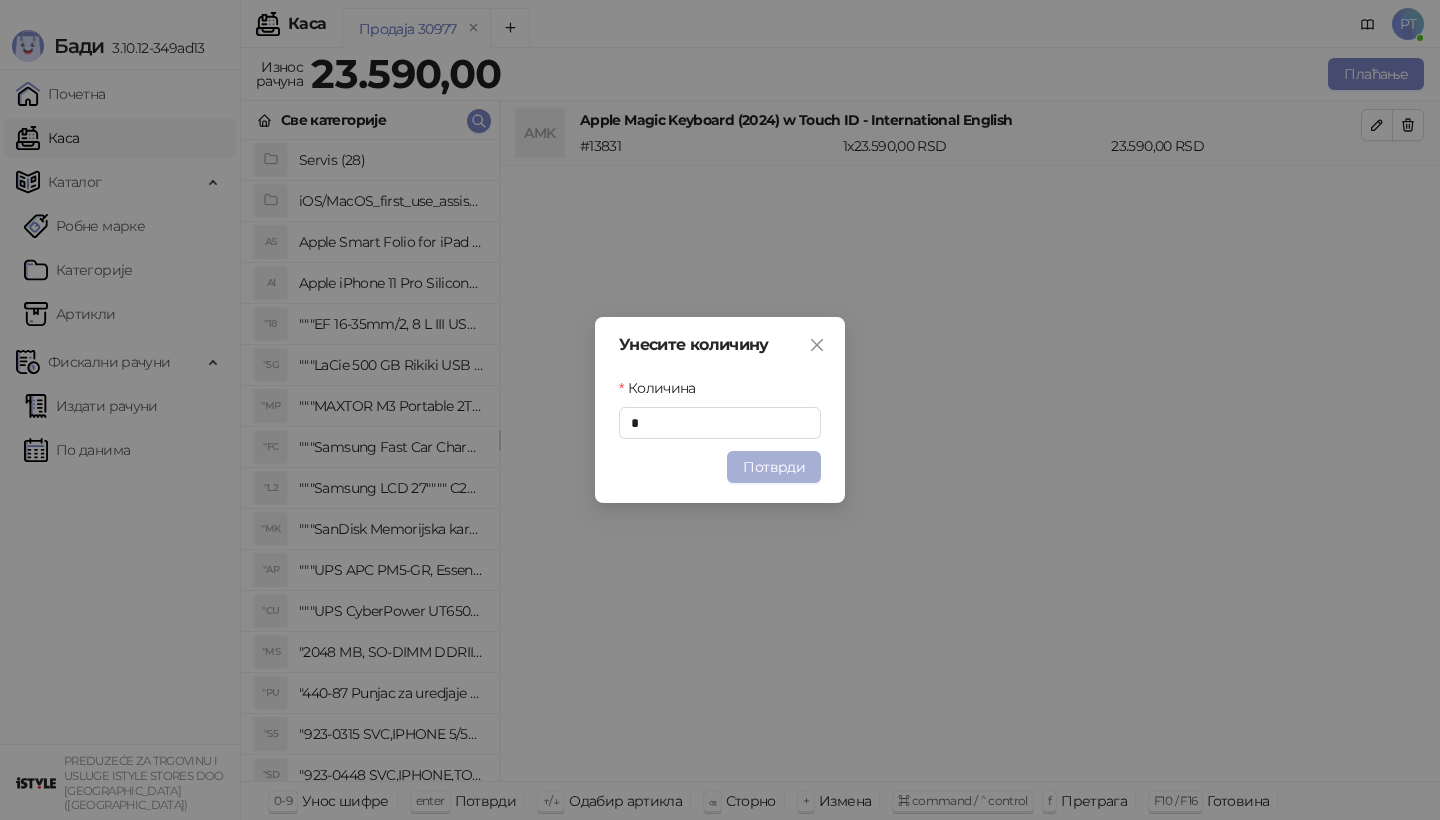 click on "Потврди" at bounding box center (774, 467) 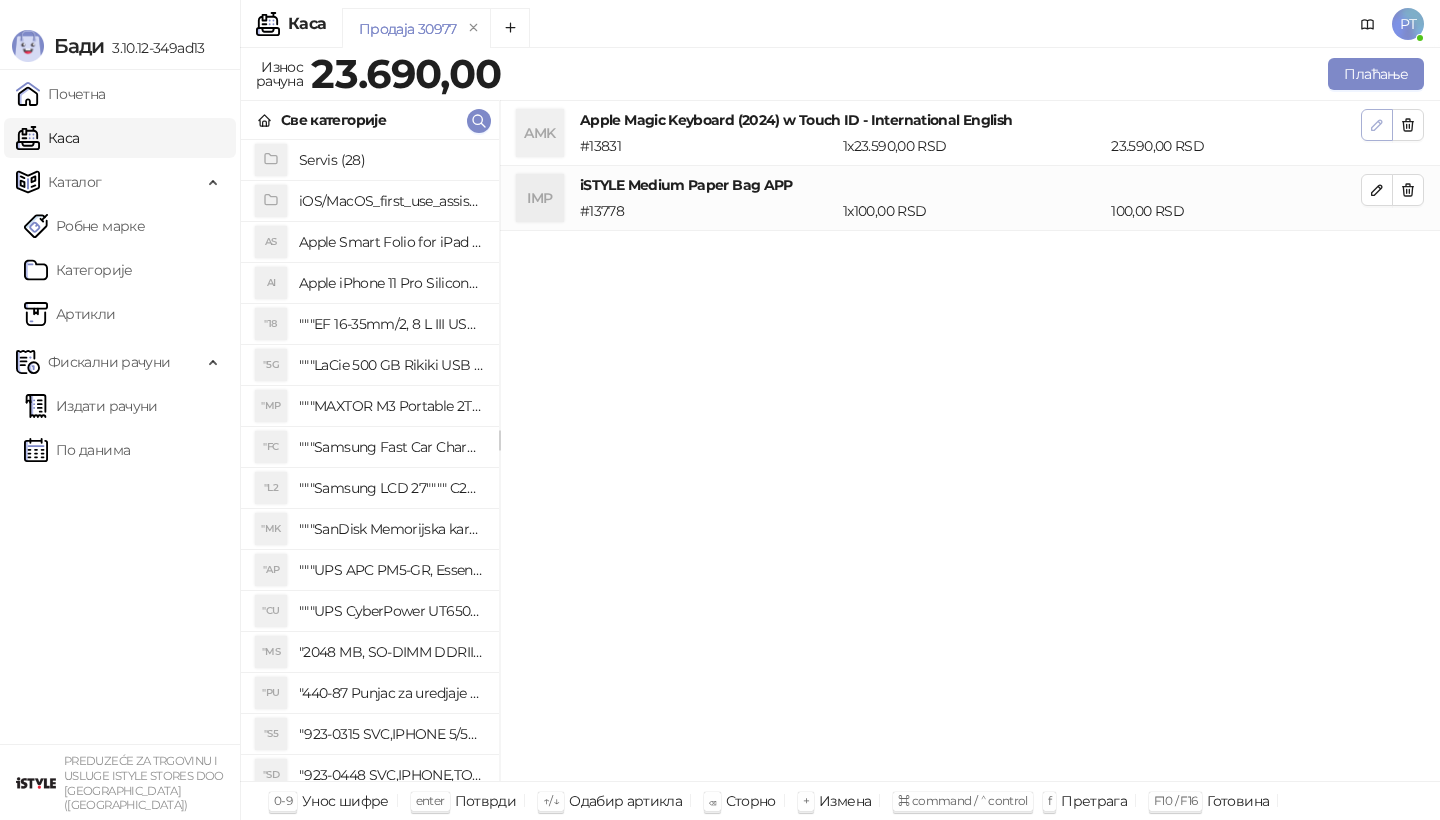click at bounding box center [1377, 125] 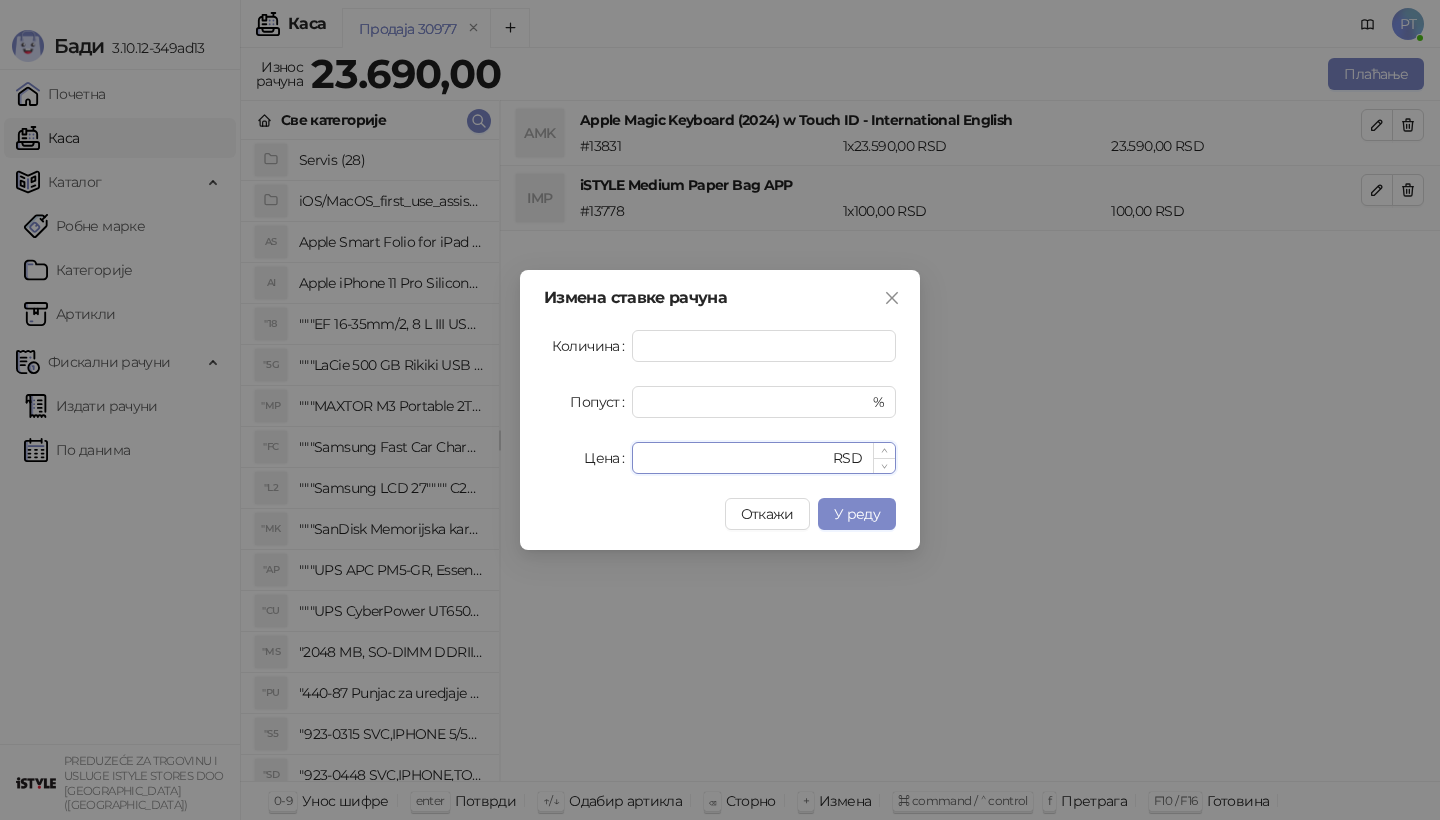 click on "*****" at bounding box center [736, 458] 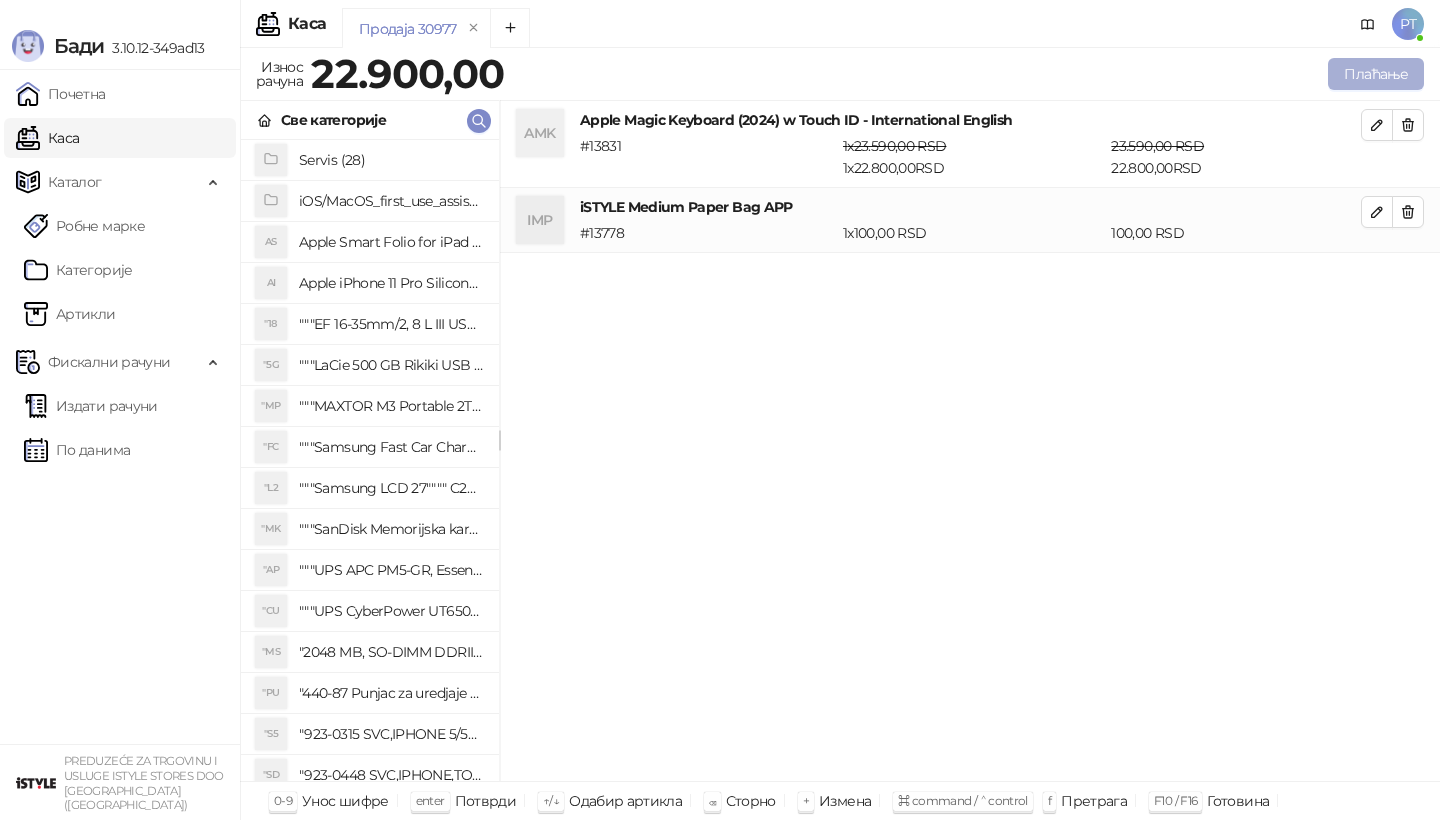 click on "Плаћање" at bounding box center (1376, 74) 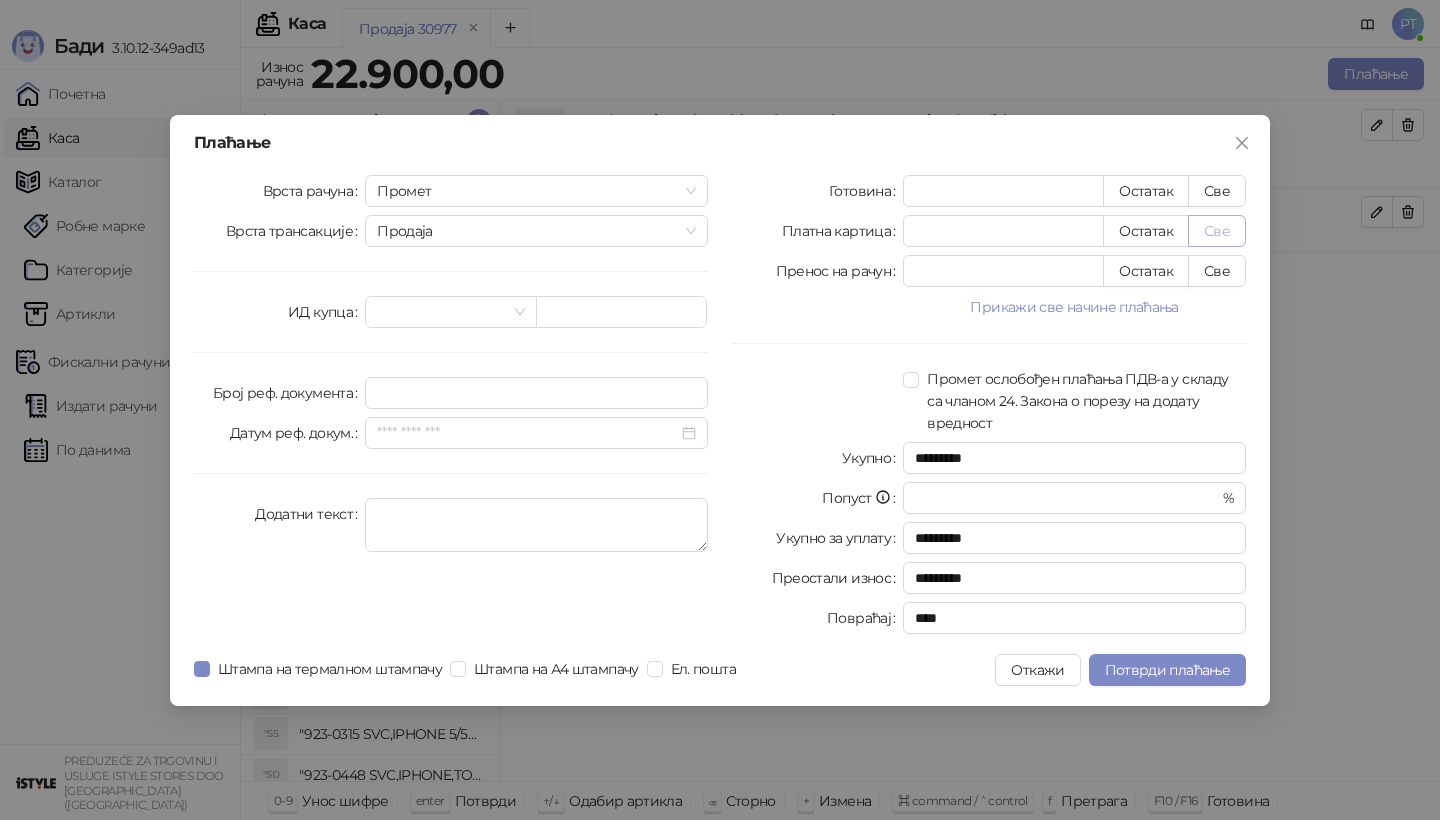 click on "Све" at bounding box center (1217, 231) 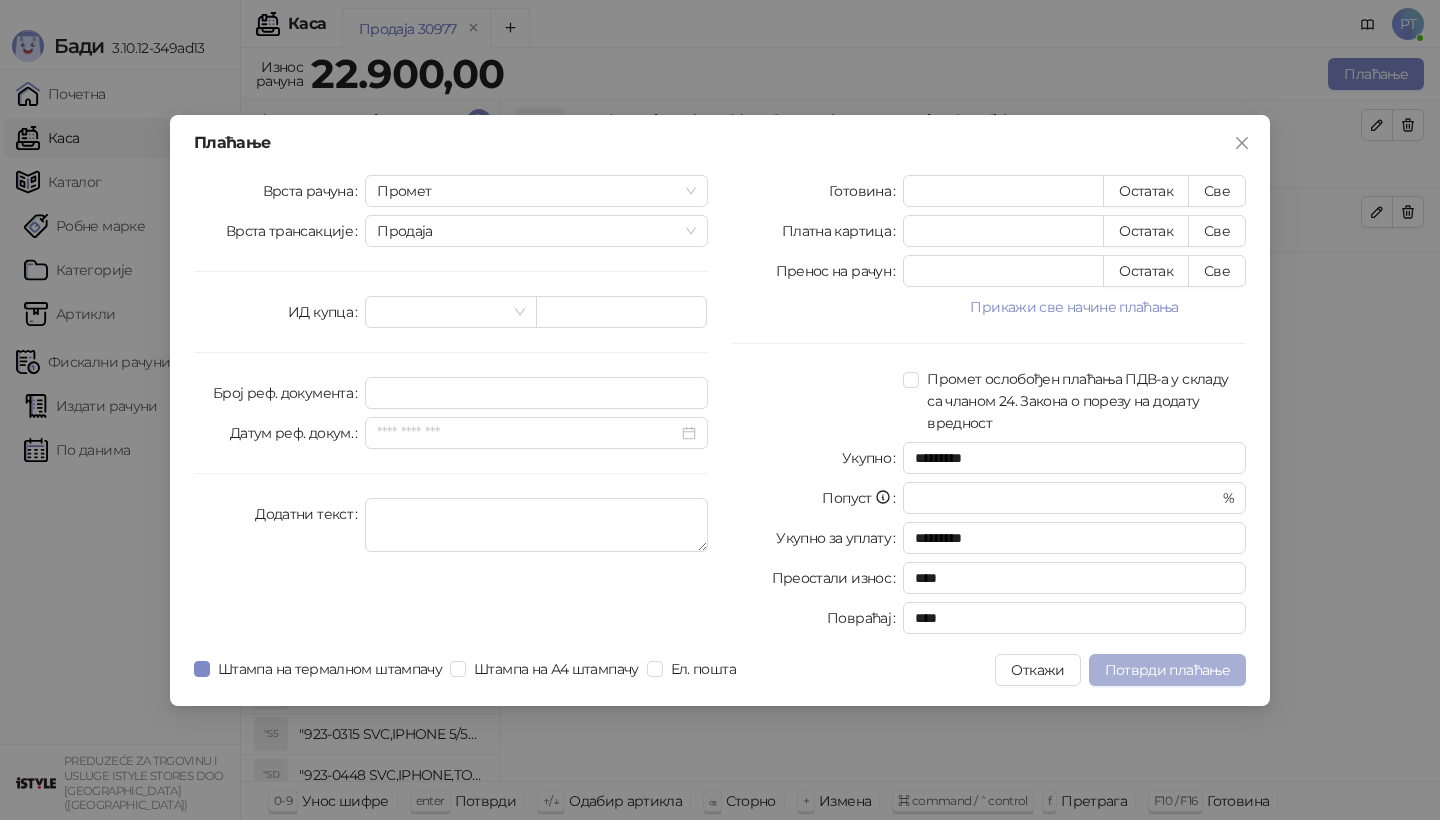 click on "Потврди плаћање" at bounding box center [1167, 670] 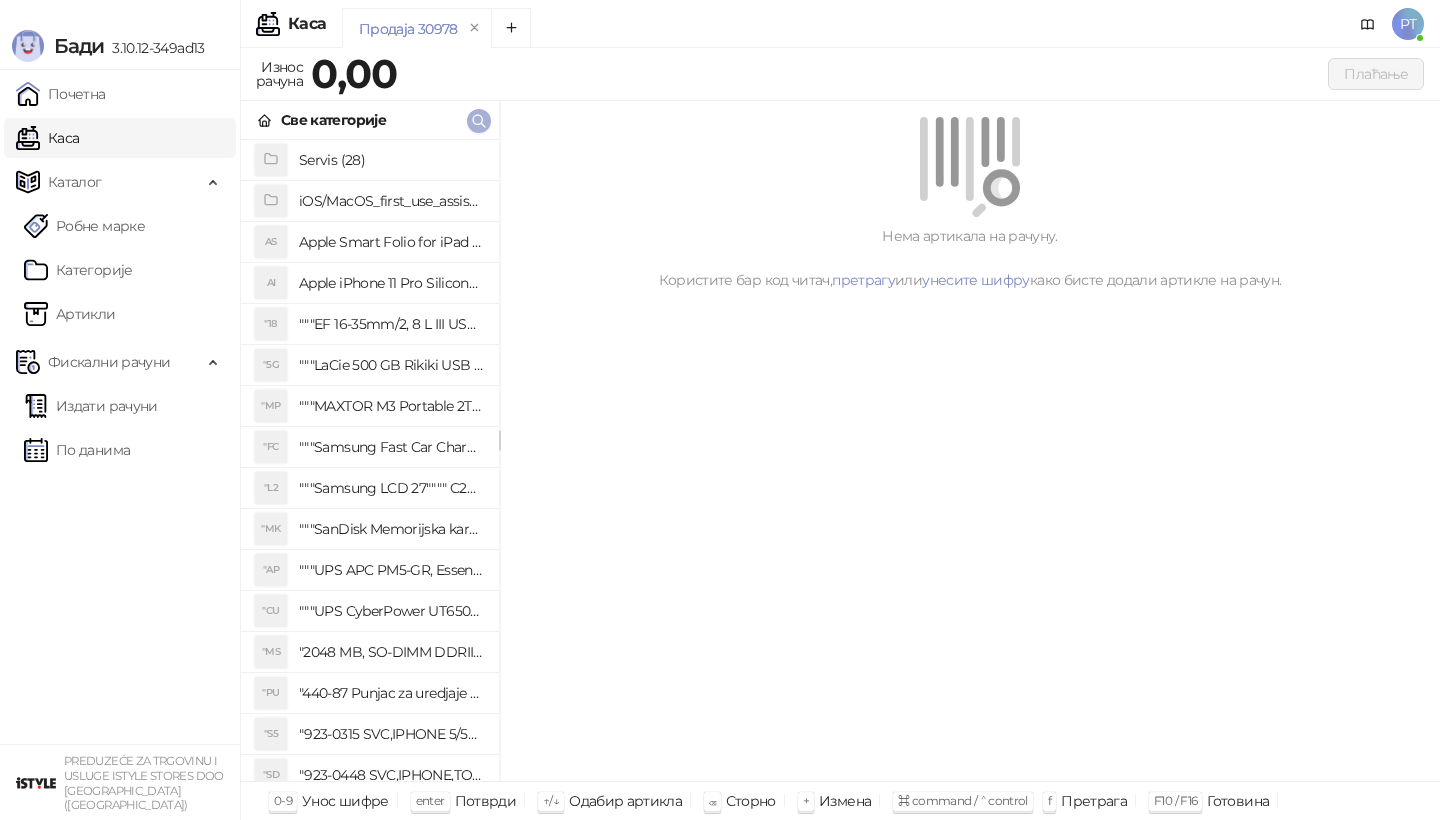 type 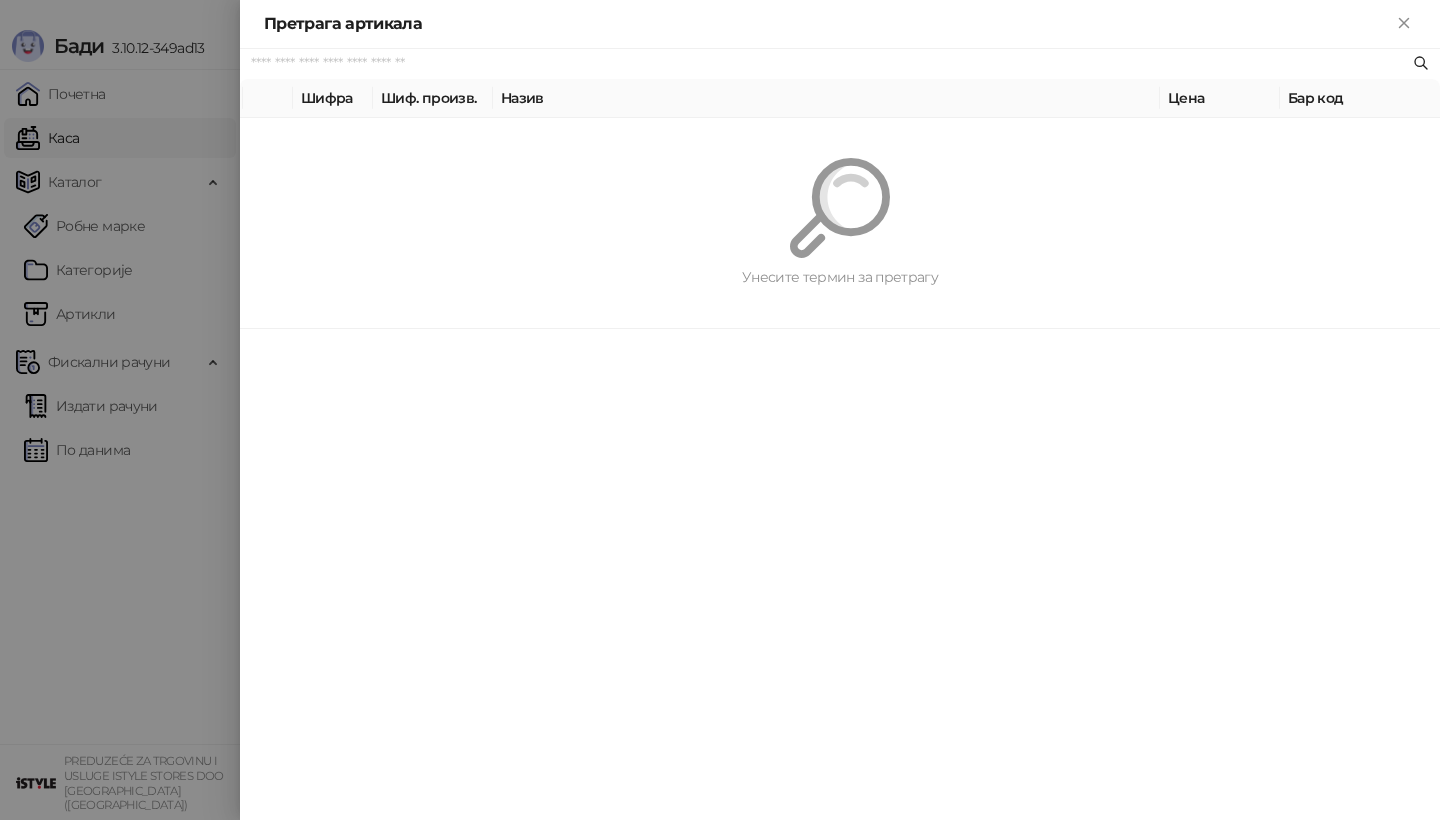 paste on "*********" 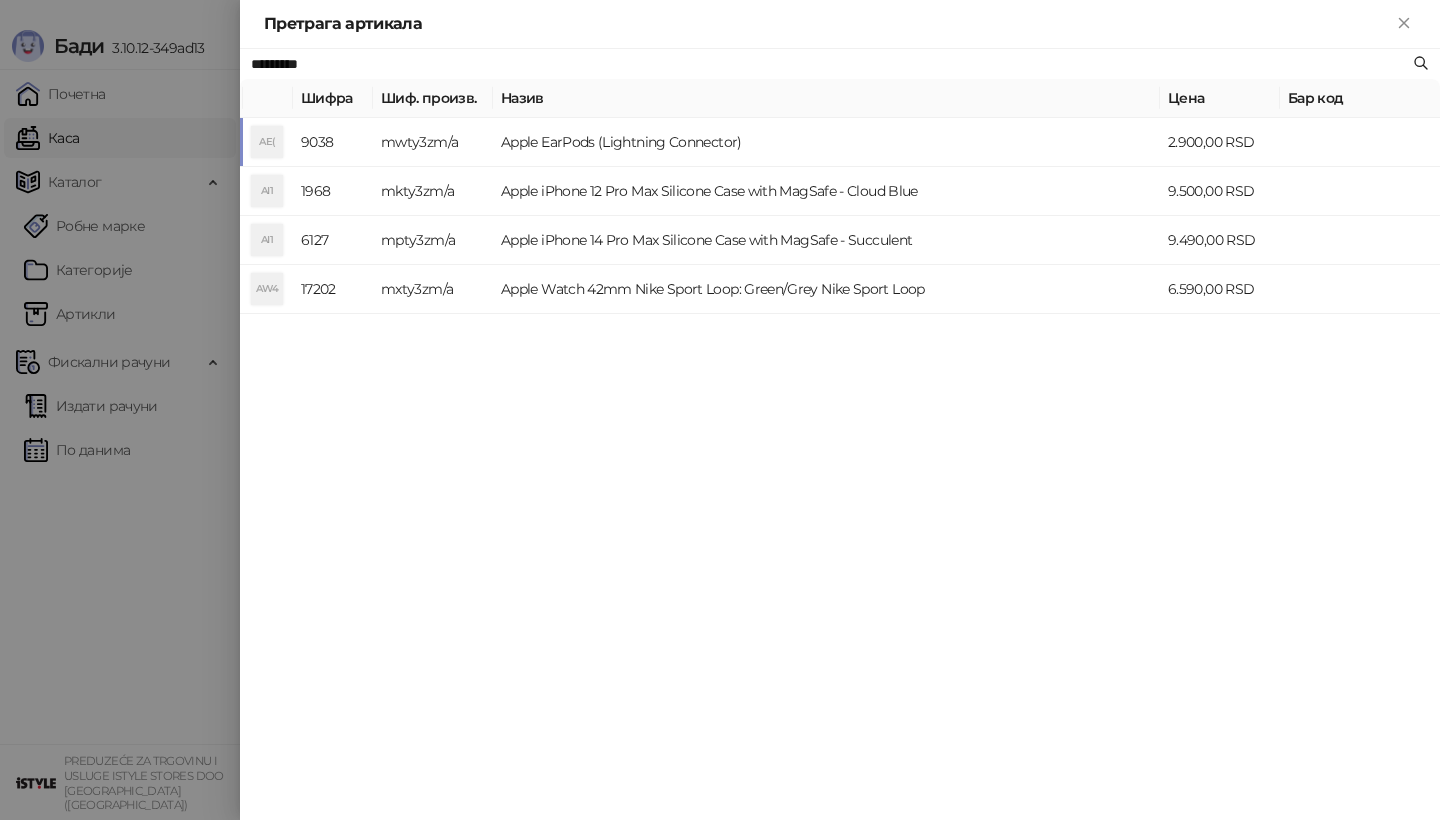 type on "*********" 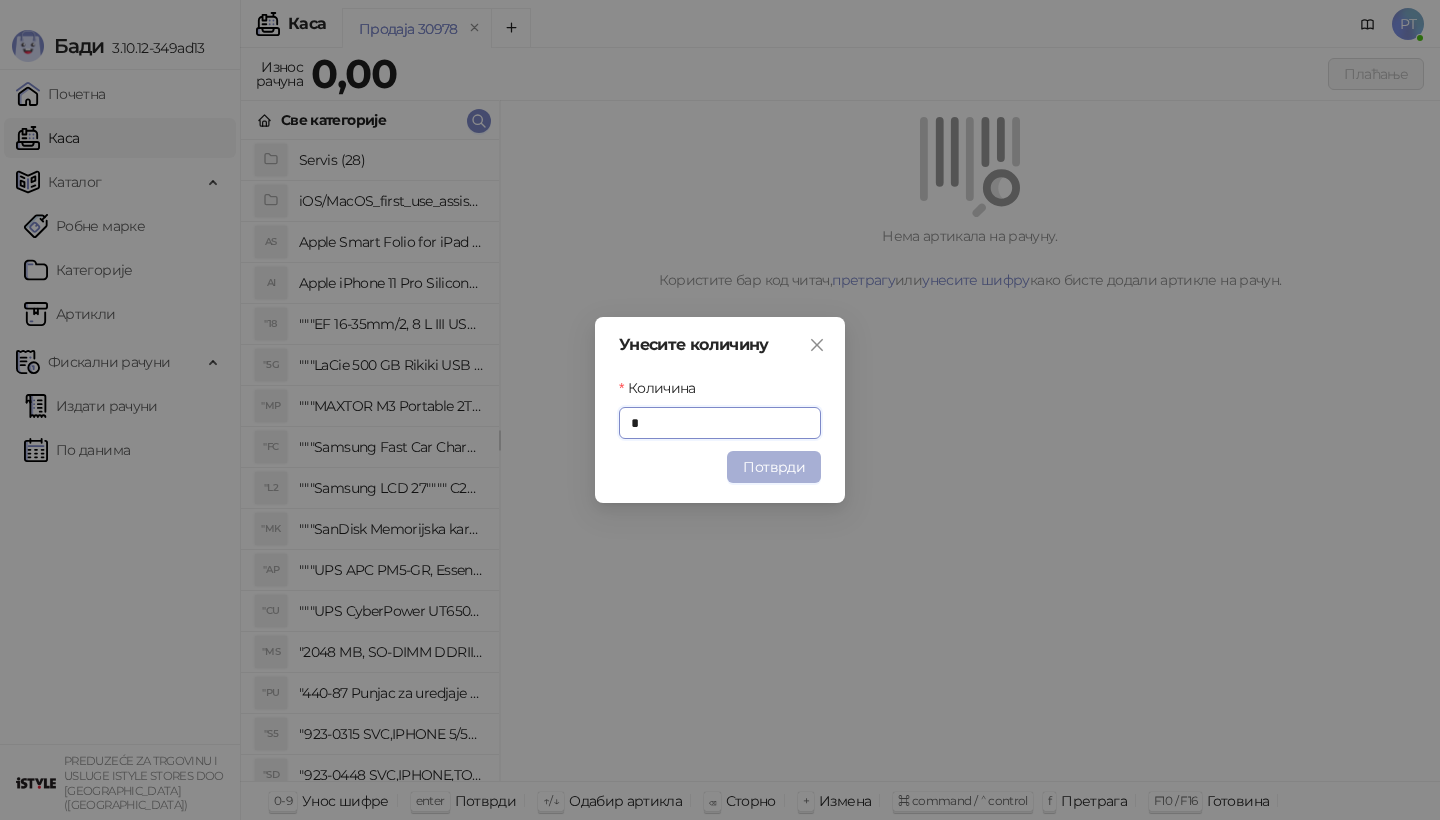 type on "*" 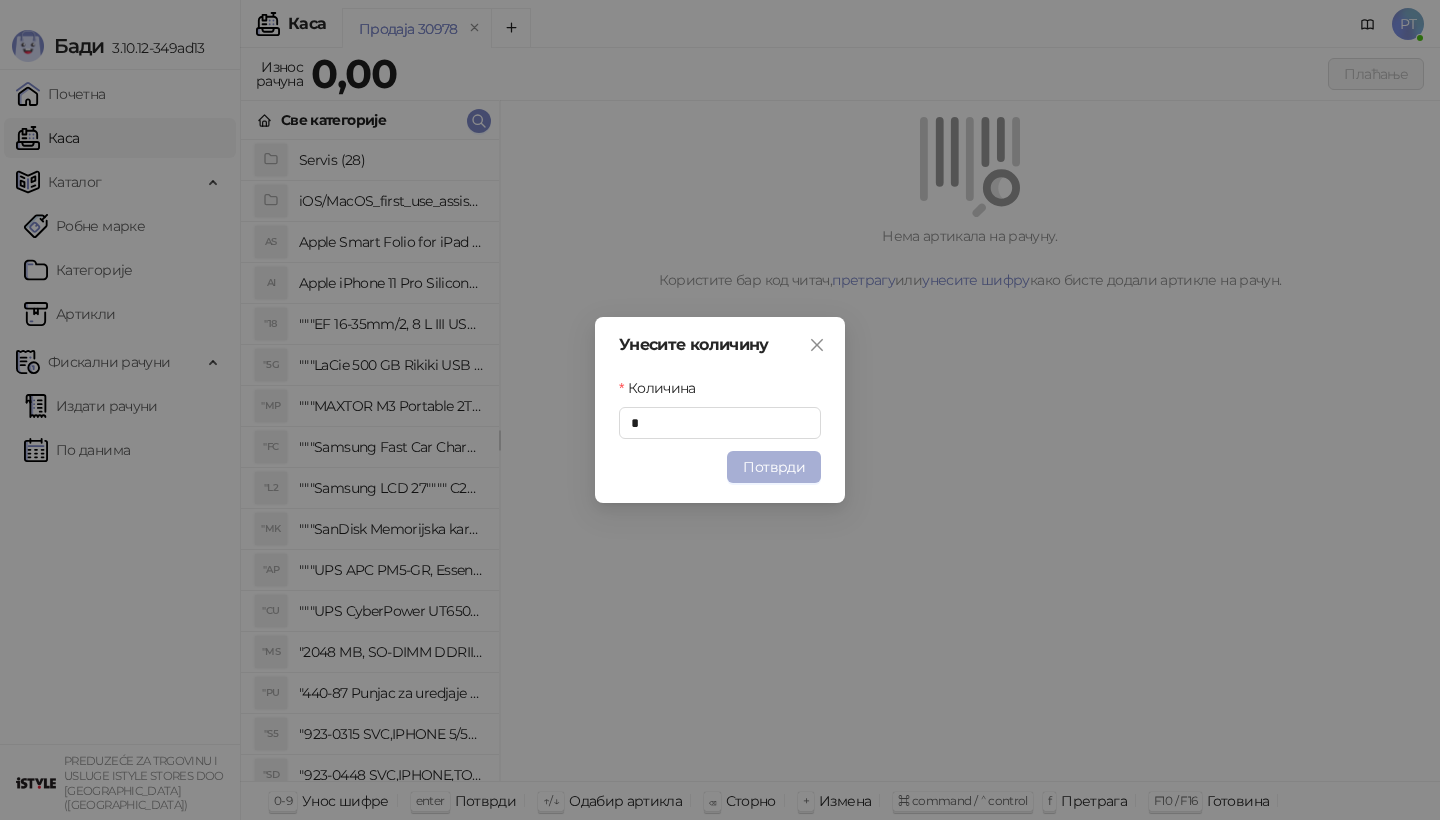 click on "Потврди" at bounding box center (774, 467) 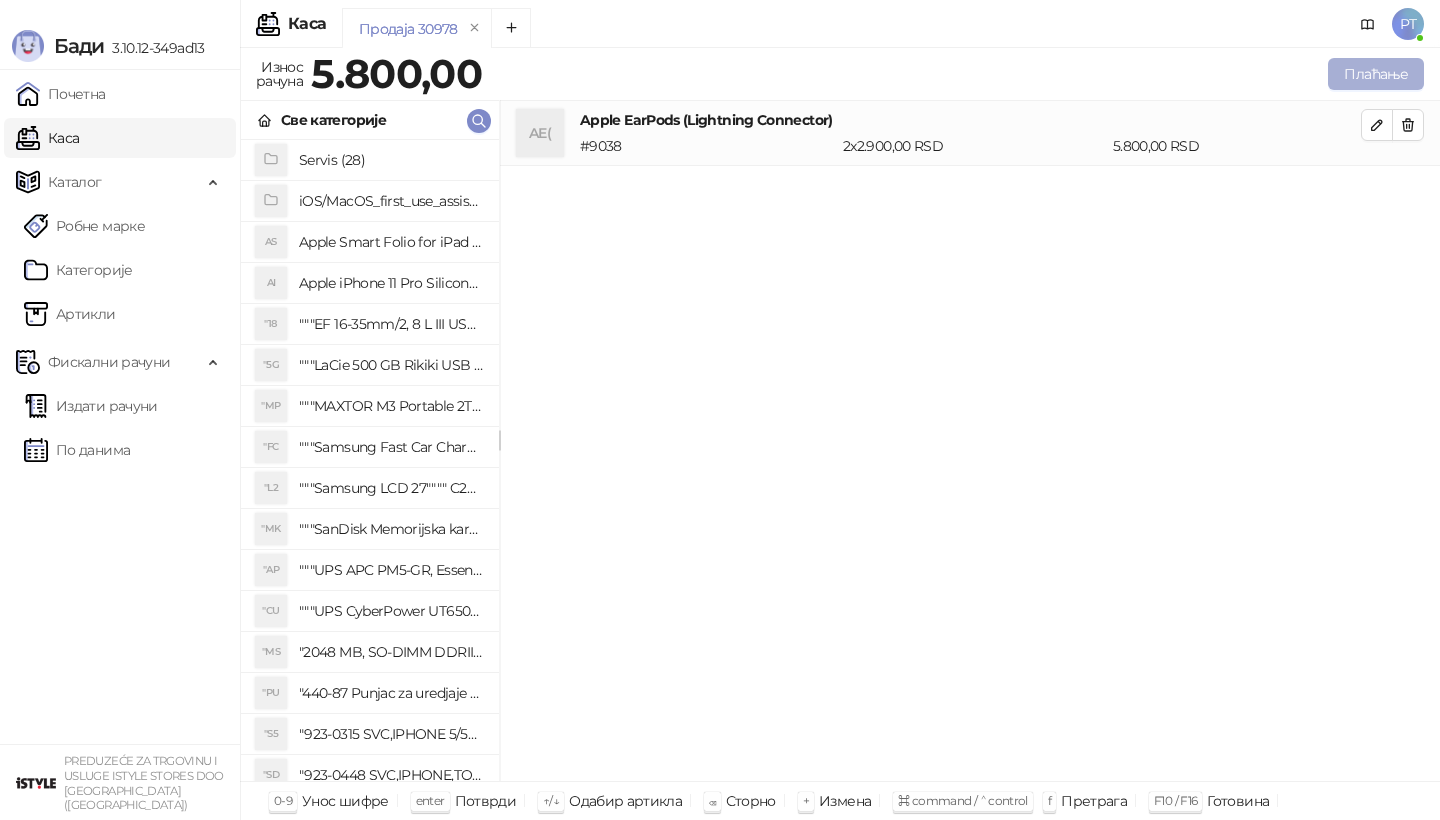 click on "Плаћање" at bounding box center [1376, 74] 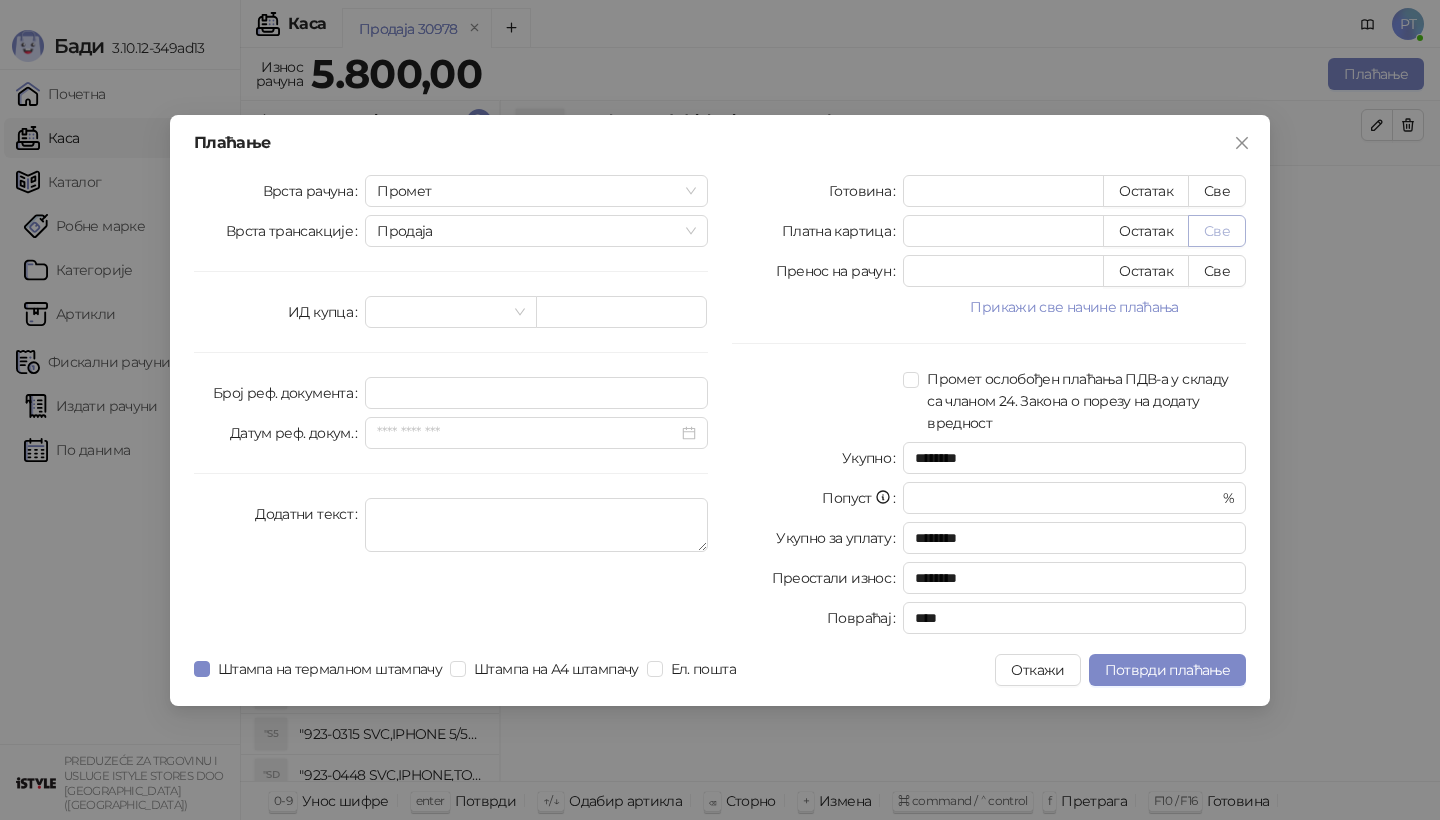 click on "Све" at bounding box center (1217, 231) 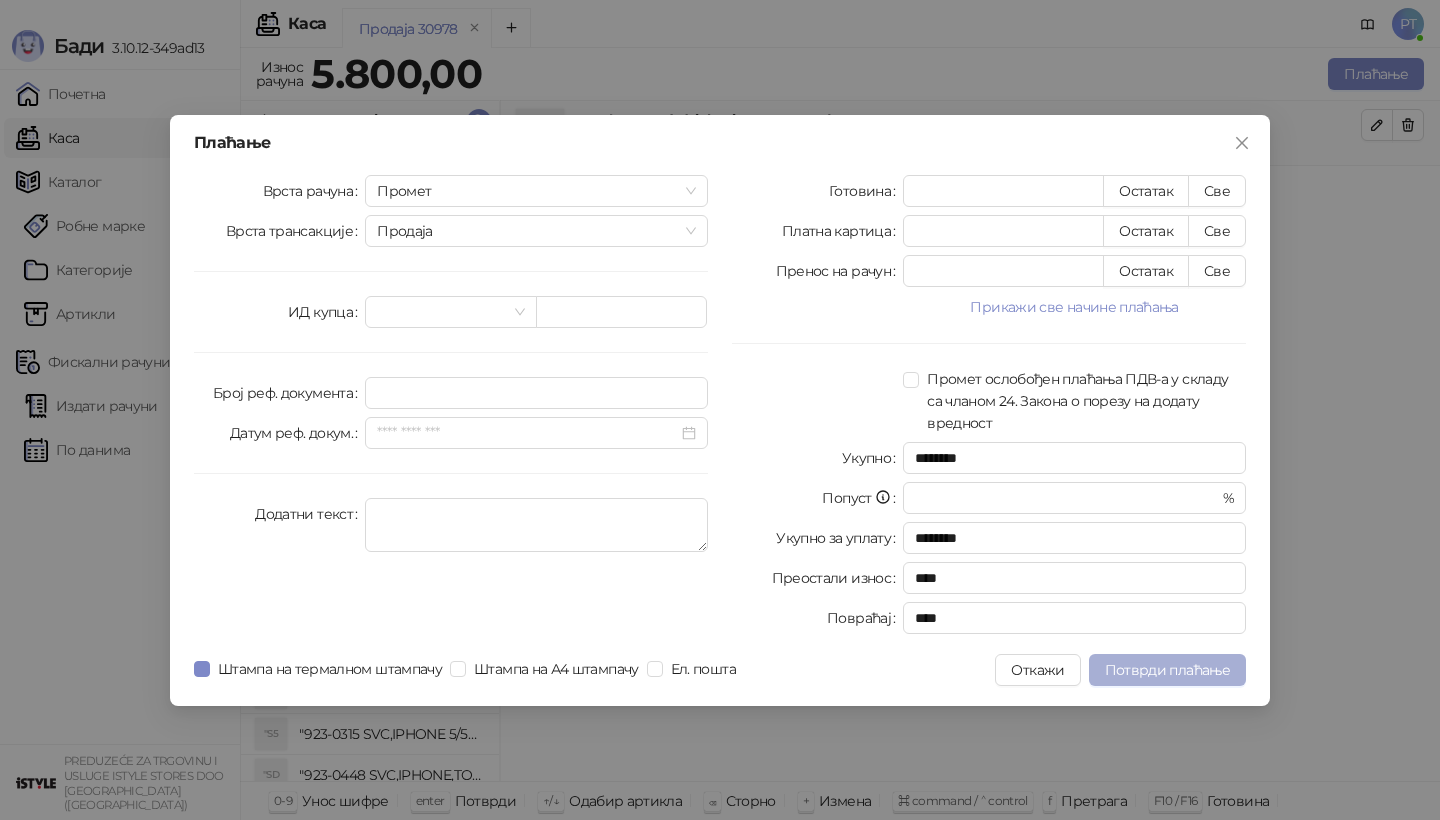 click on "Потврди плаћање" at bounding box center [1167, 670] 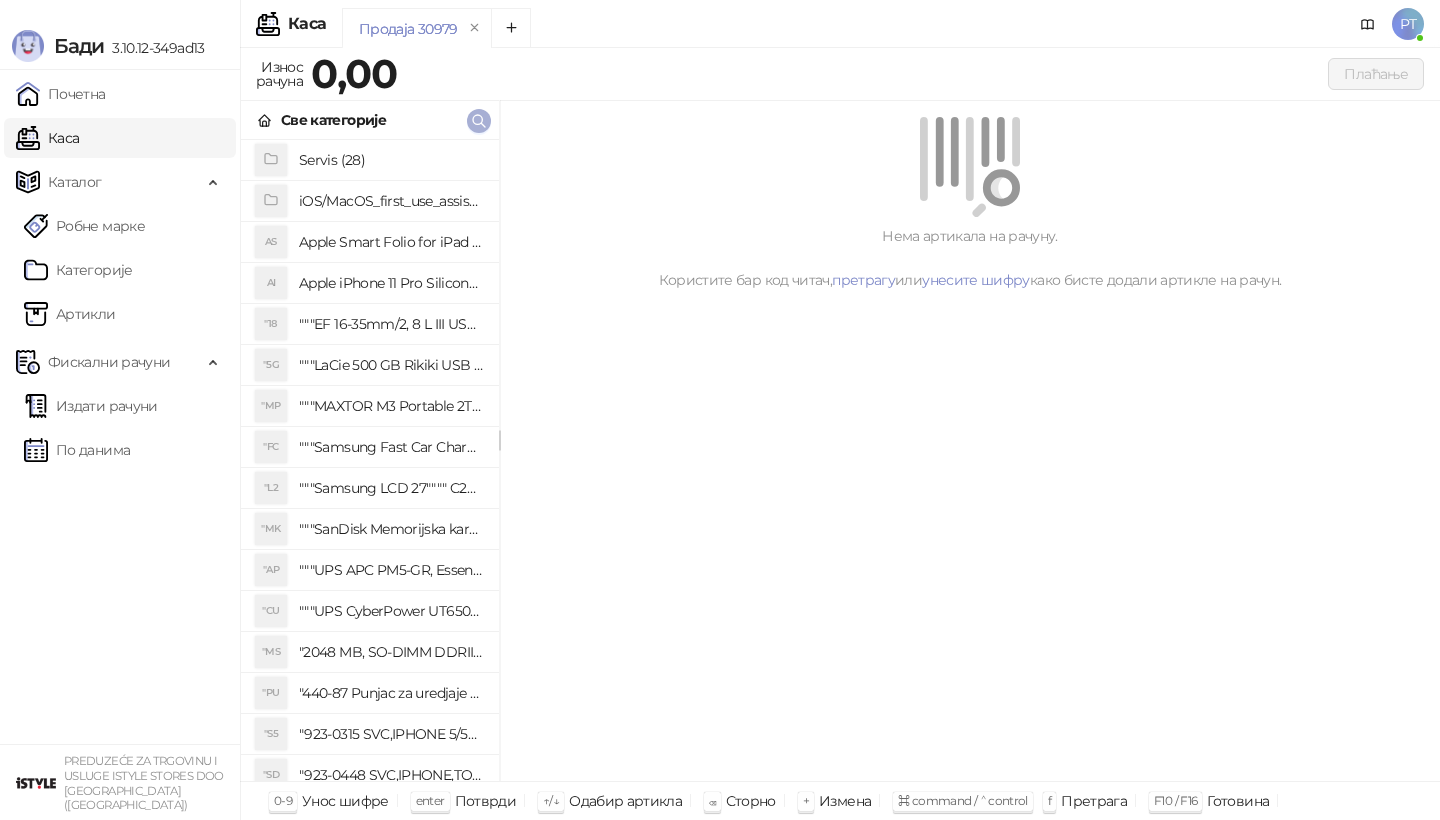 click 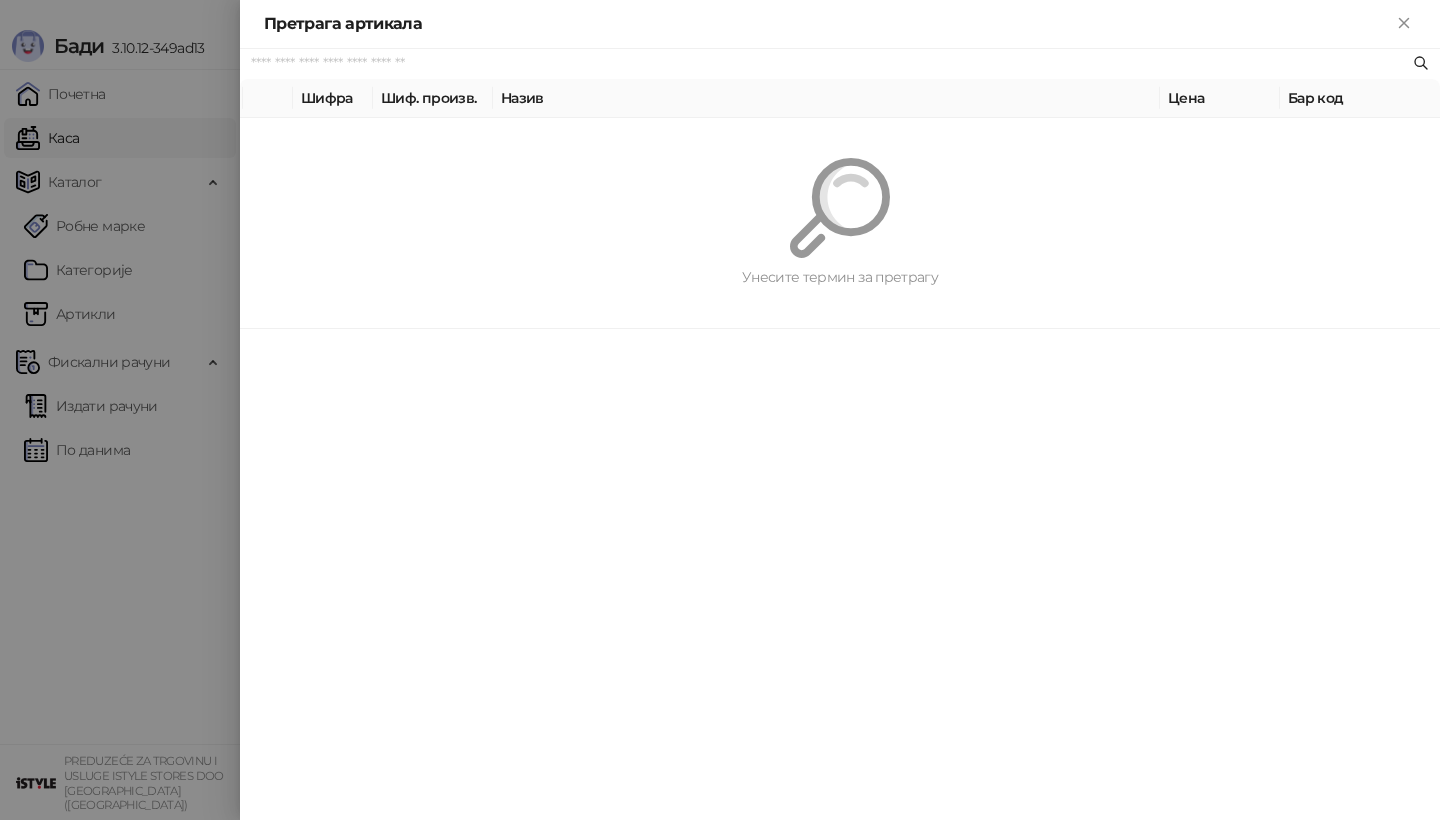paste on "**********" 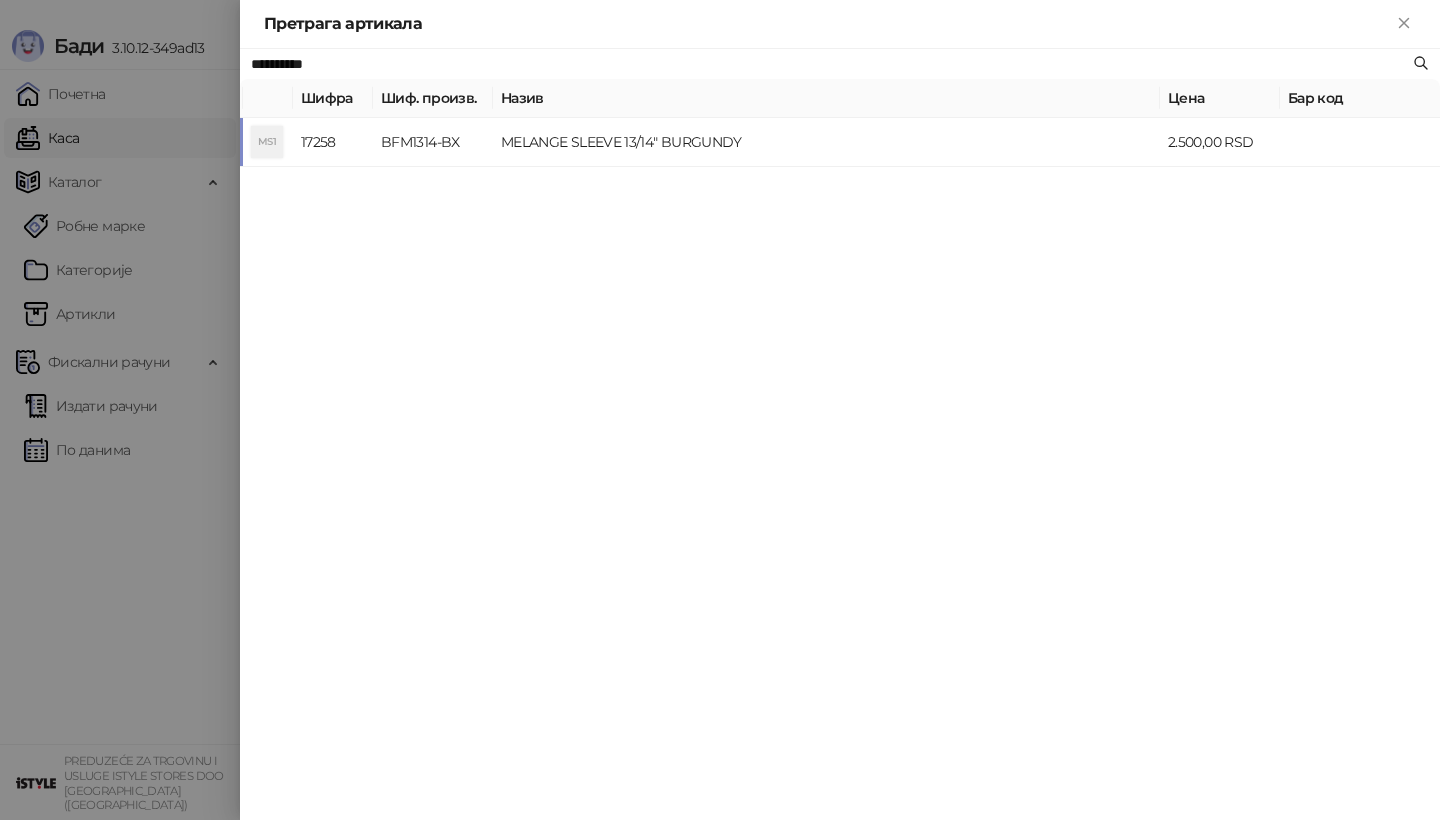 type on "**********" 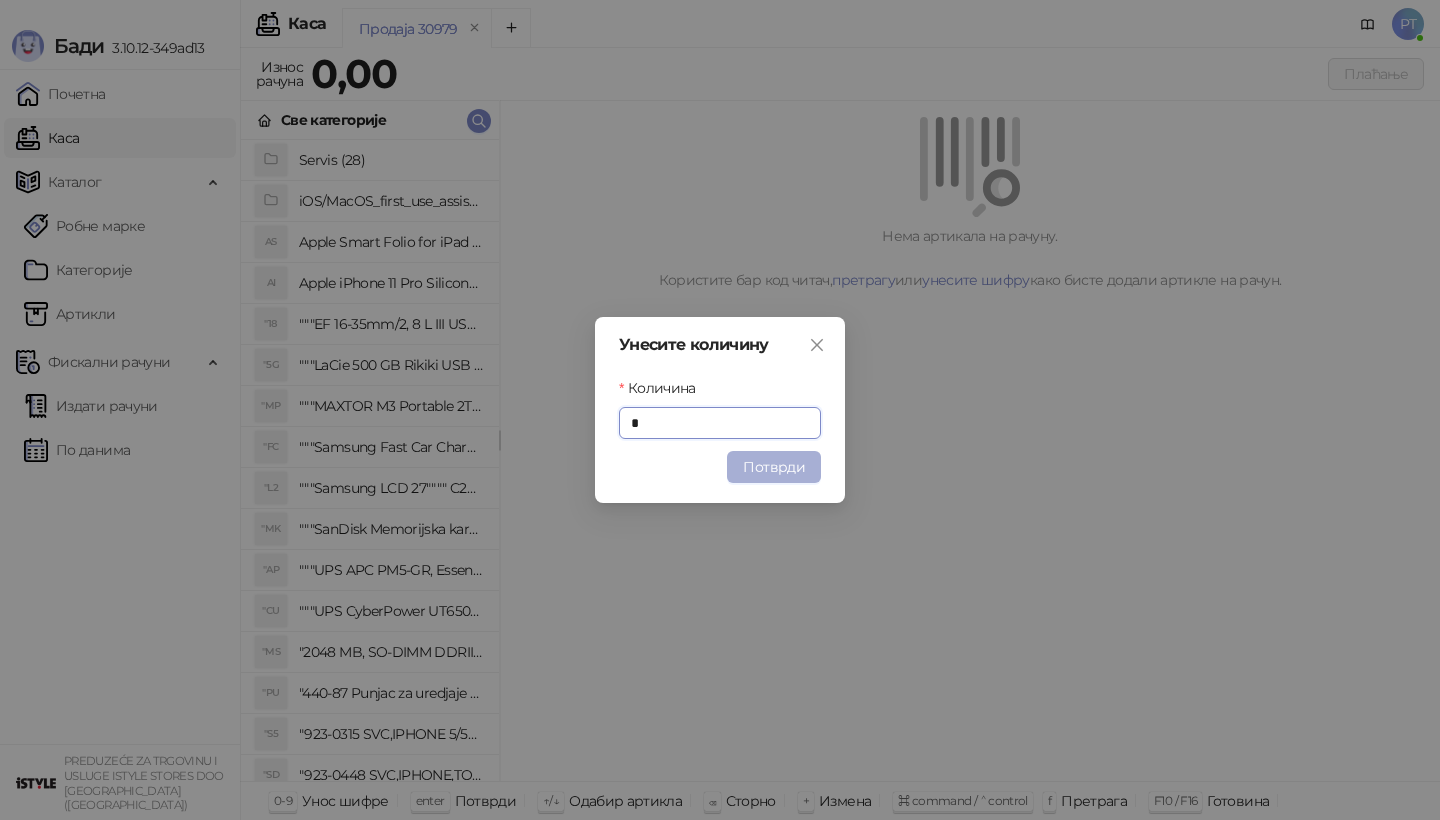 click on "Потврди" at bounding box center (774, 467) 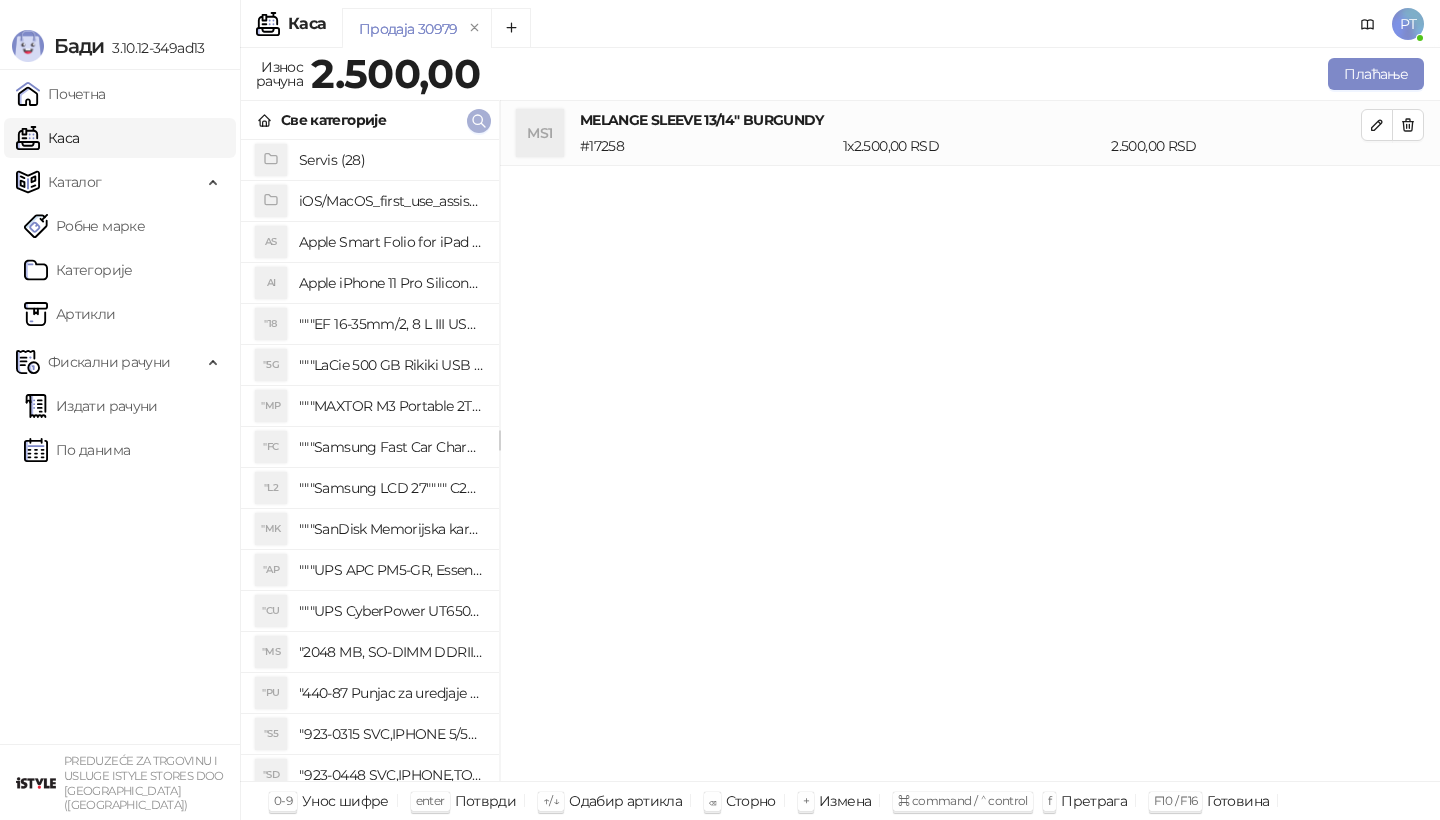 type 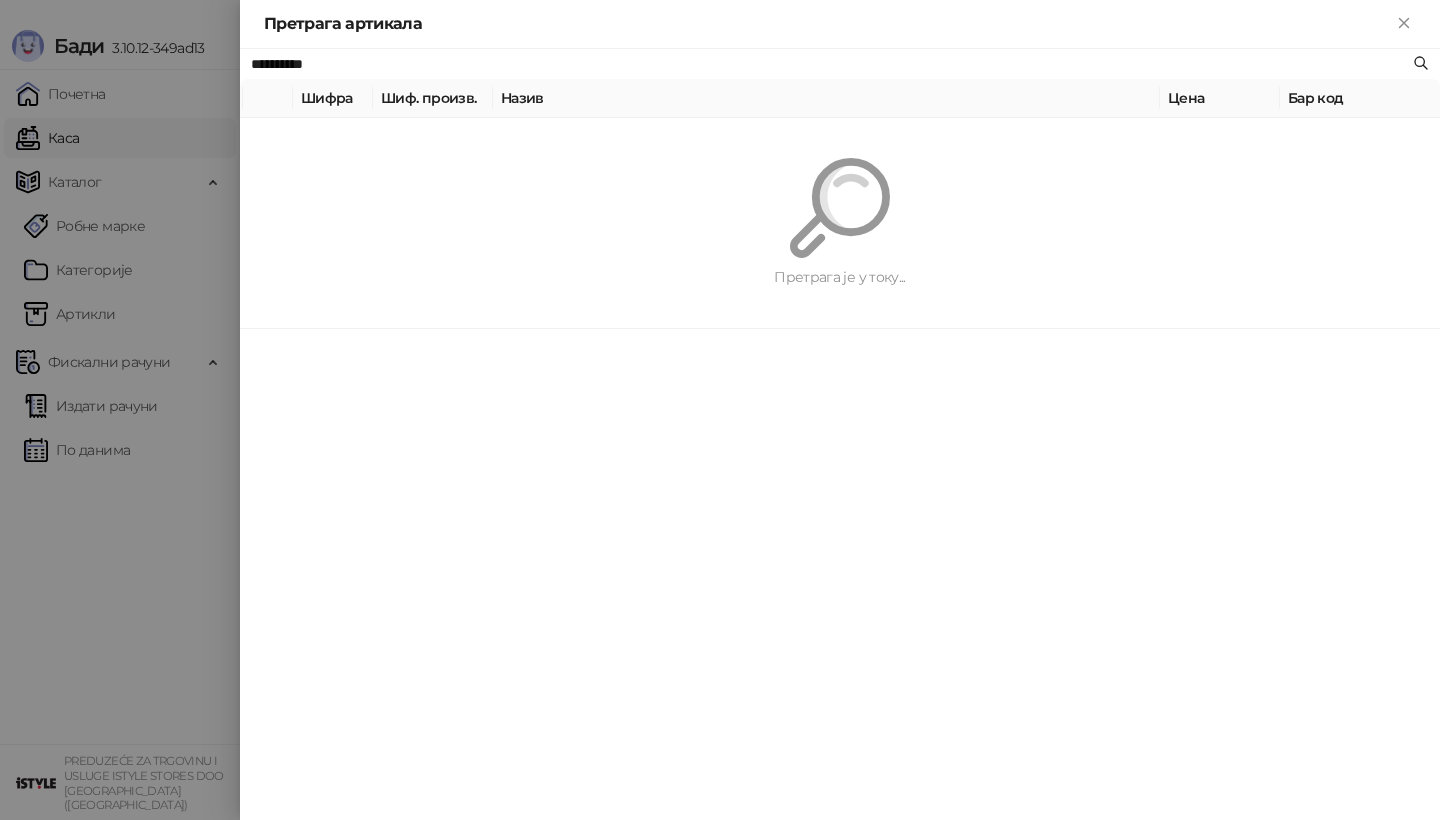 paste on "**********" 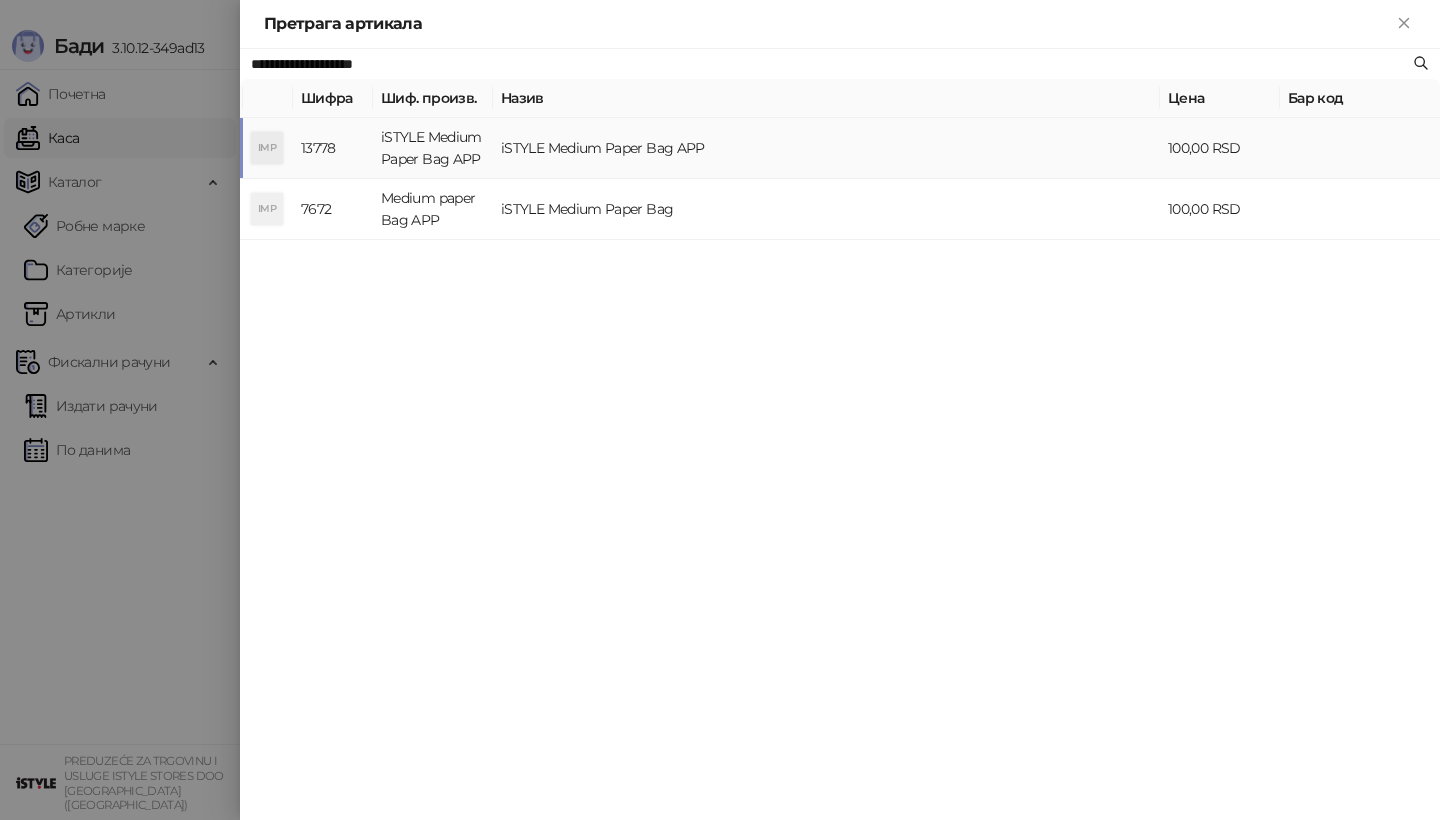 type on "**********" 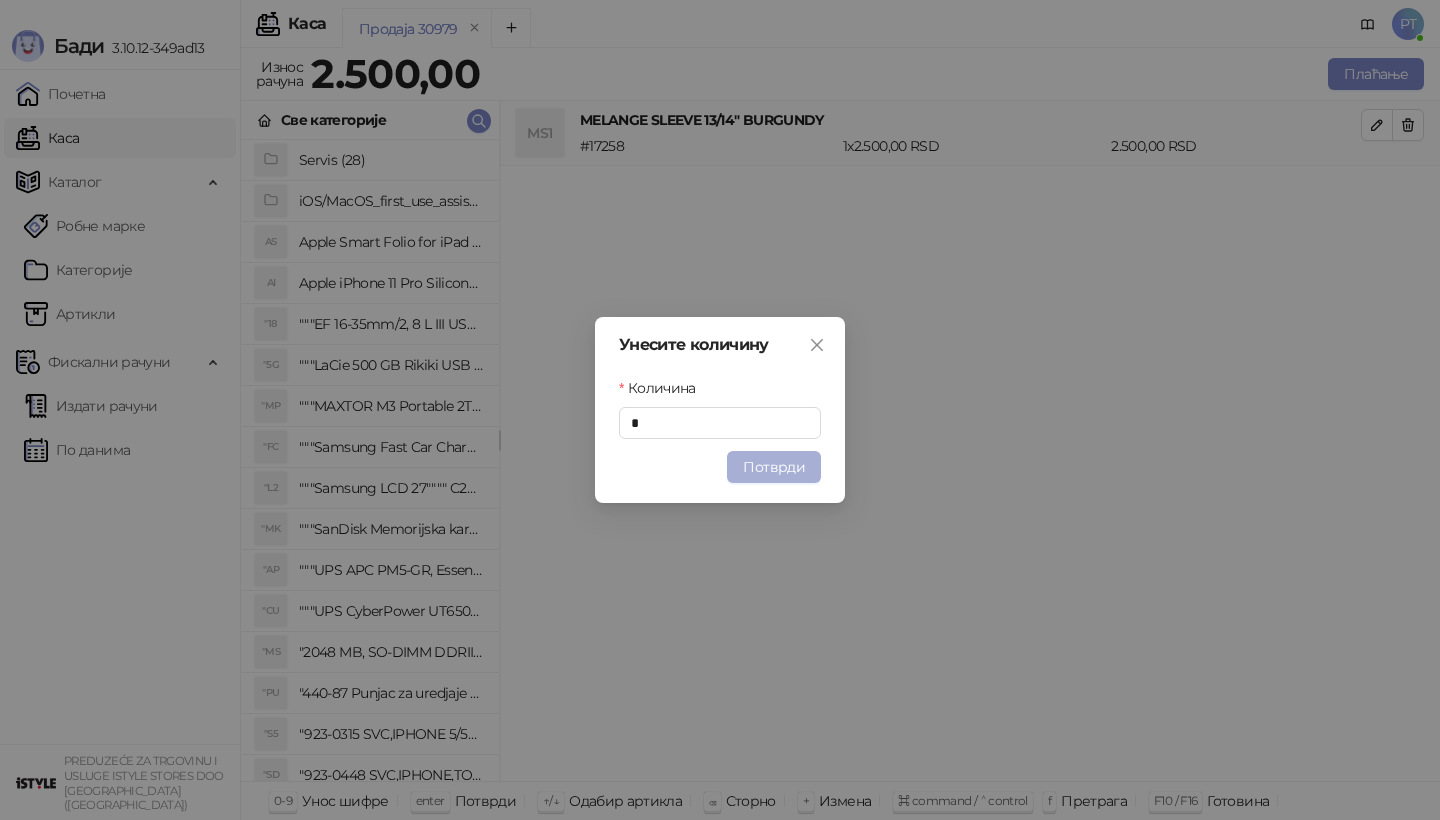 click on "Потврди" at bounding box center (774, 467) 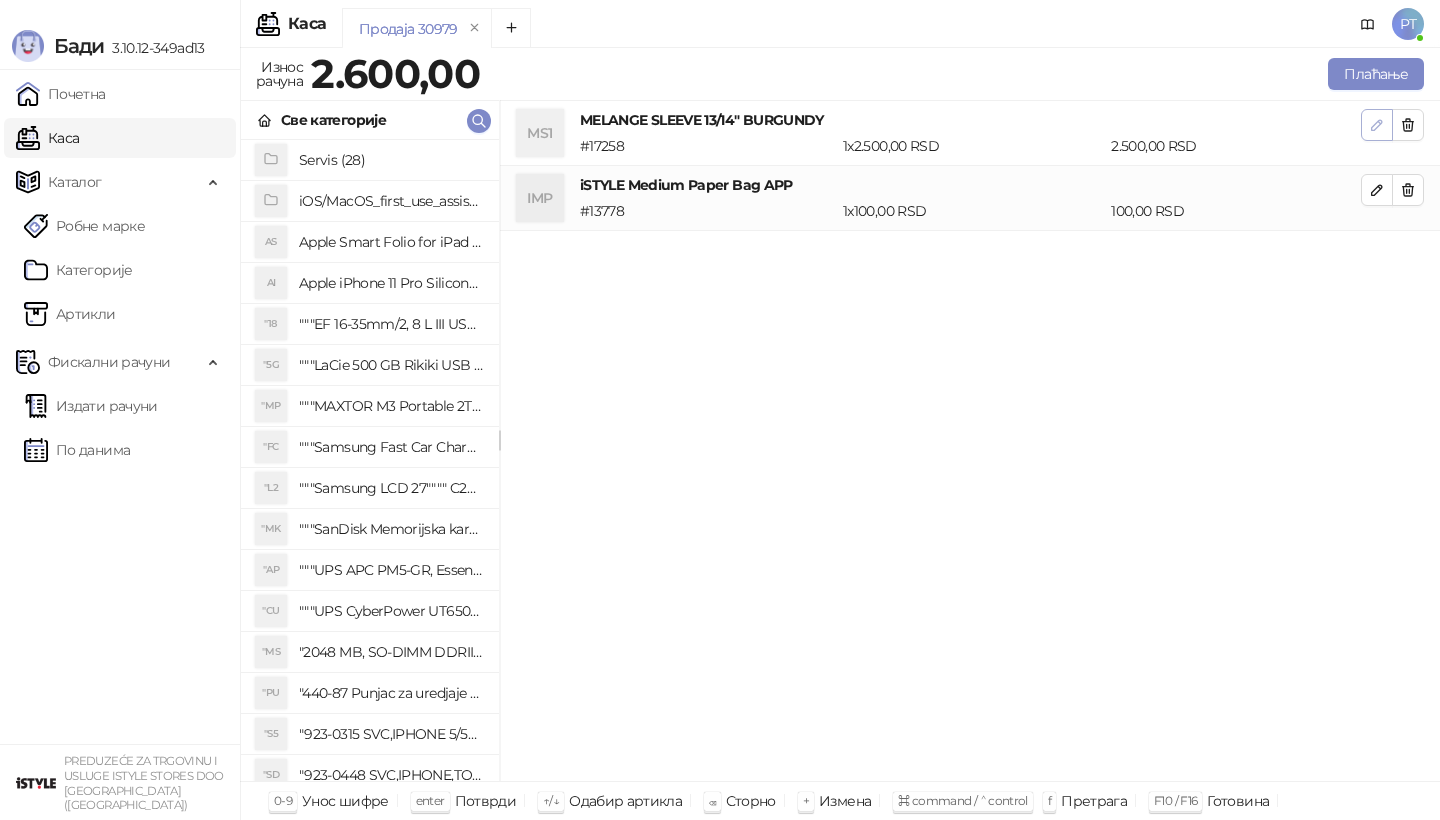 click 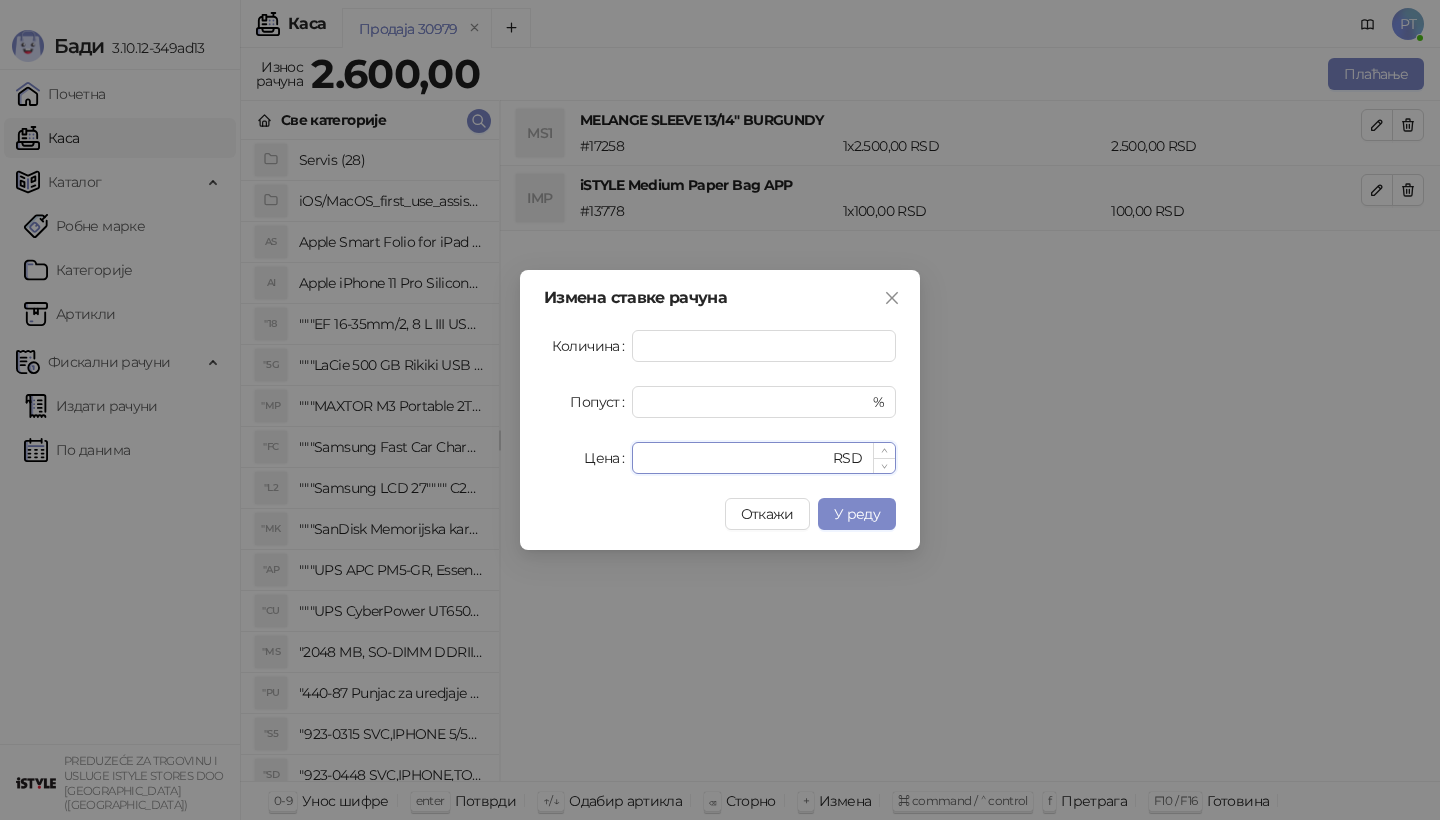 click on "****" at bounding box center (736, 458) 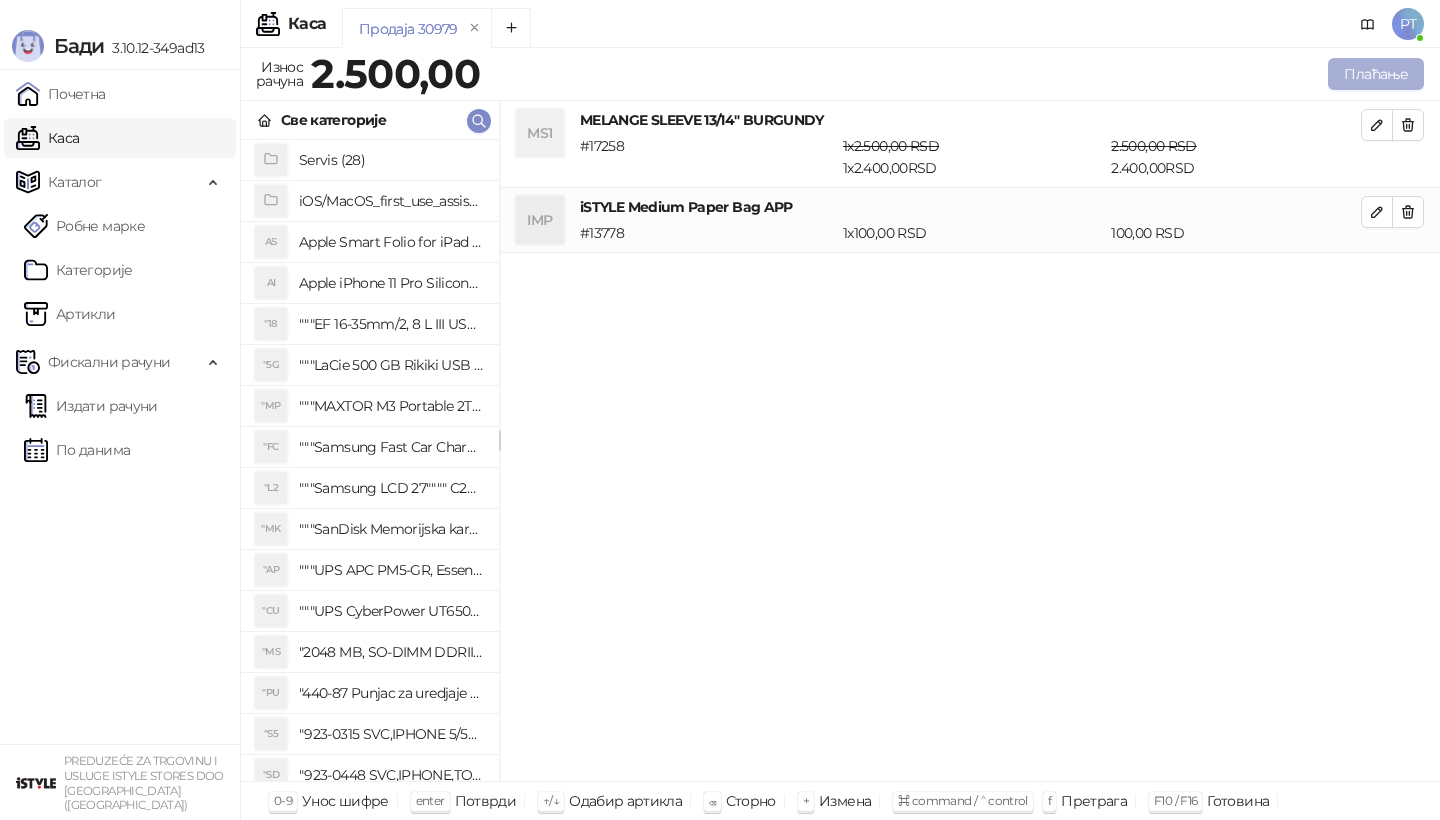 click on "Плаћање" at bounding box center (1376, 74) 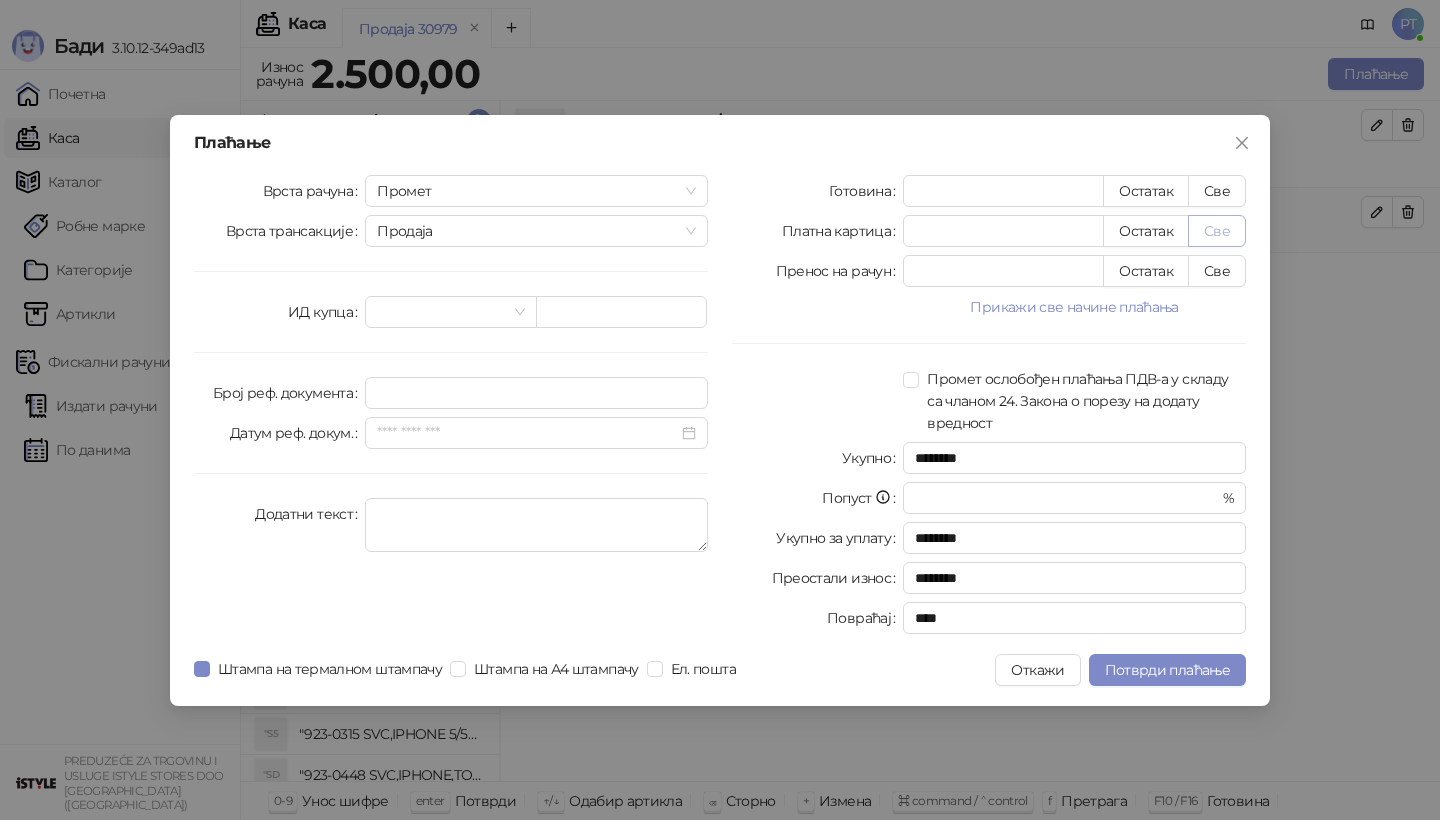 click on "Све" at bounding box center (1217, 231) 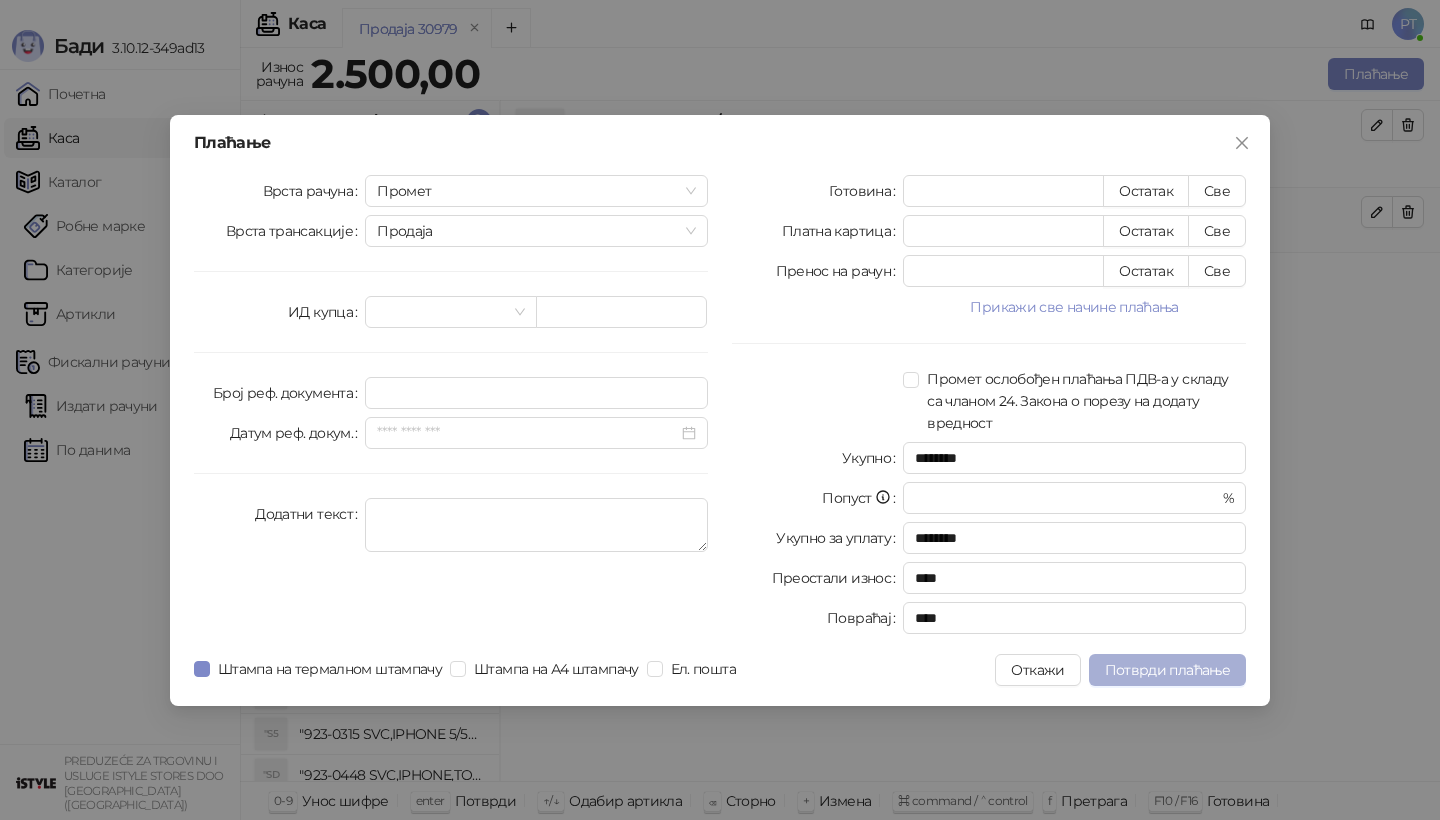 click on "Потврди плаћање" at bounding box center [1167, 670] 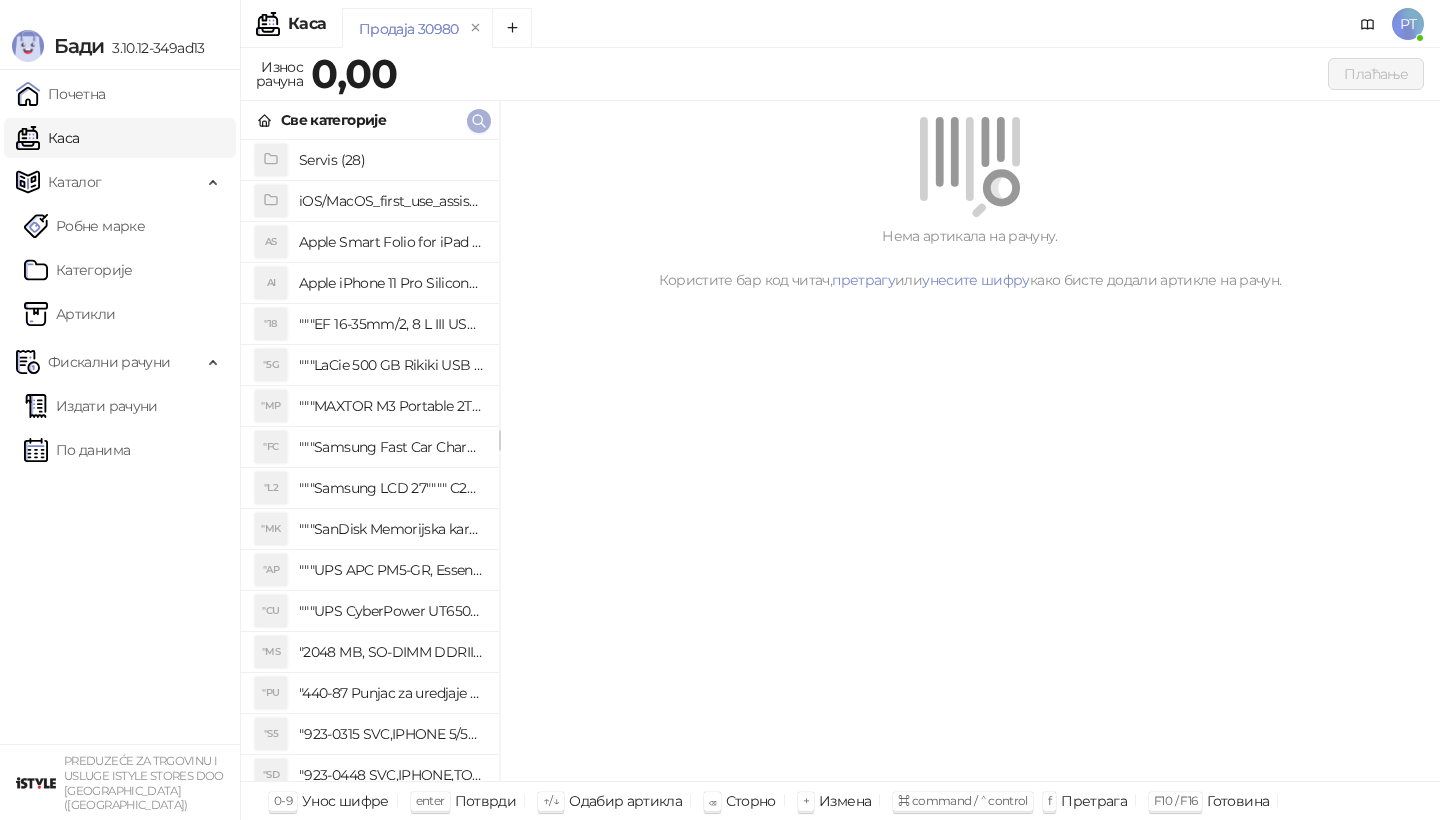 click at bounding box center [479, 121] 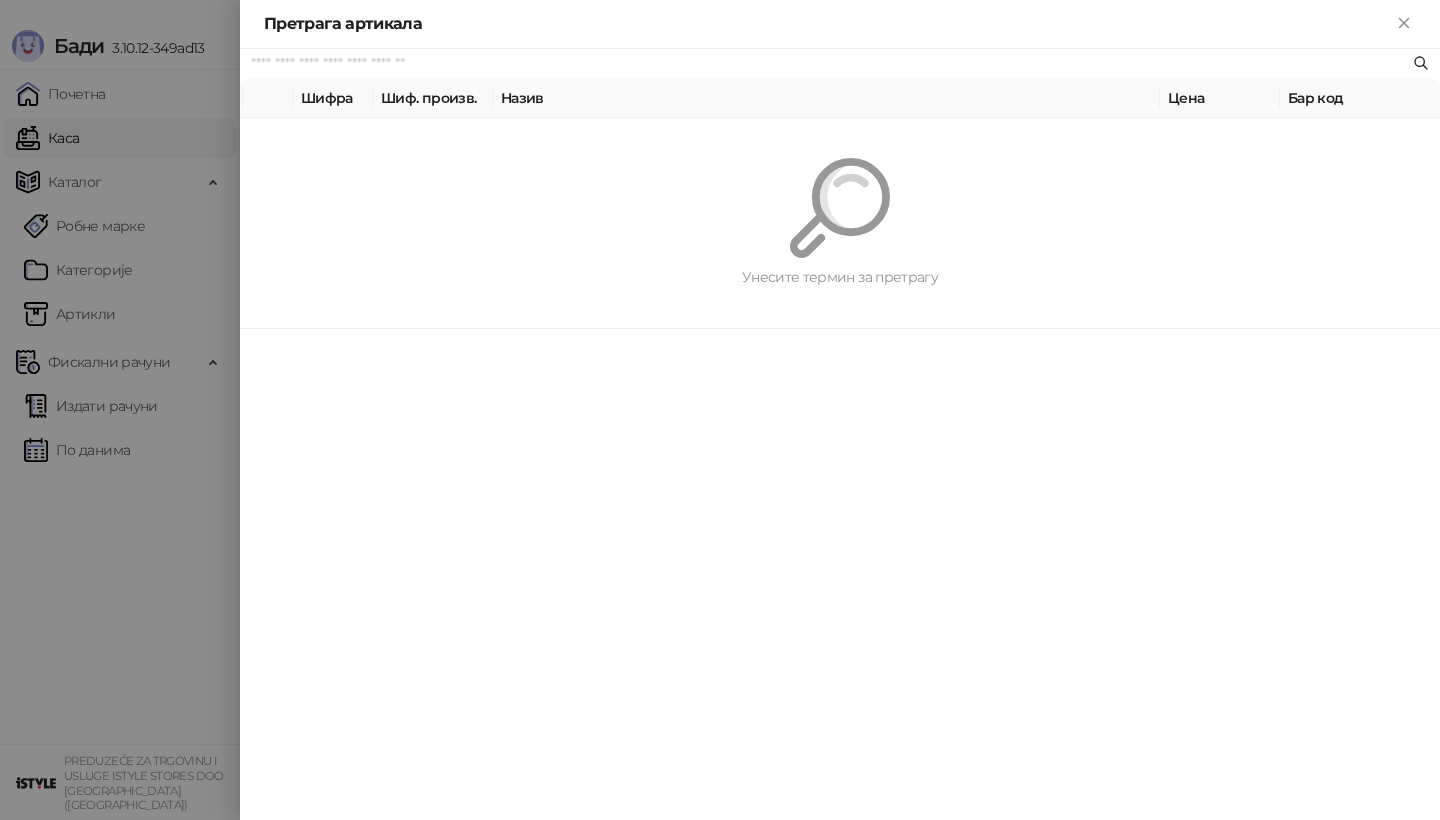 paste on "*********" 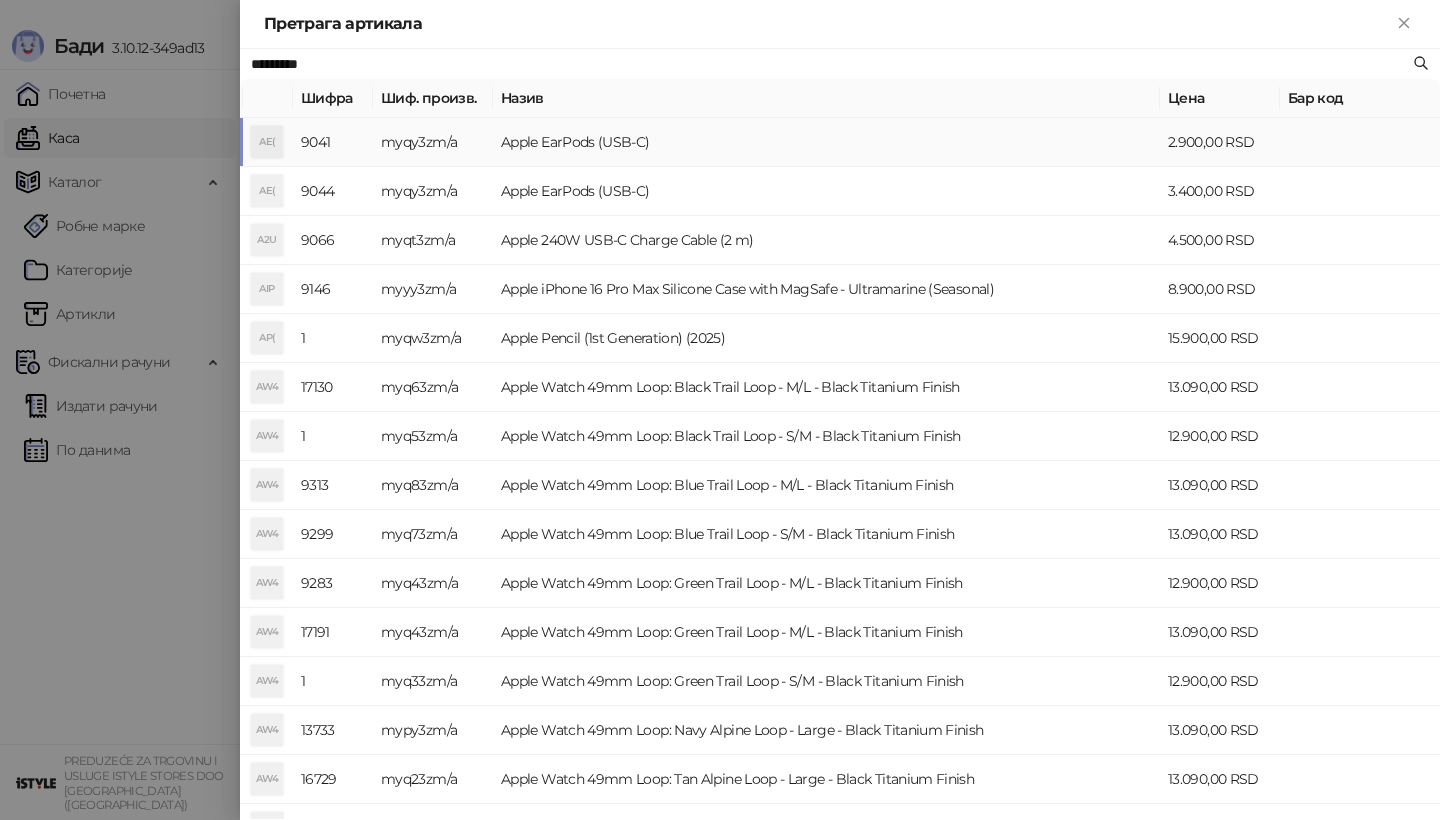 click on "myqy3zm/a" at bounding box center (433, 142) 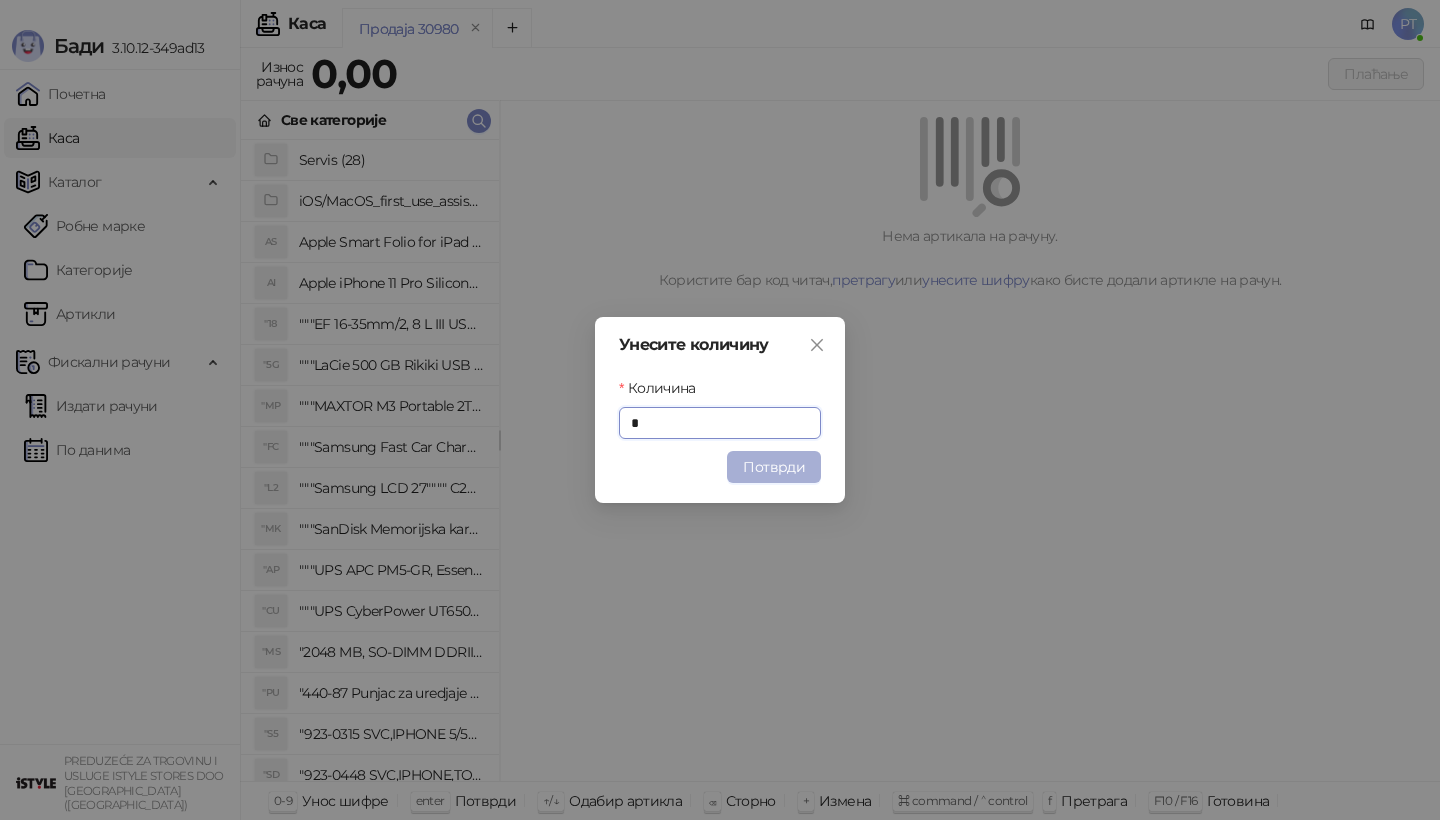 click on "Потврди" at bounding box center [774, 467] 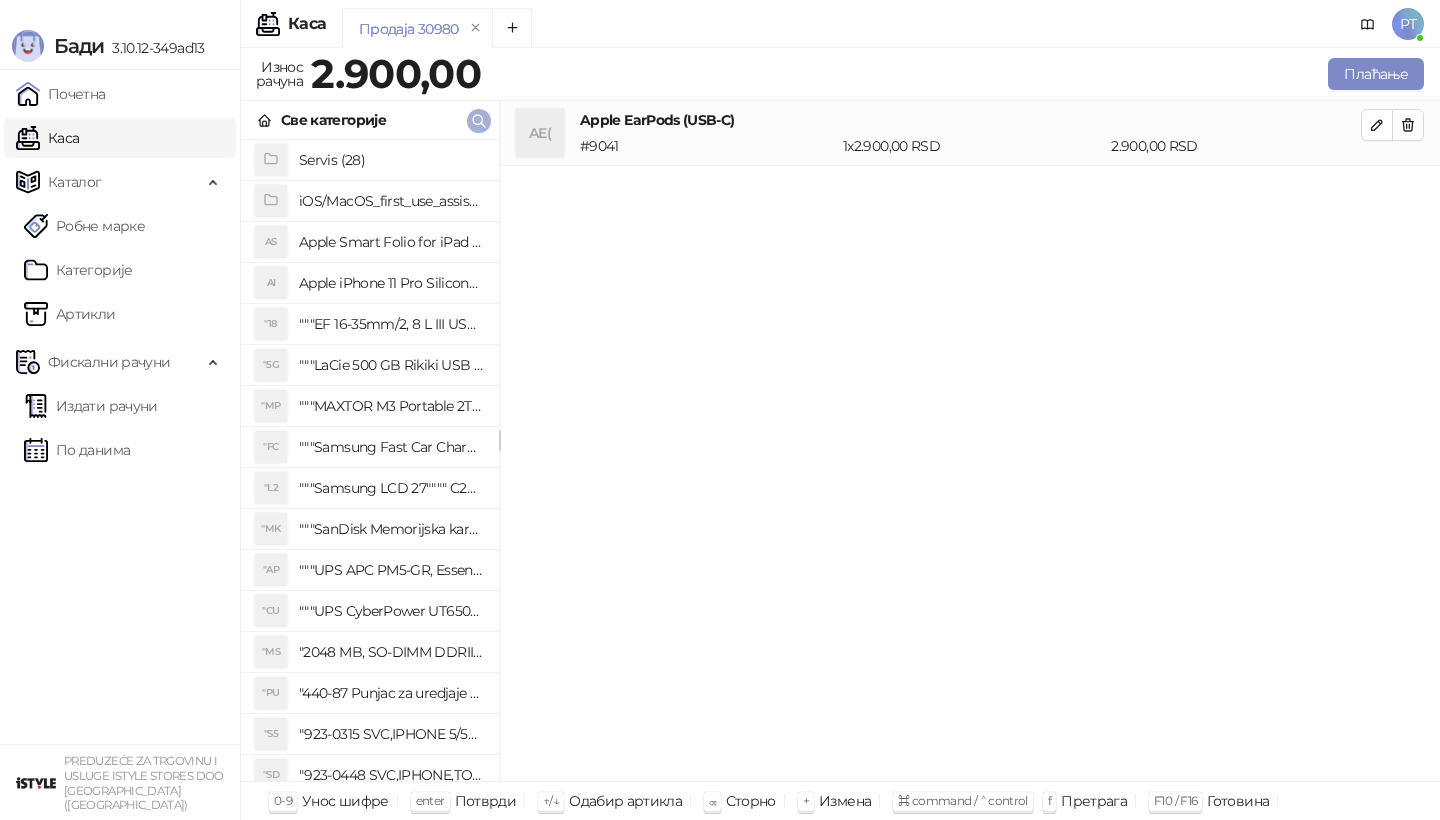 click at bounding box center [479, 121] 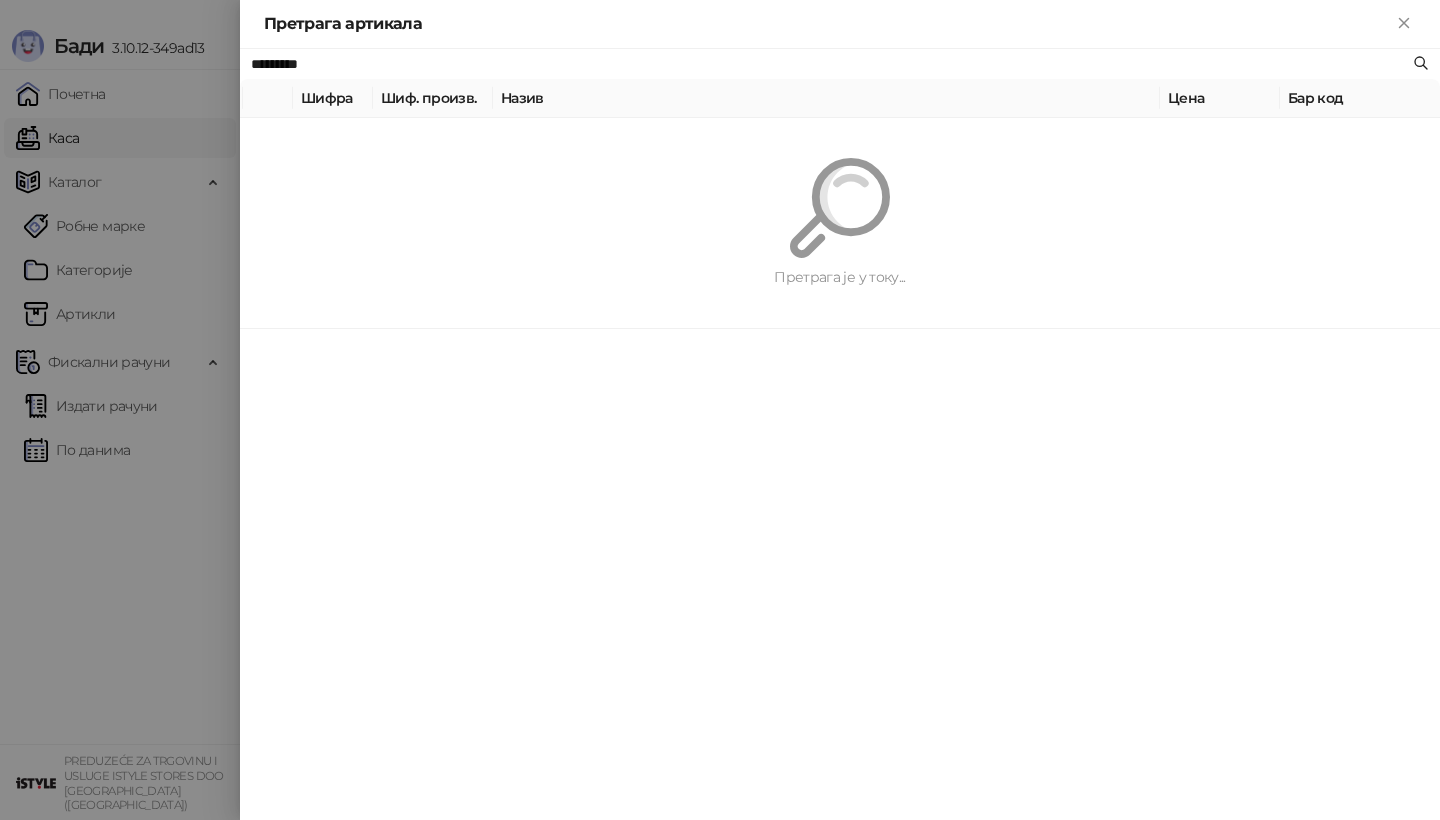 paste on "**********" 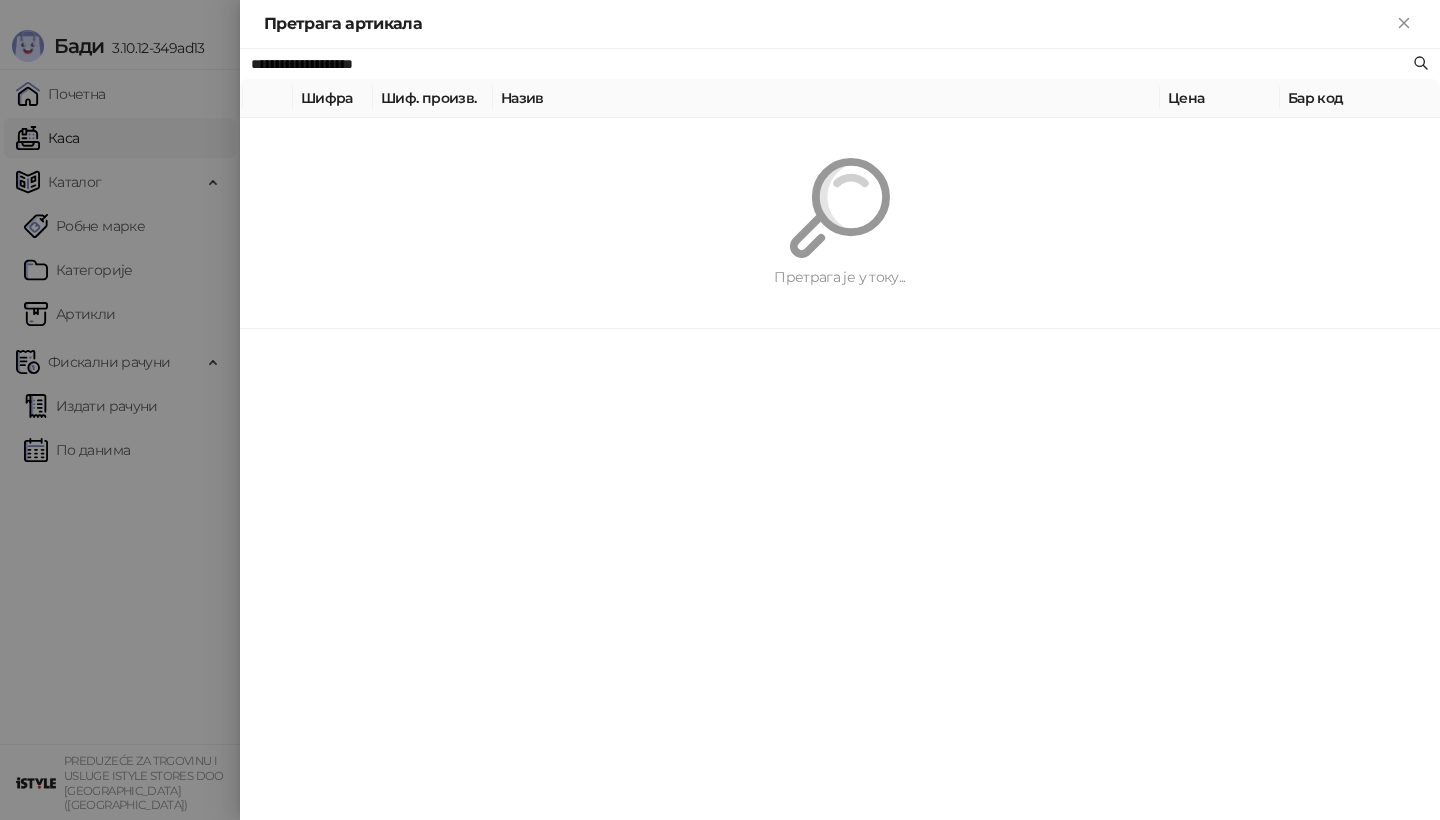 type on "**********" 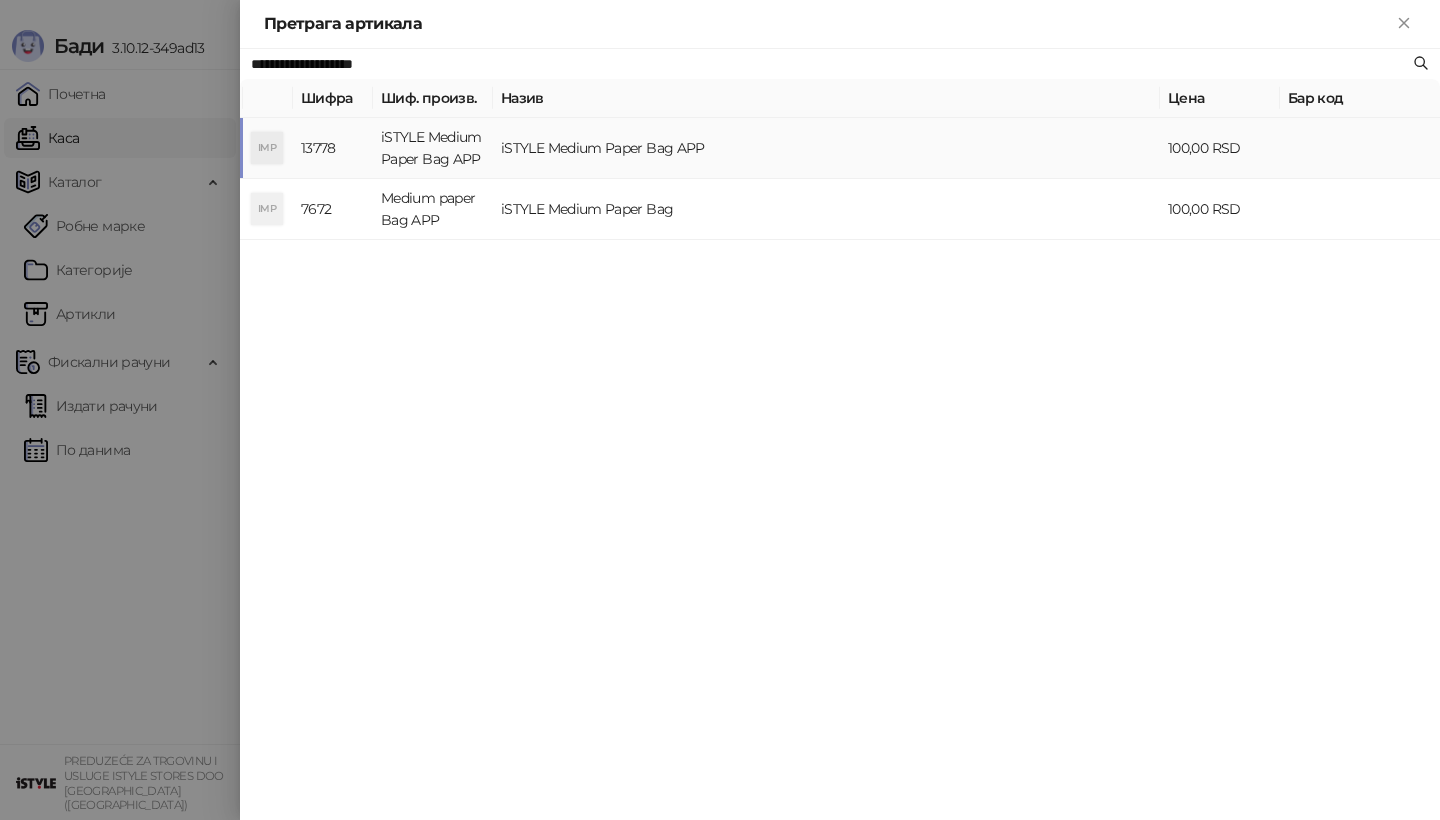 click on "iSTYLE Medium Paper Bag APP" at bounding box center (826, 148) 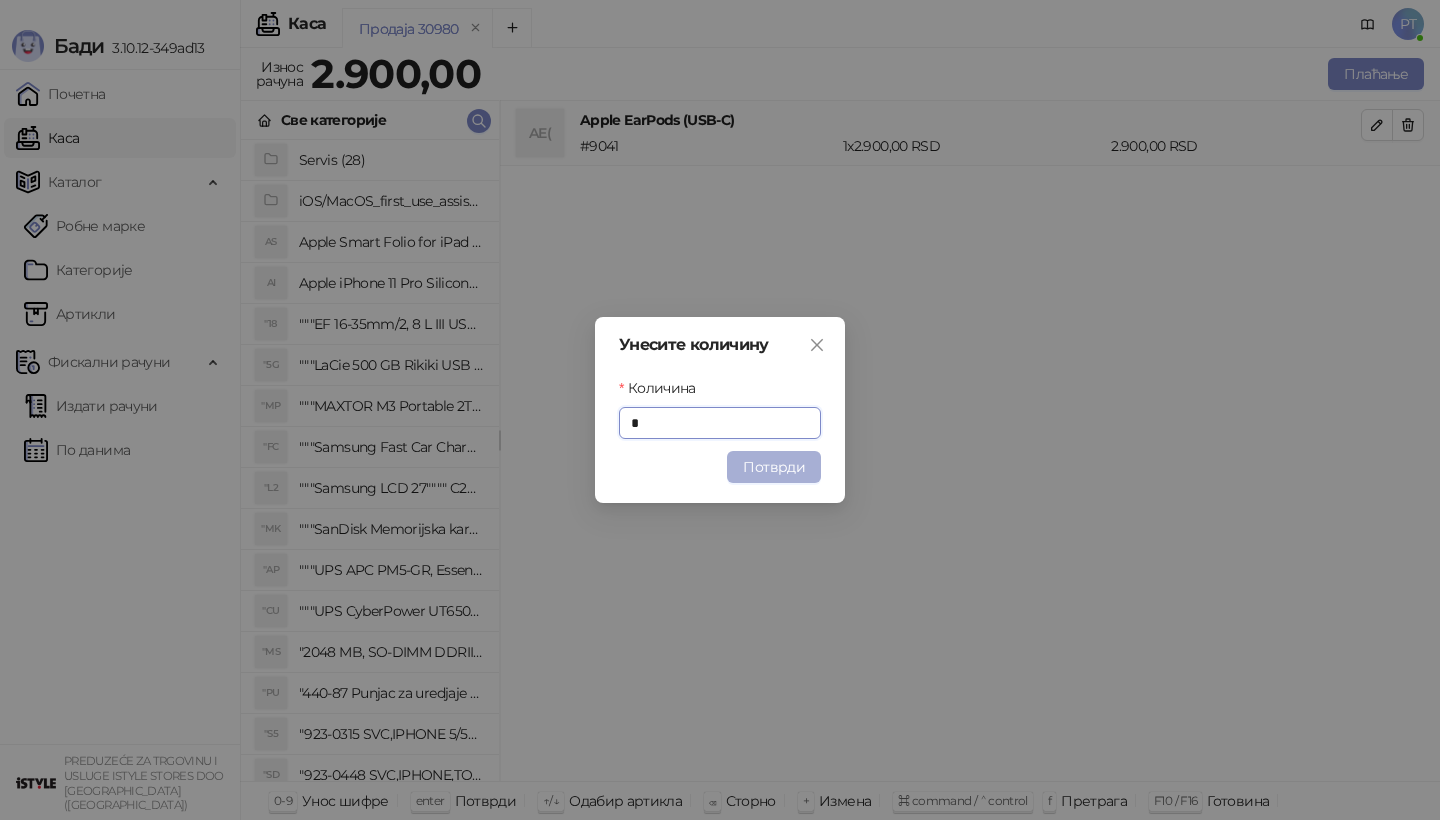 click on "Потврди" at bounding box center (774, 467) 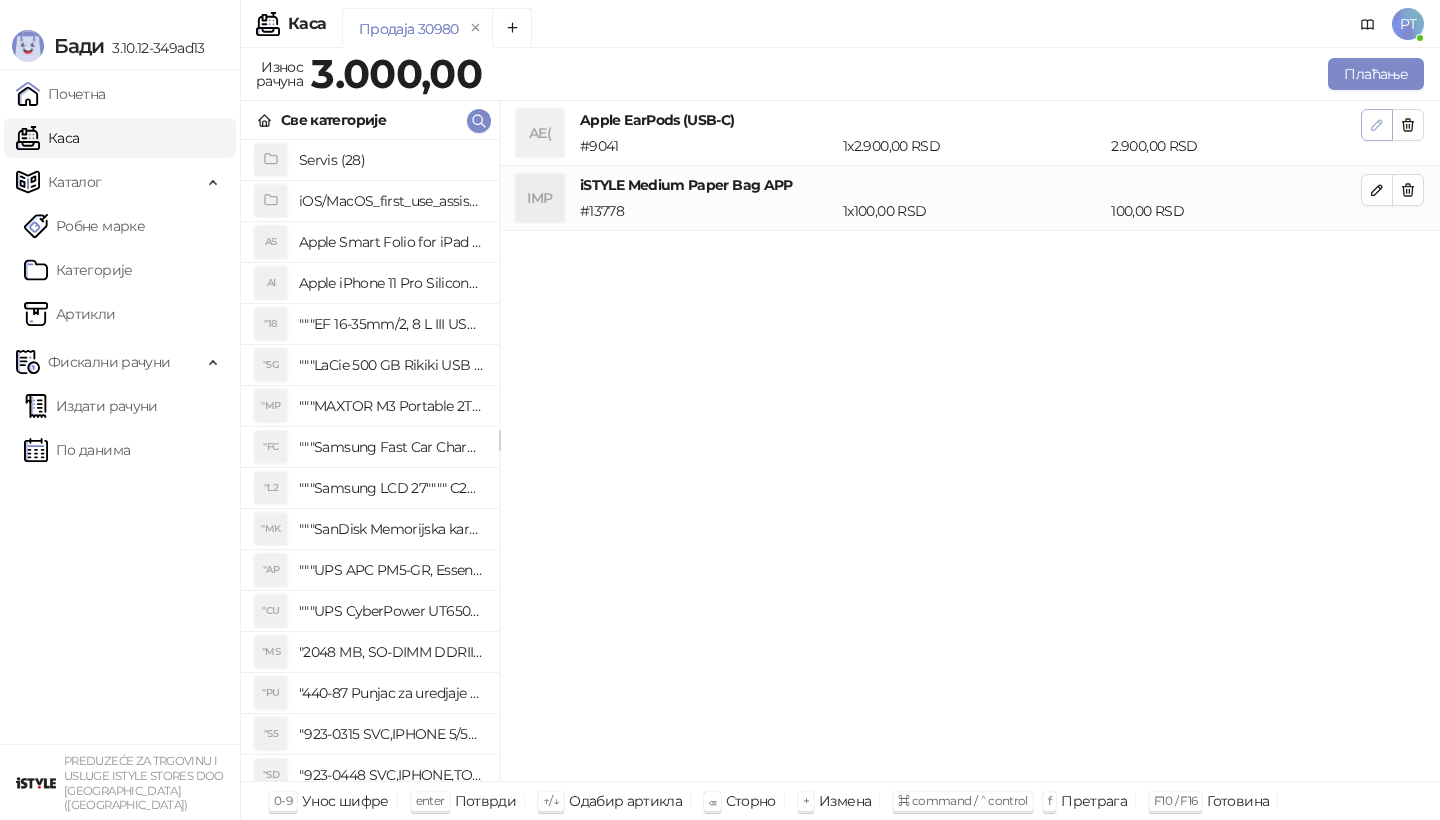 click 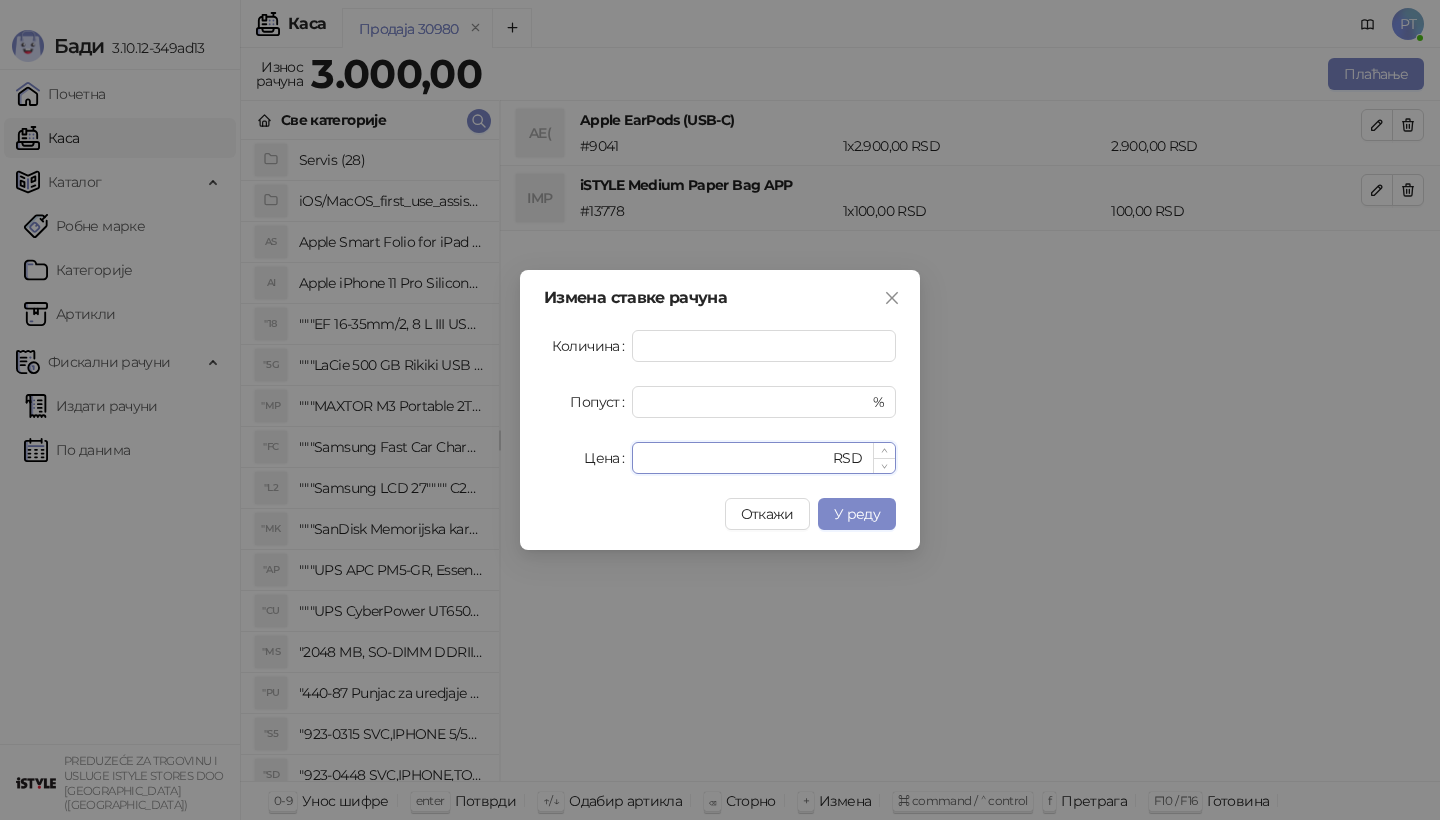 click on "****" at bounding box center [736, 458] 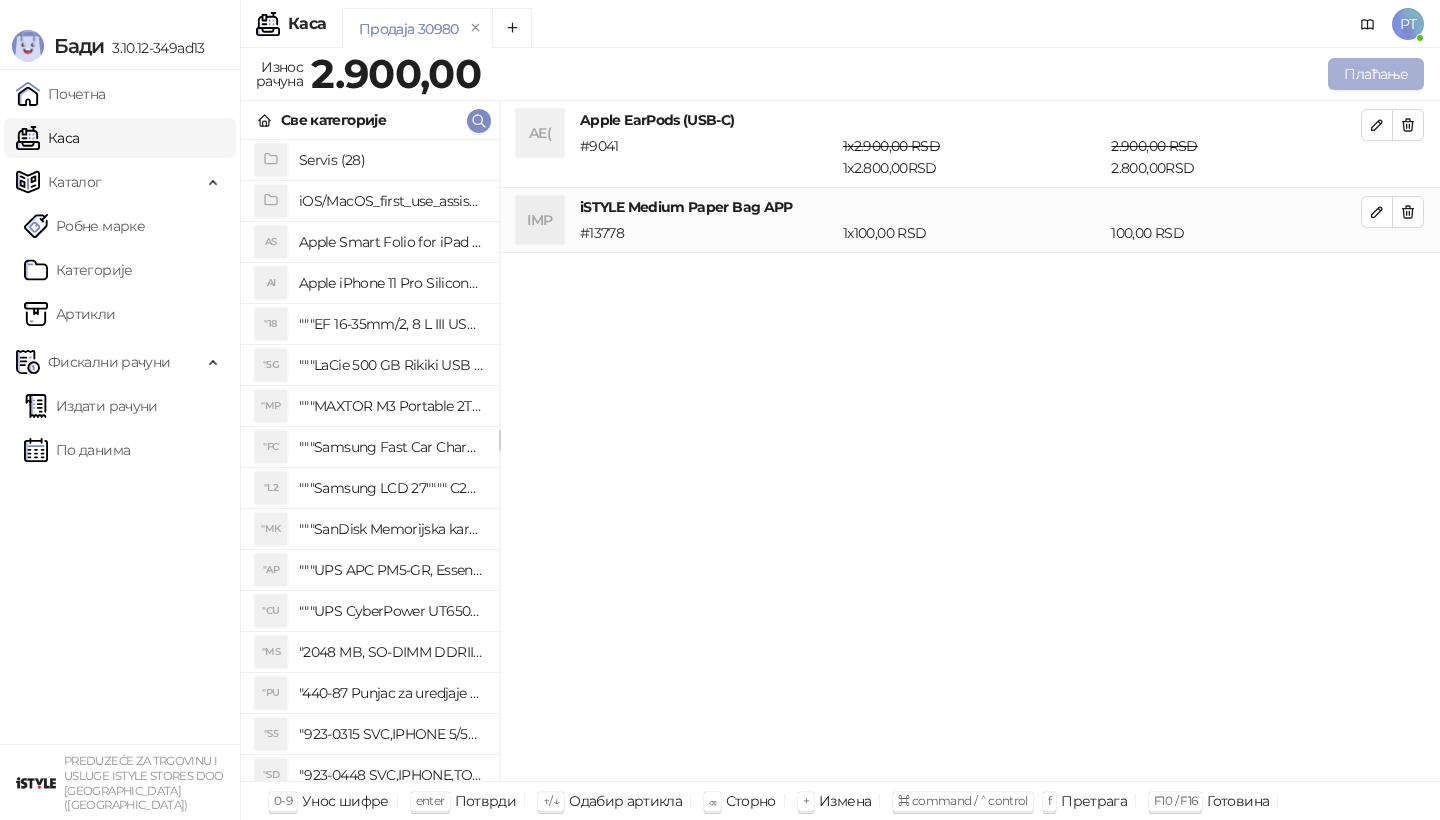 click on "Плаћање" at bounding box center (1376, 74) 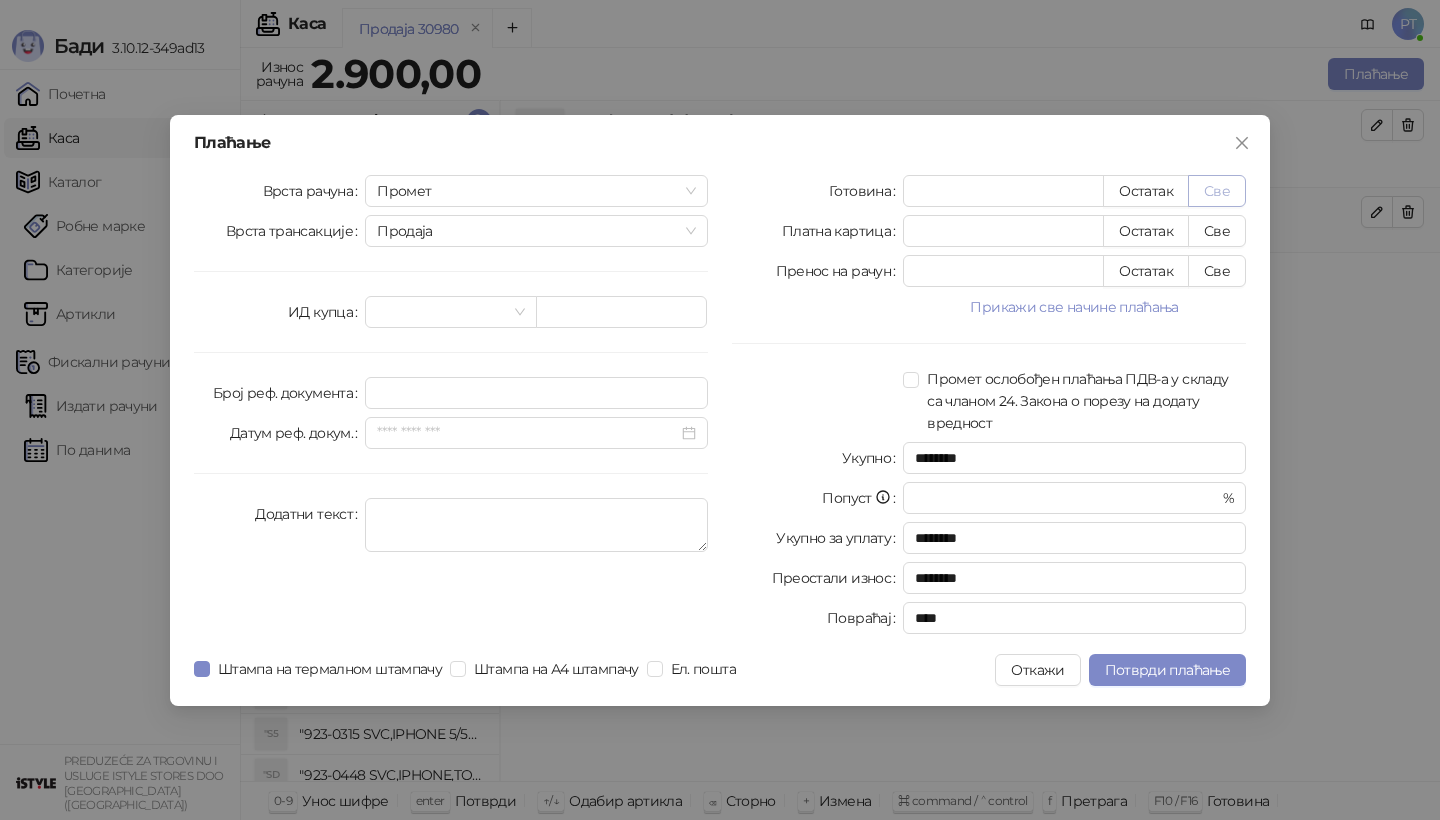click on "Све" at bounding box center [1217, 191] 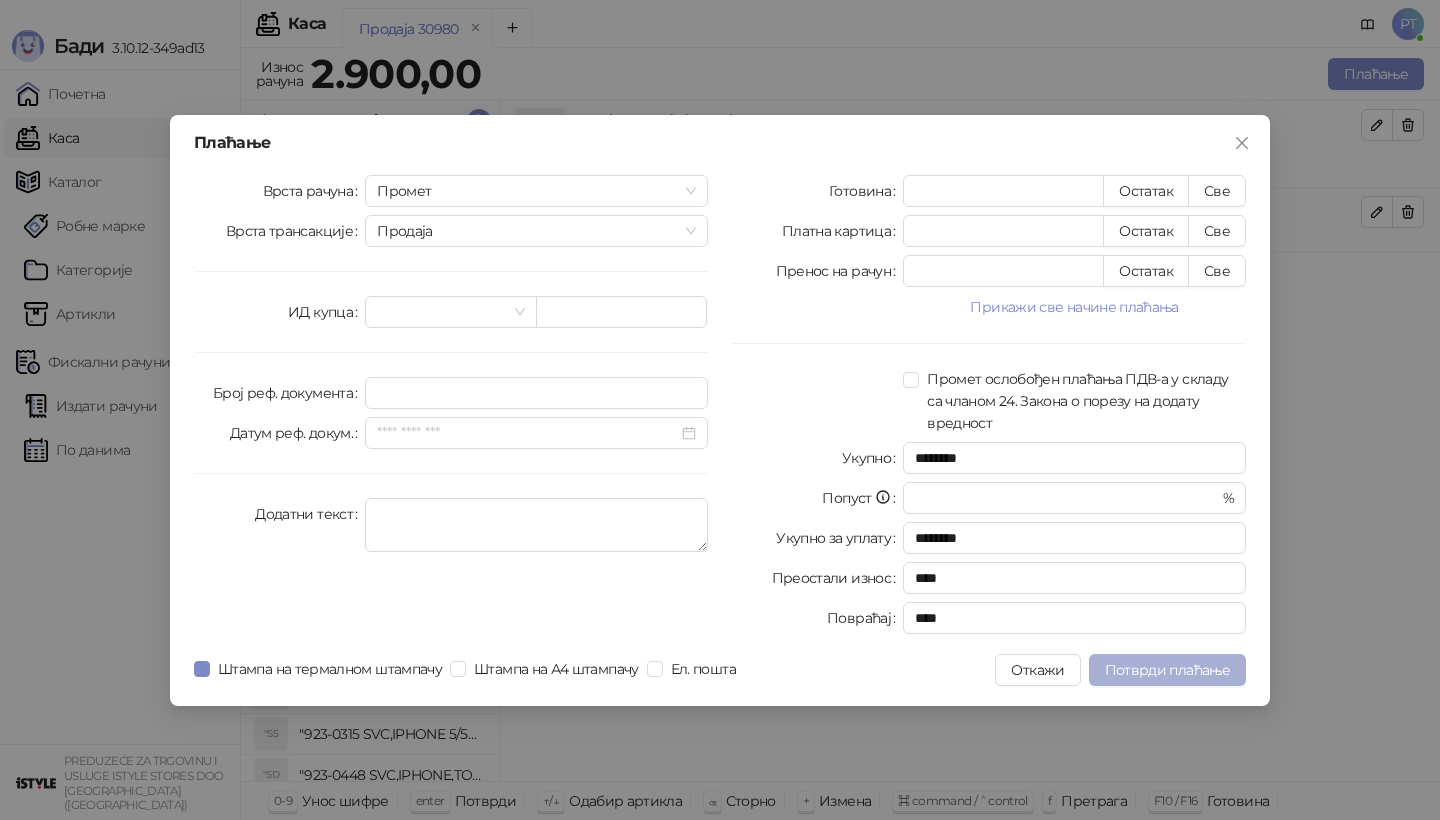 click on "Потврди плаћање" at bounding box center (1167, 670) 